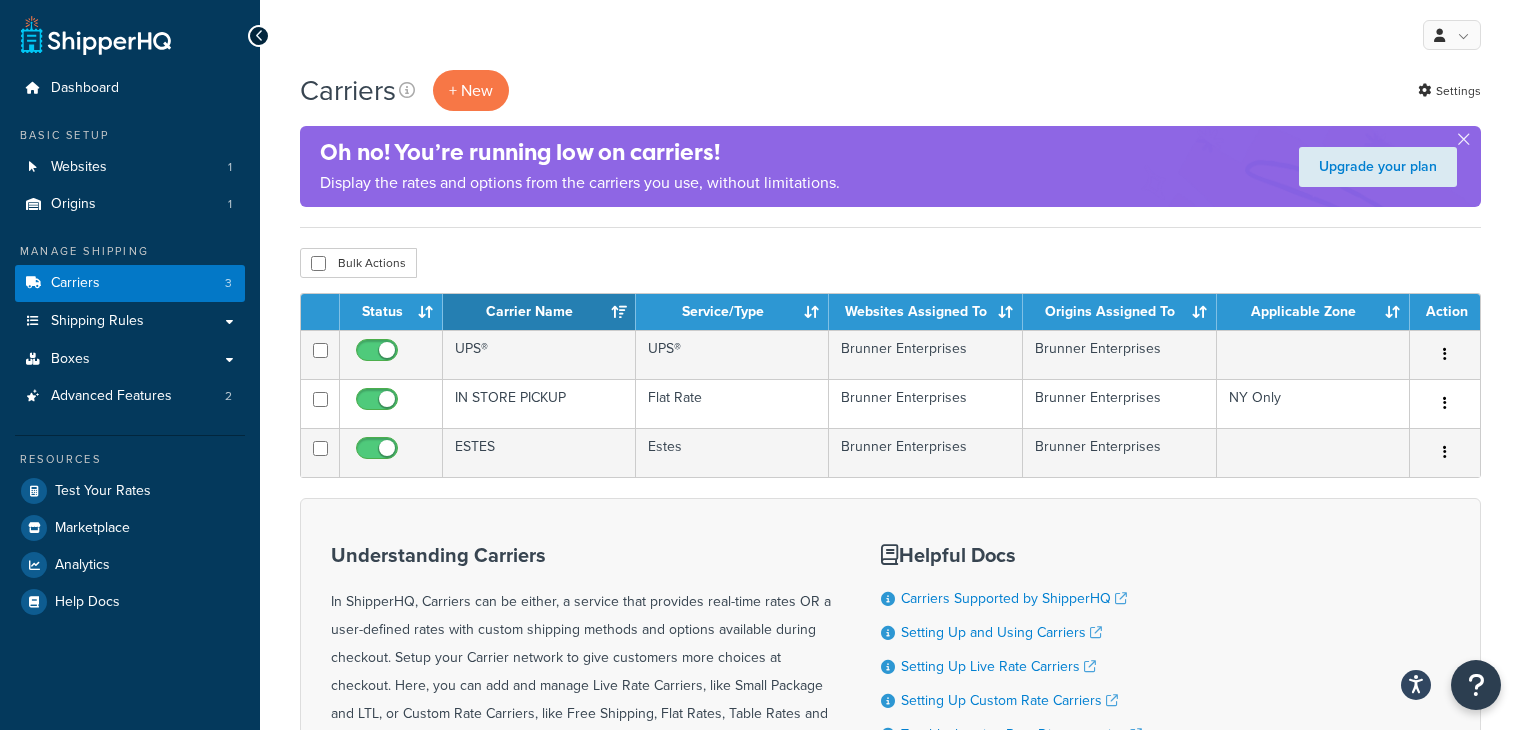 scroll, scrollTop: 0, scrollLeft: 0, axis: both 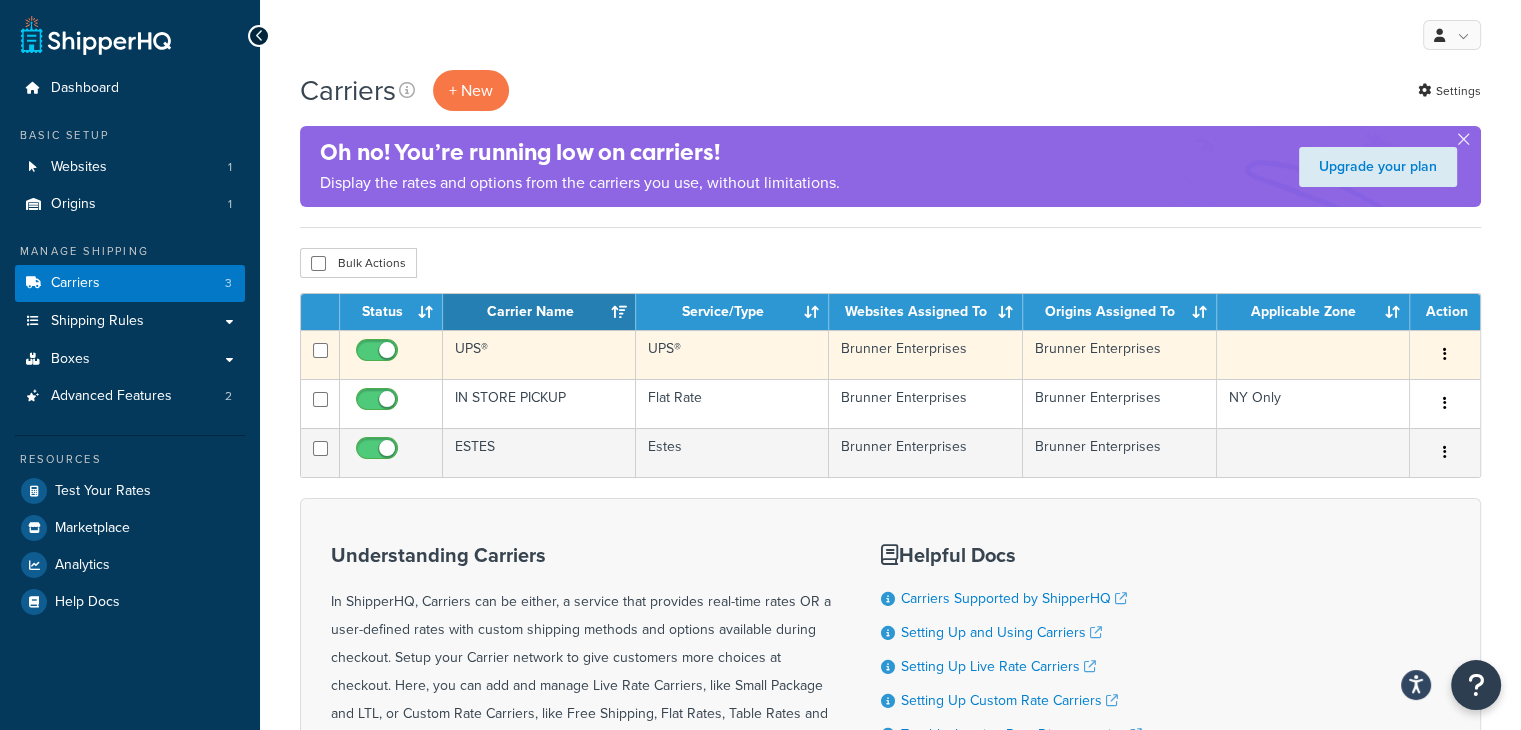 click at bounding box center [1445, 355] 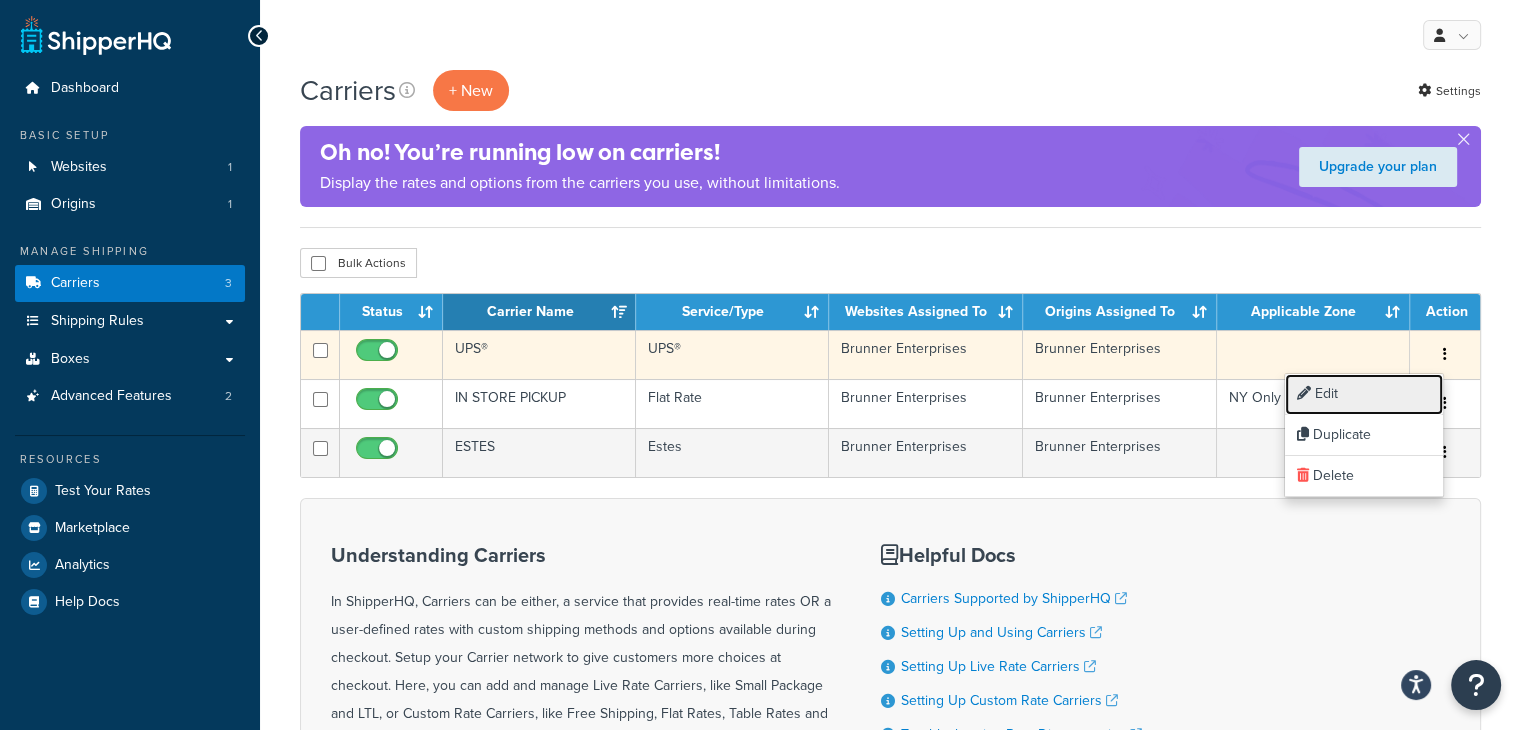 click on "Edit" at bounding box center (1364, 394) 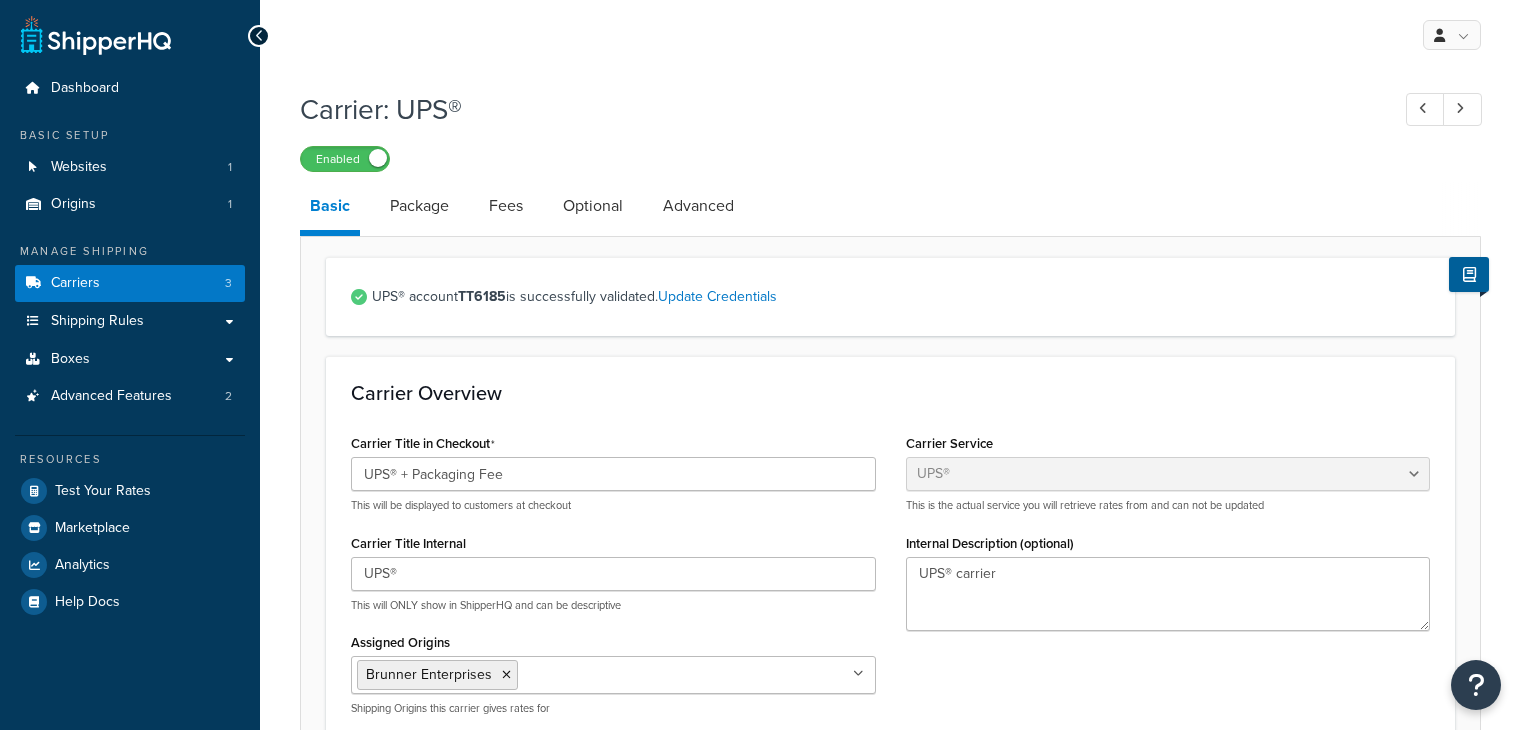 select on "ups" 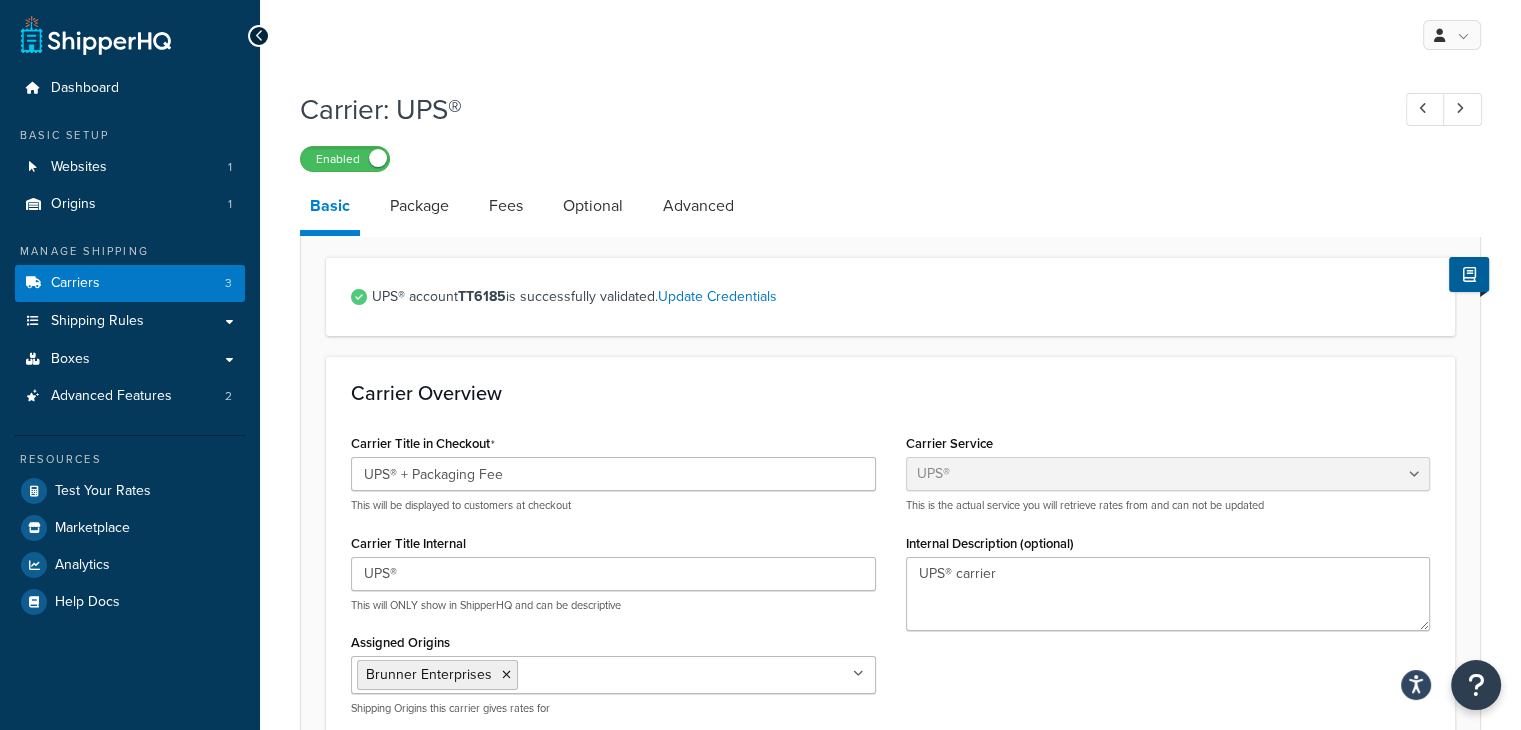 scroll, scrollTop: 0, scrollLeft: 0, axis: both 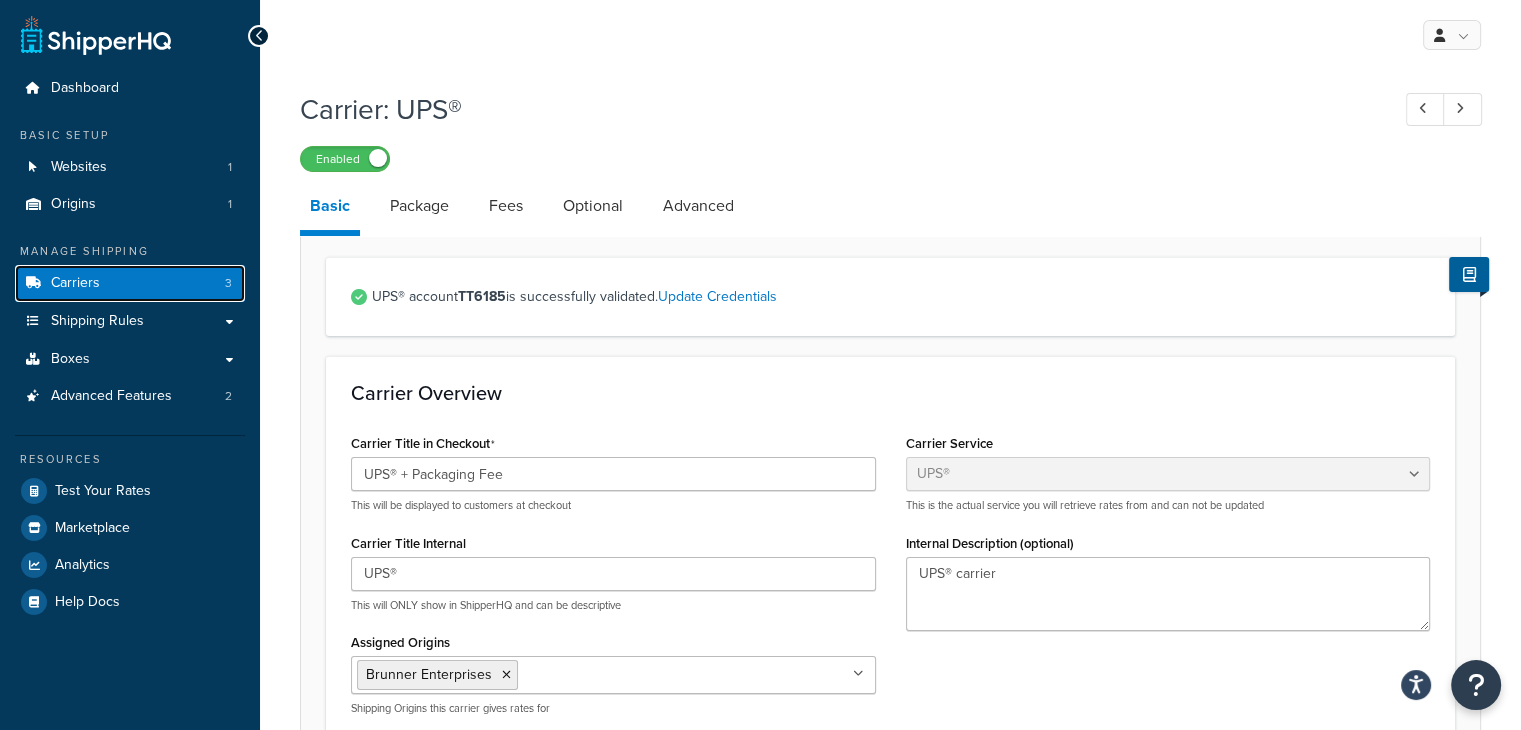 click on "Carriers 3" at bounding box center (130, 283) 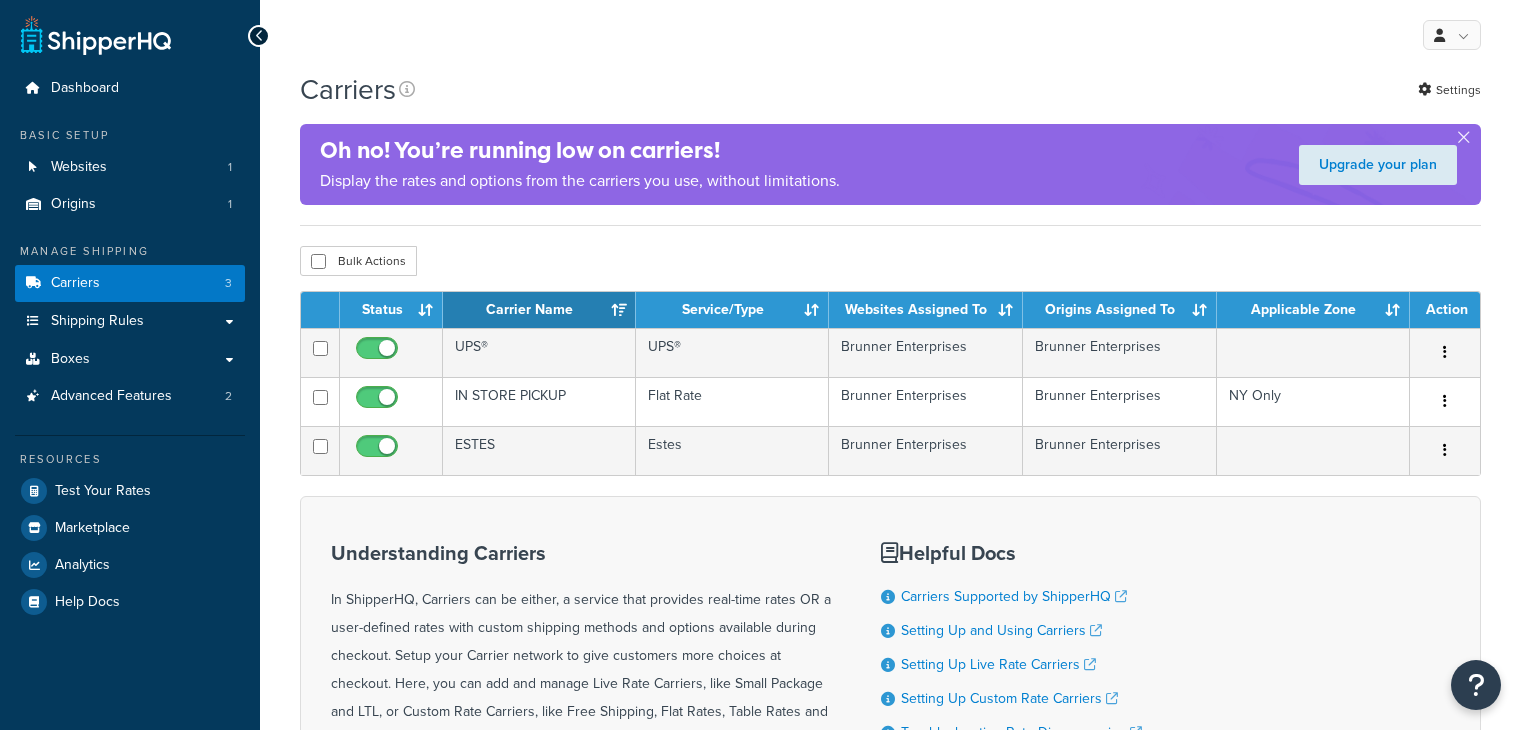 scroll, scrollTop: 0, scrollLeft: 0, axis: both 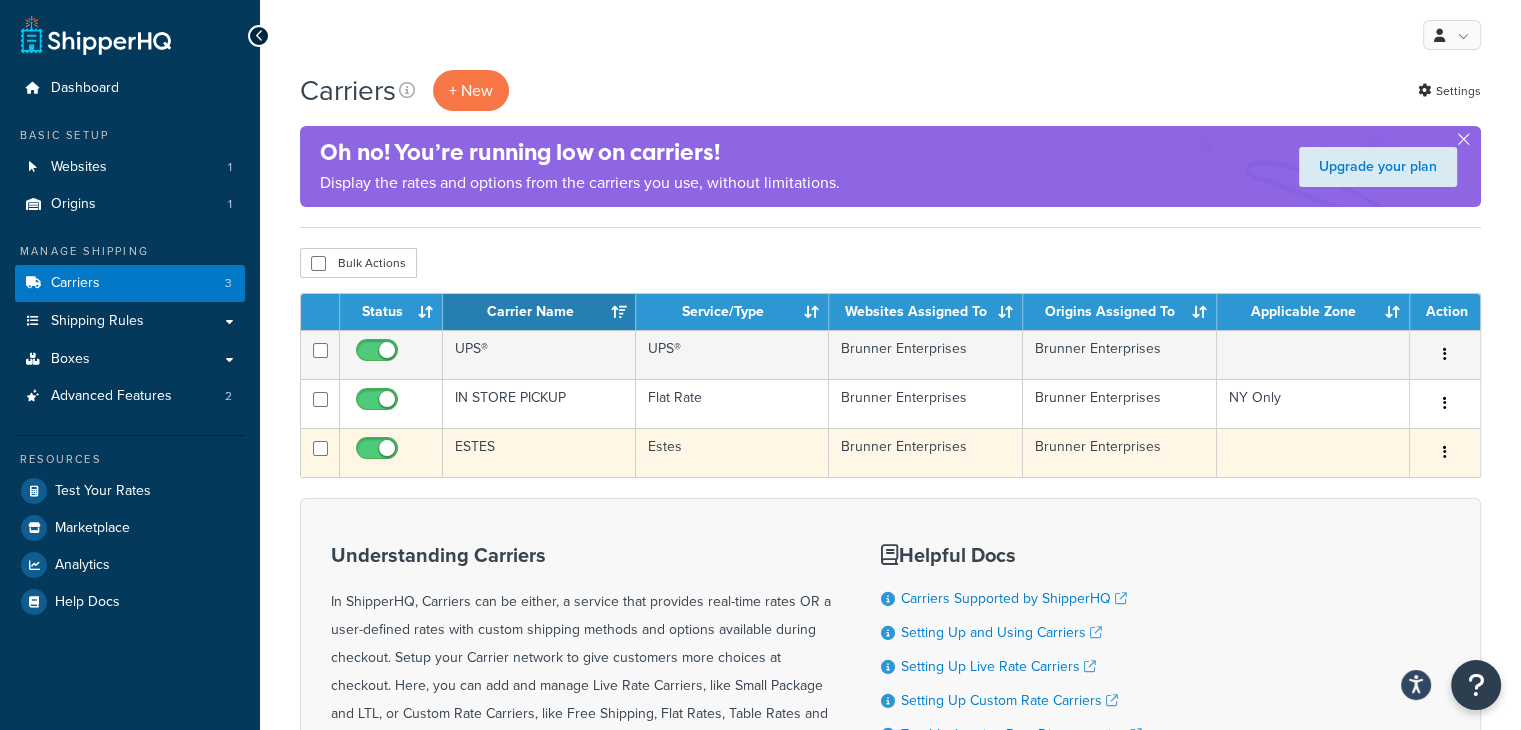 click at bounding box center [1445, 452] 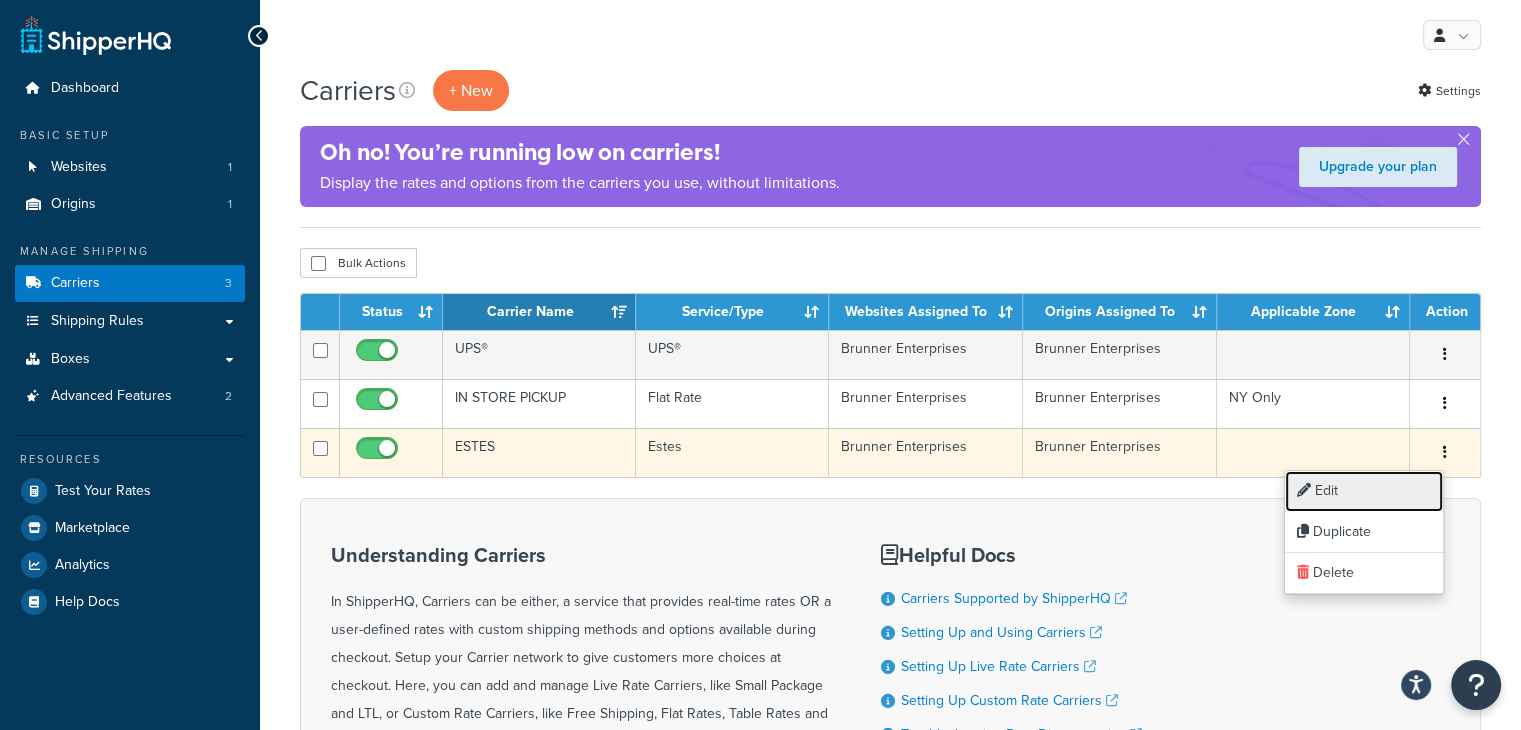 click on "Edit" at bounding box center (1364, 491) 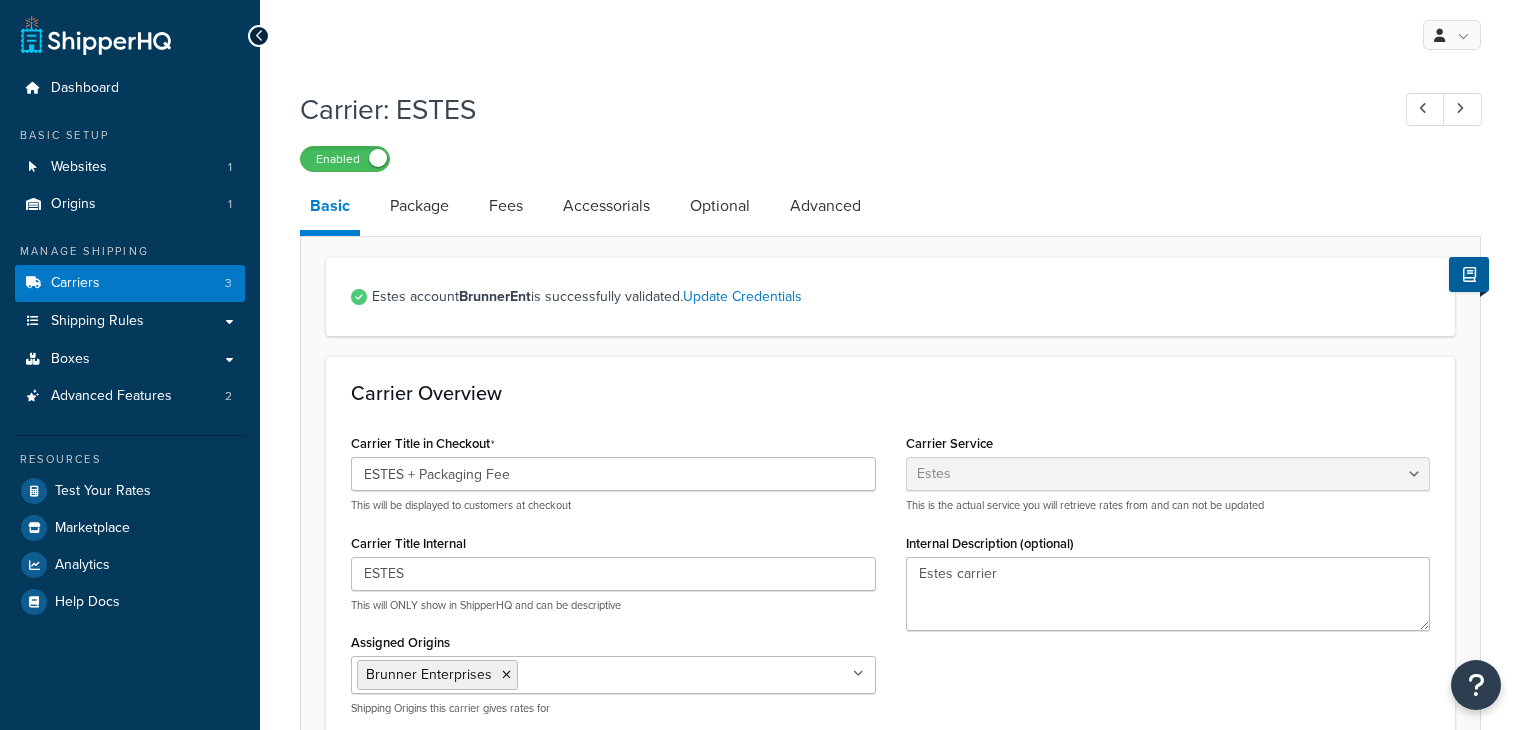 select on "estesFreight" 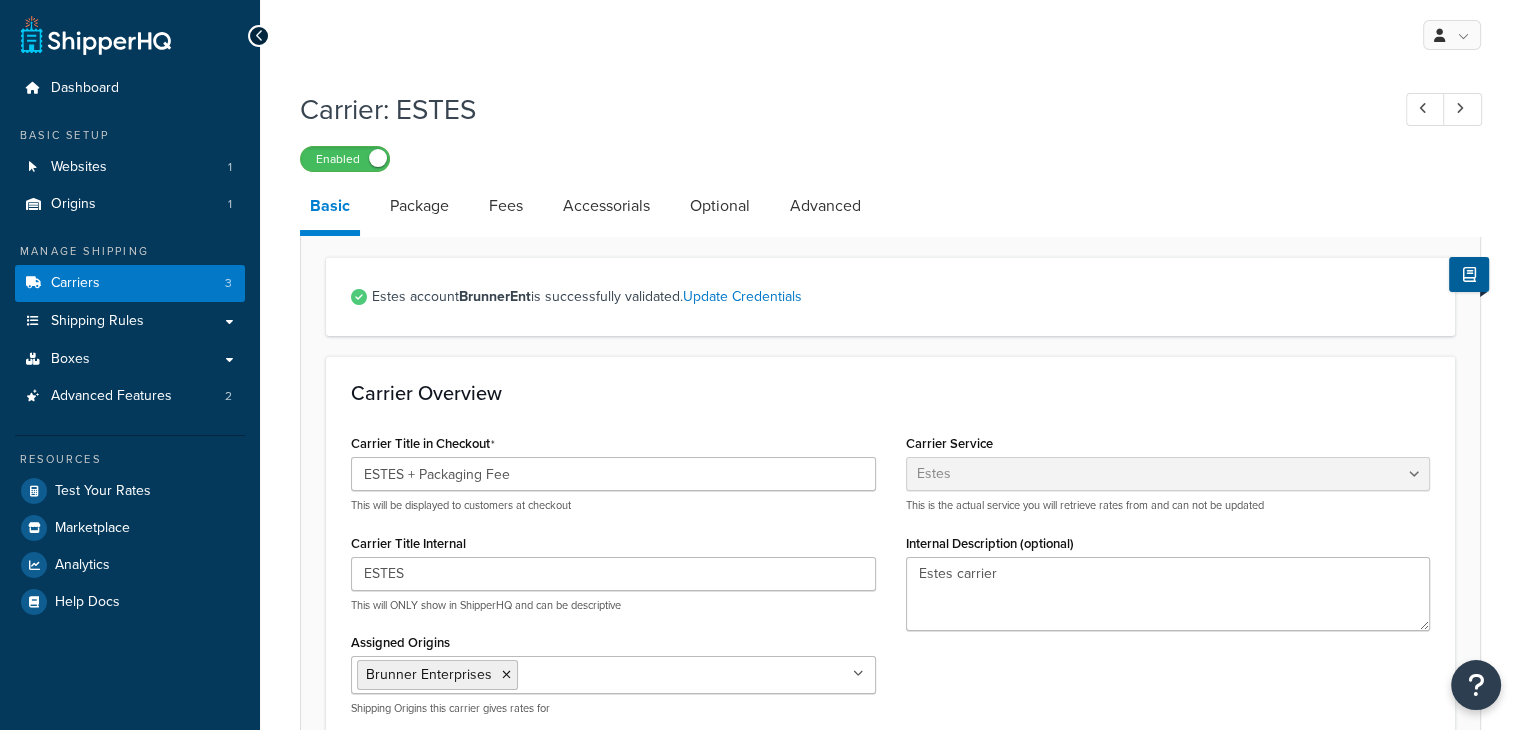scroll, scrollTop: 0, scrollLeft: 0, axis: both 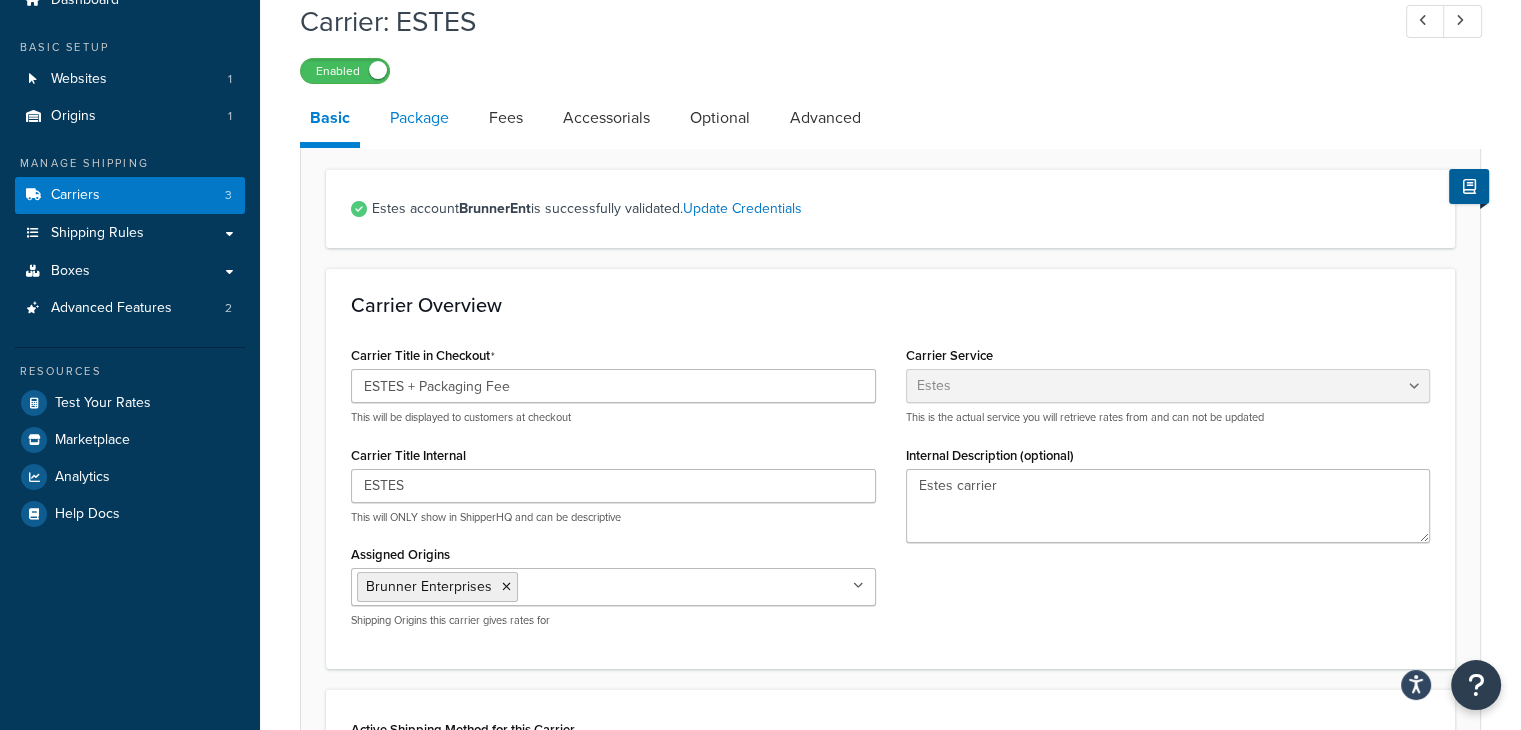click on "Package" at bounding box center [419, 118] 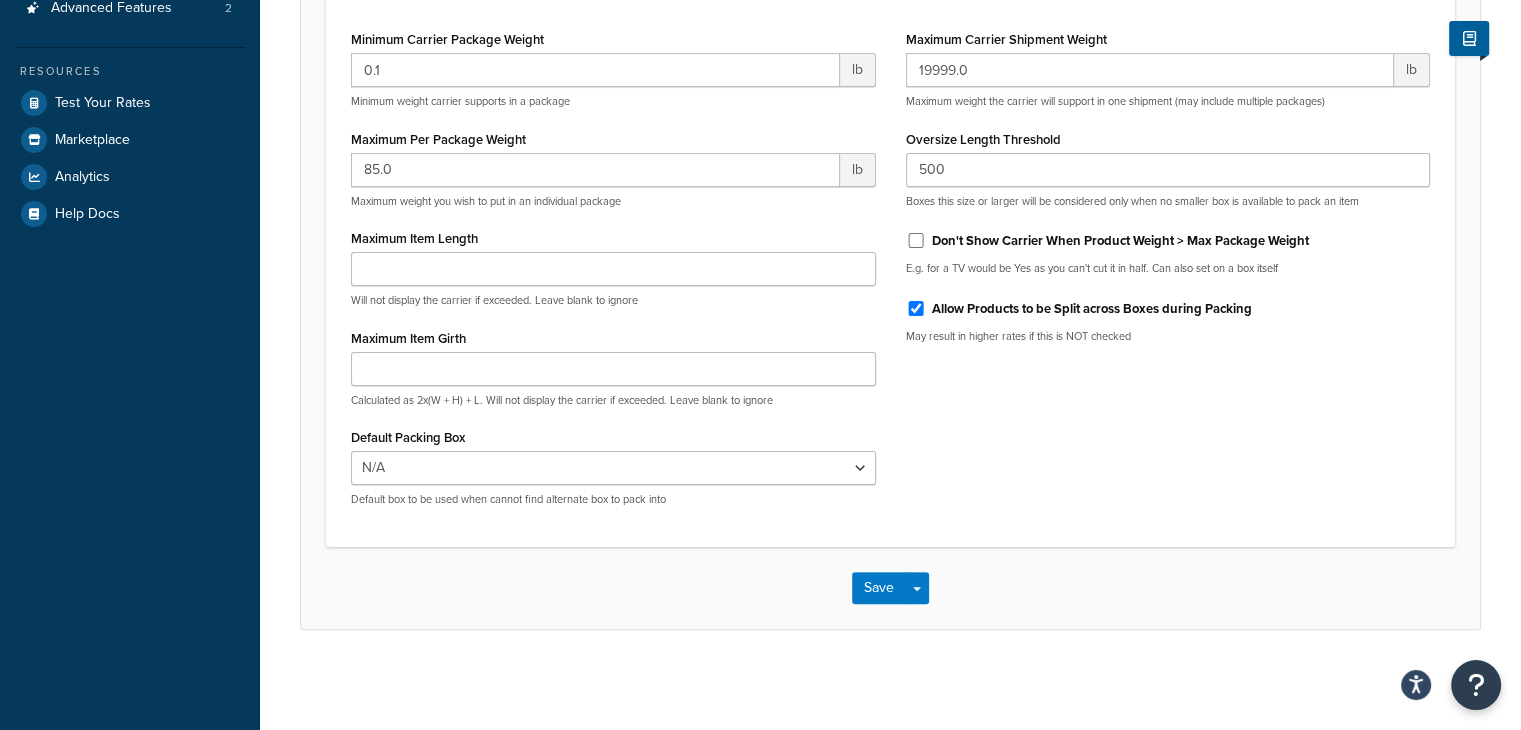 scroll, scrollTop: 88, scrollLeft: 0, axis: vertical 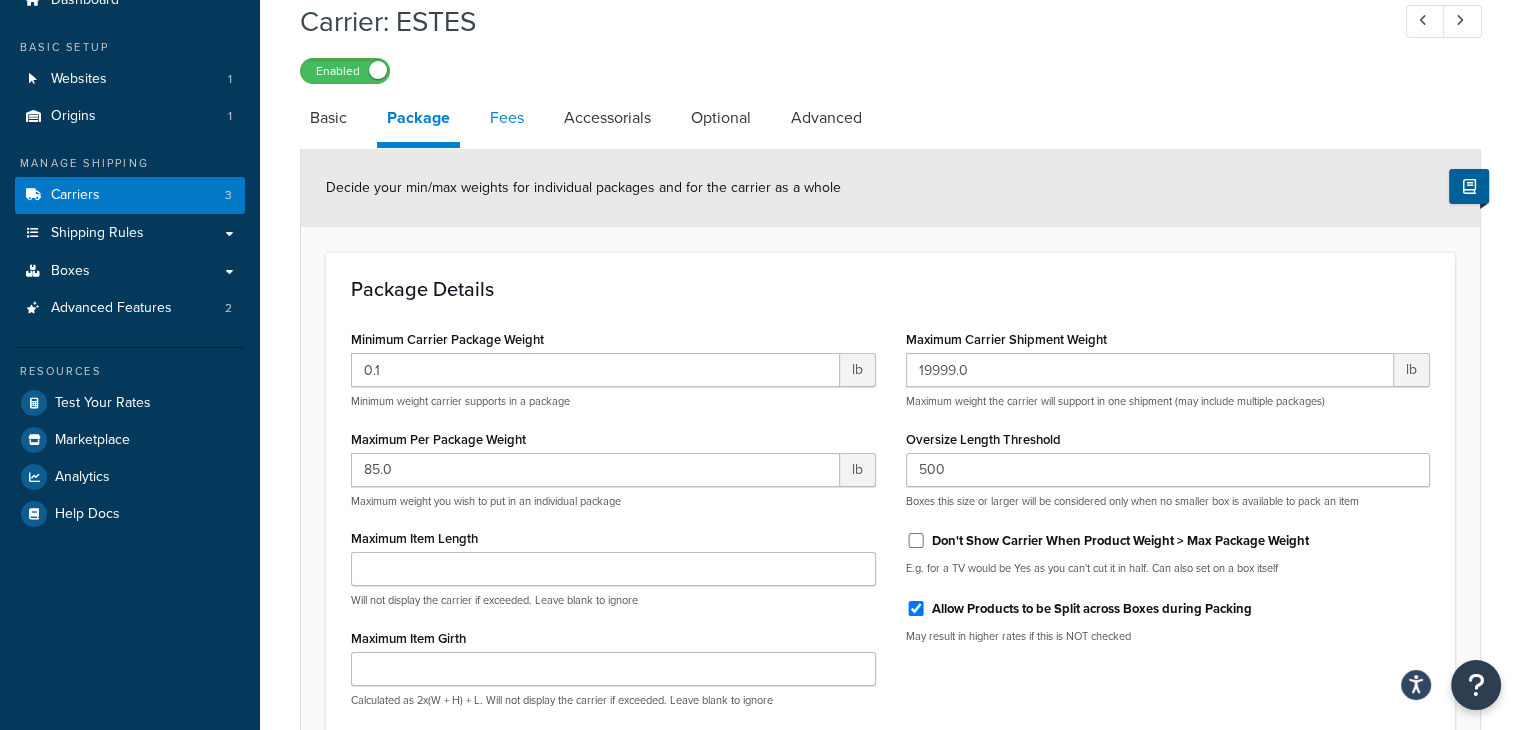 click on "Fees" at bounding box center (507, 118) 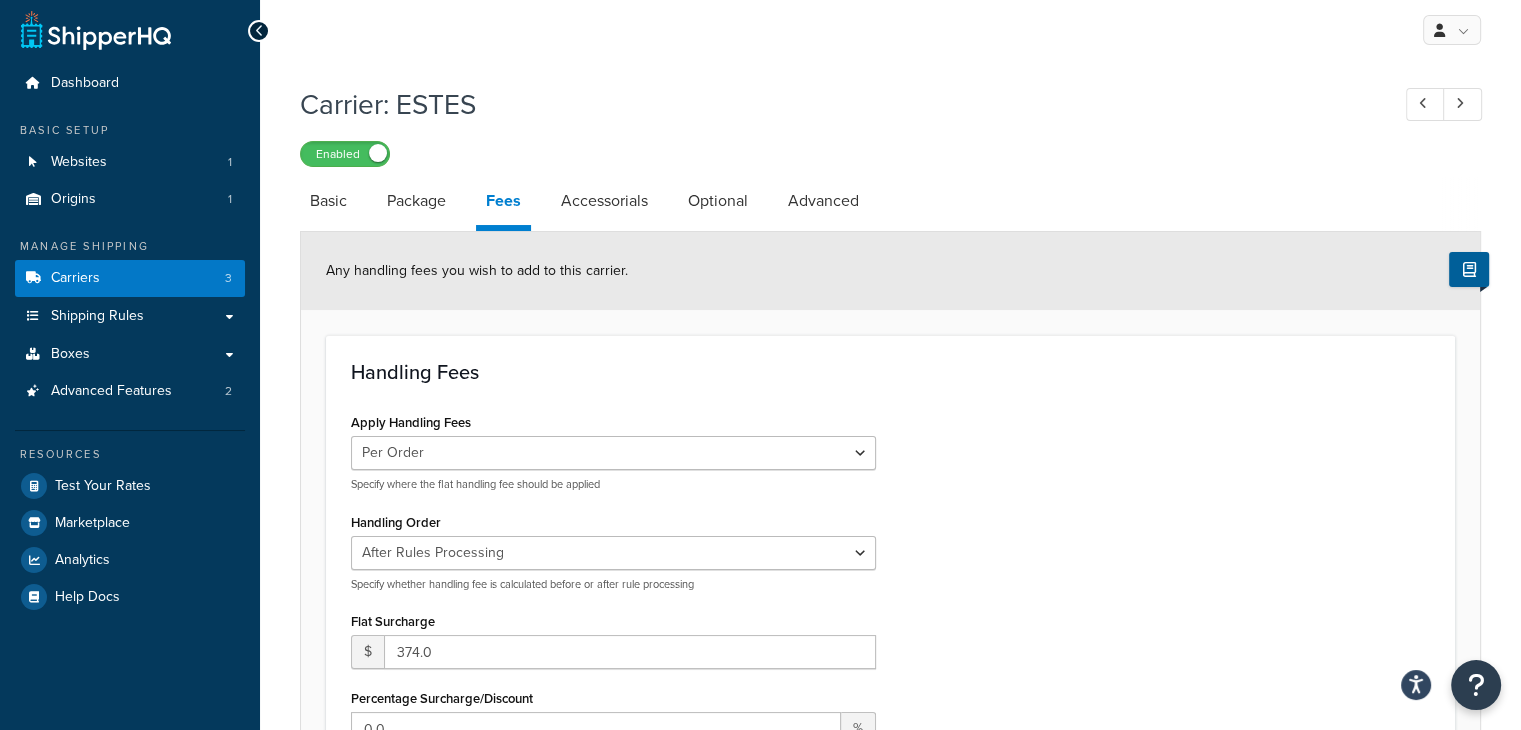 scroll, scrollTop: 0, scrollLeft: 0, axis: both 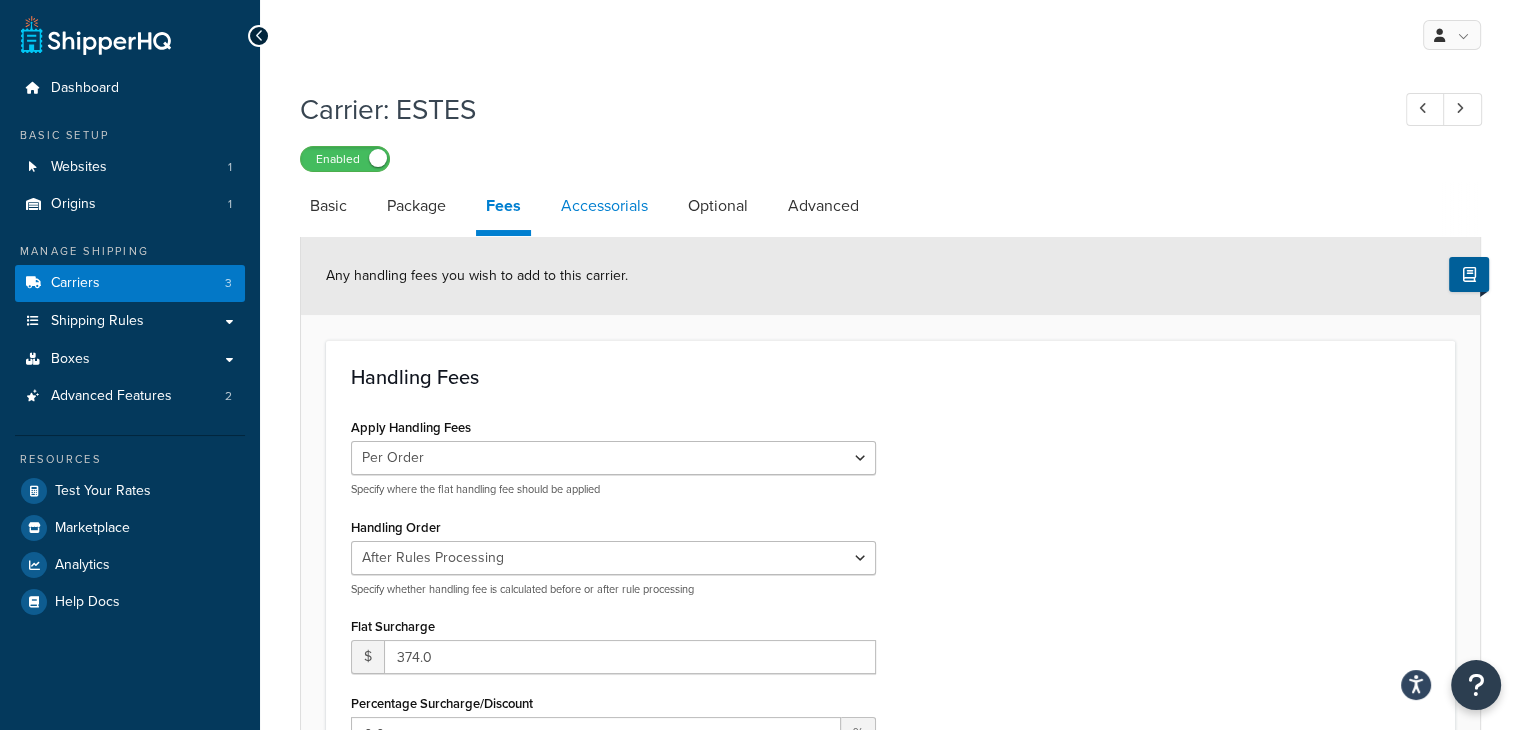 click on "Accessorials" at bounding box center (604, 206) 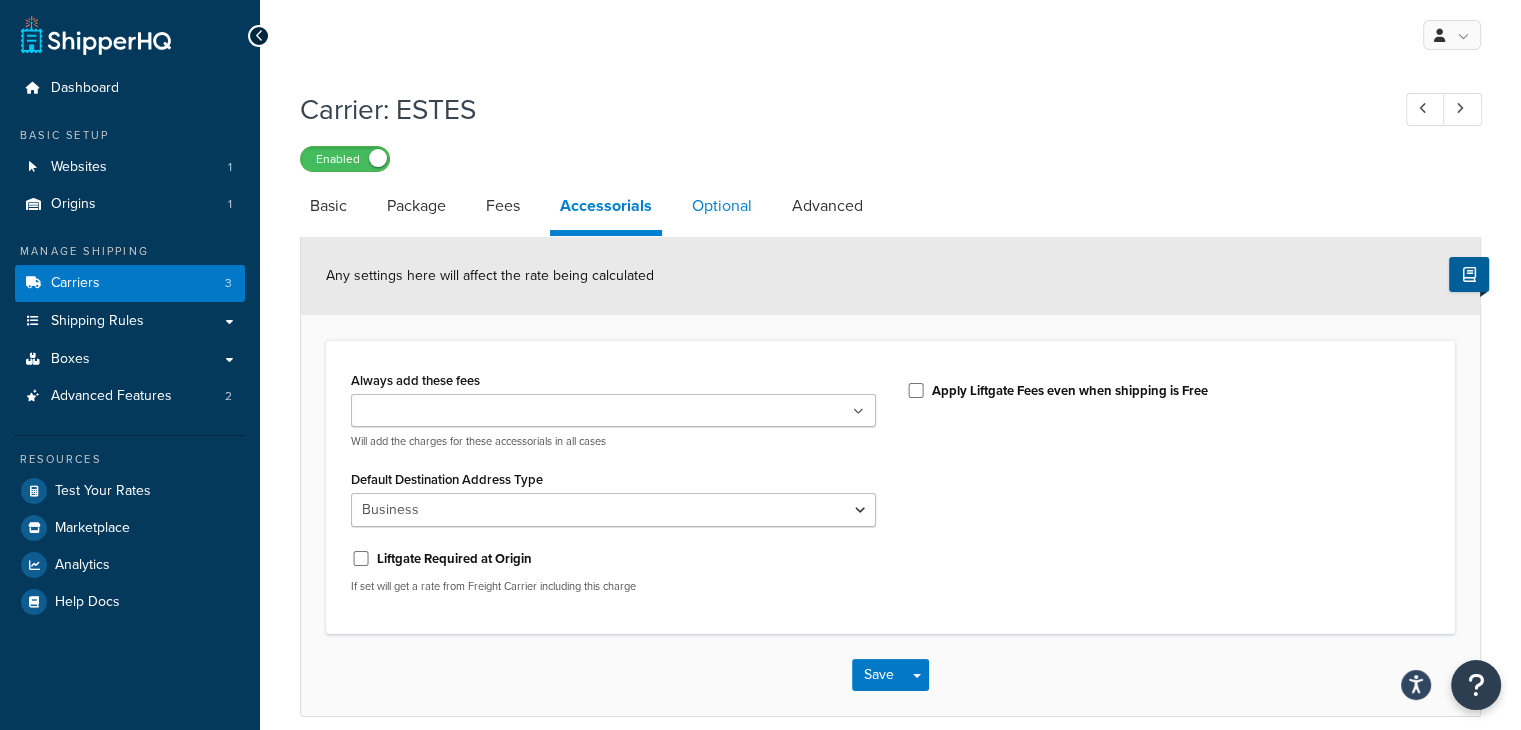click on "Optional" at bounding box center (722, 206) 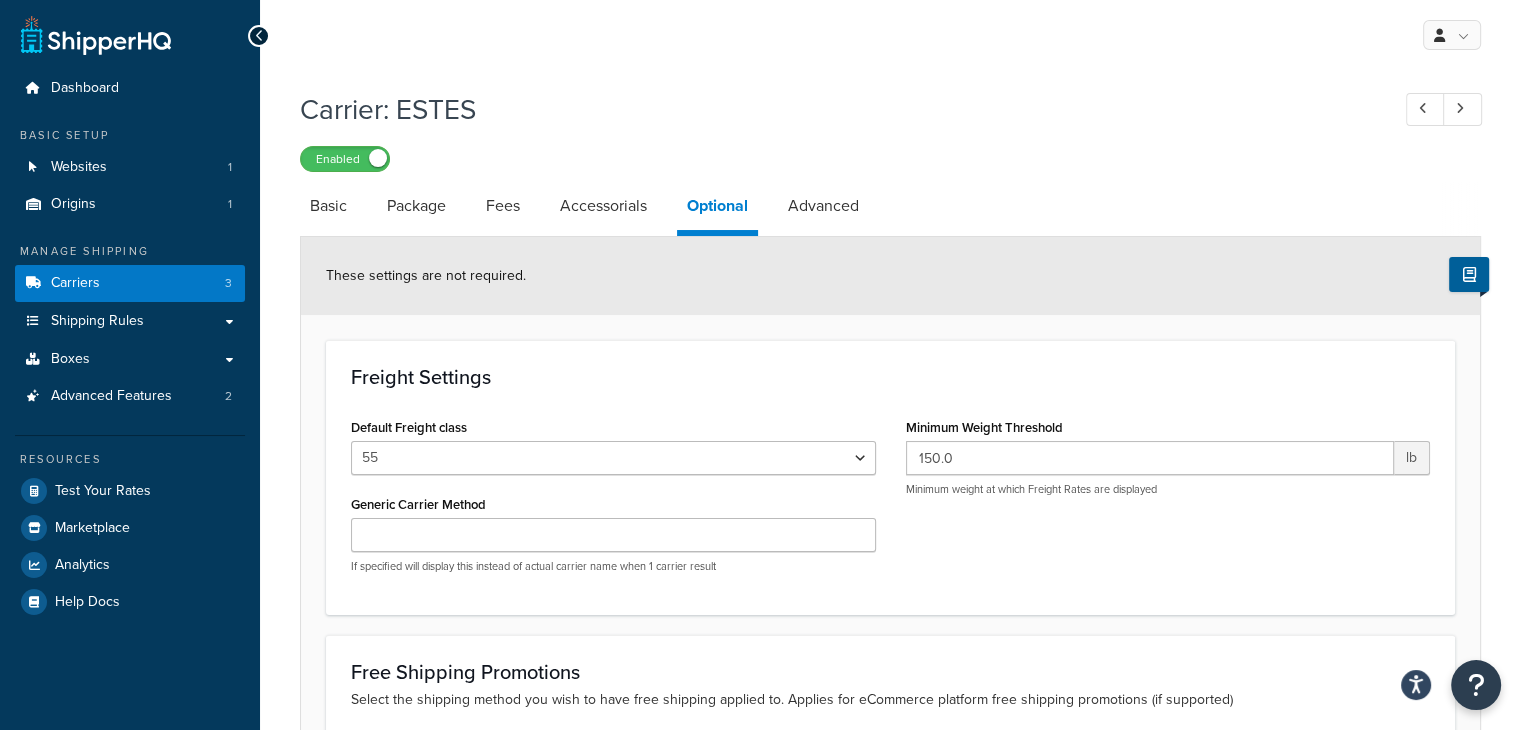 scroll, scrollTop: 0, scrollLeft: 0, axis: both 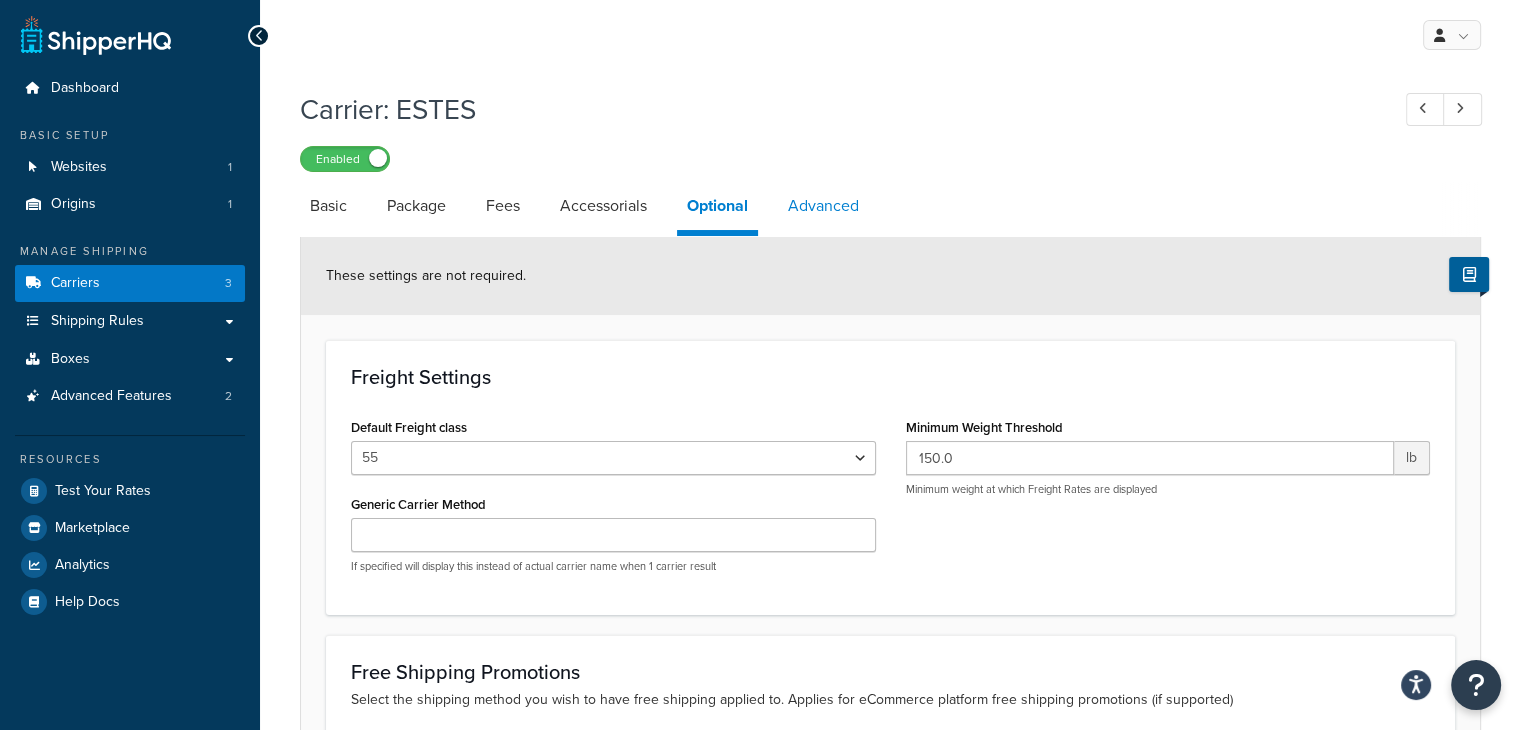 click on "Advanced" at bounding box center [823, 206] 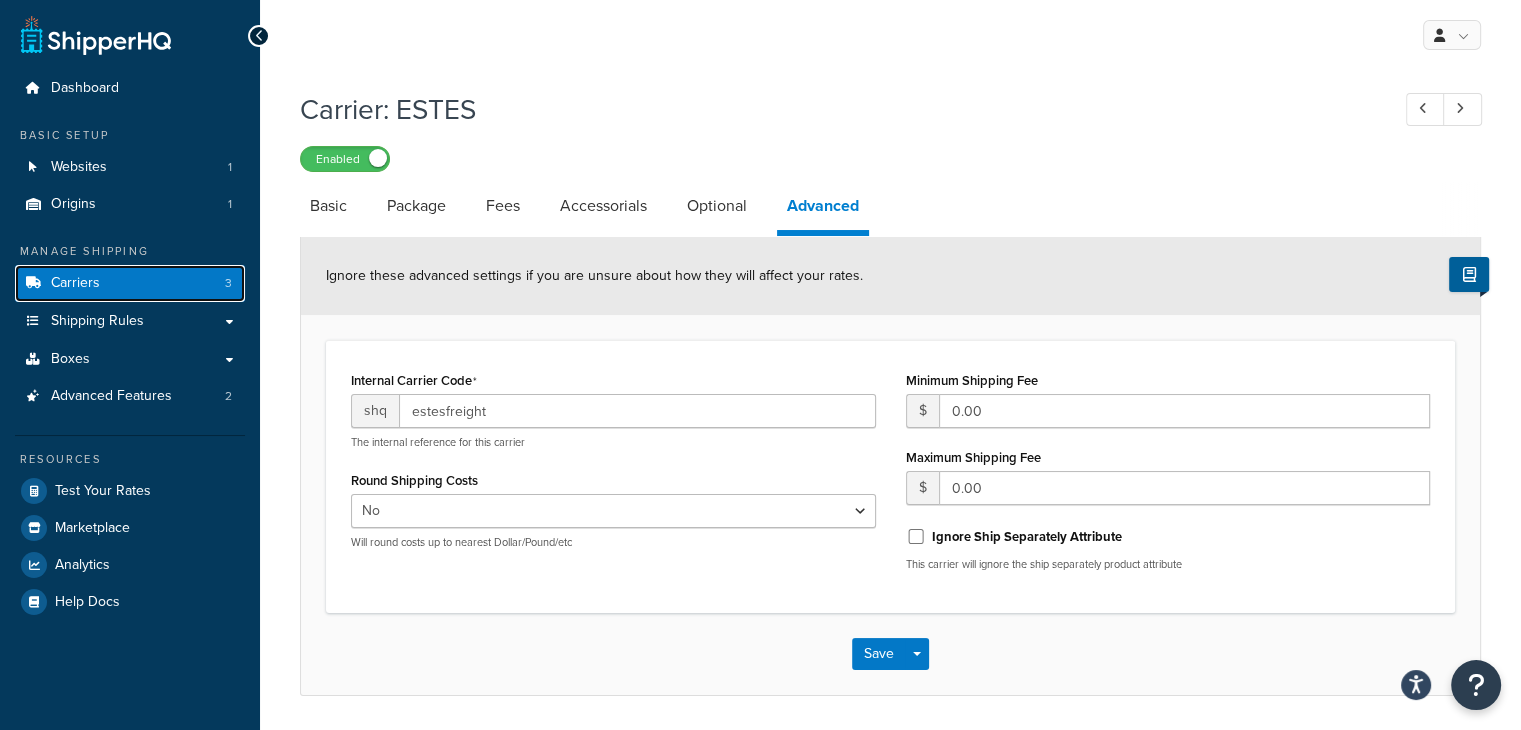 click on "Carriers" at bounding box center (75, 283) 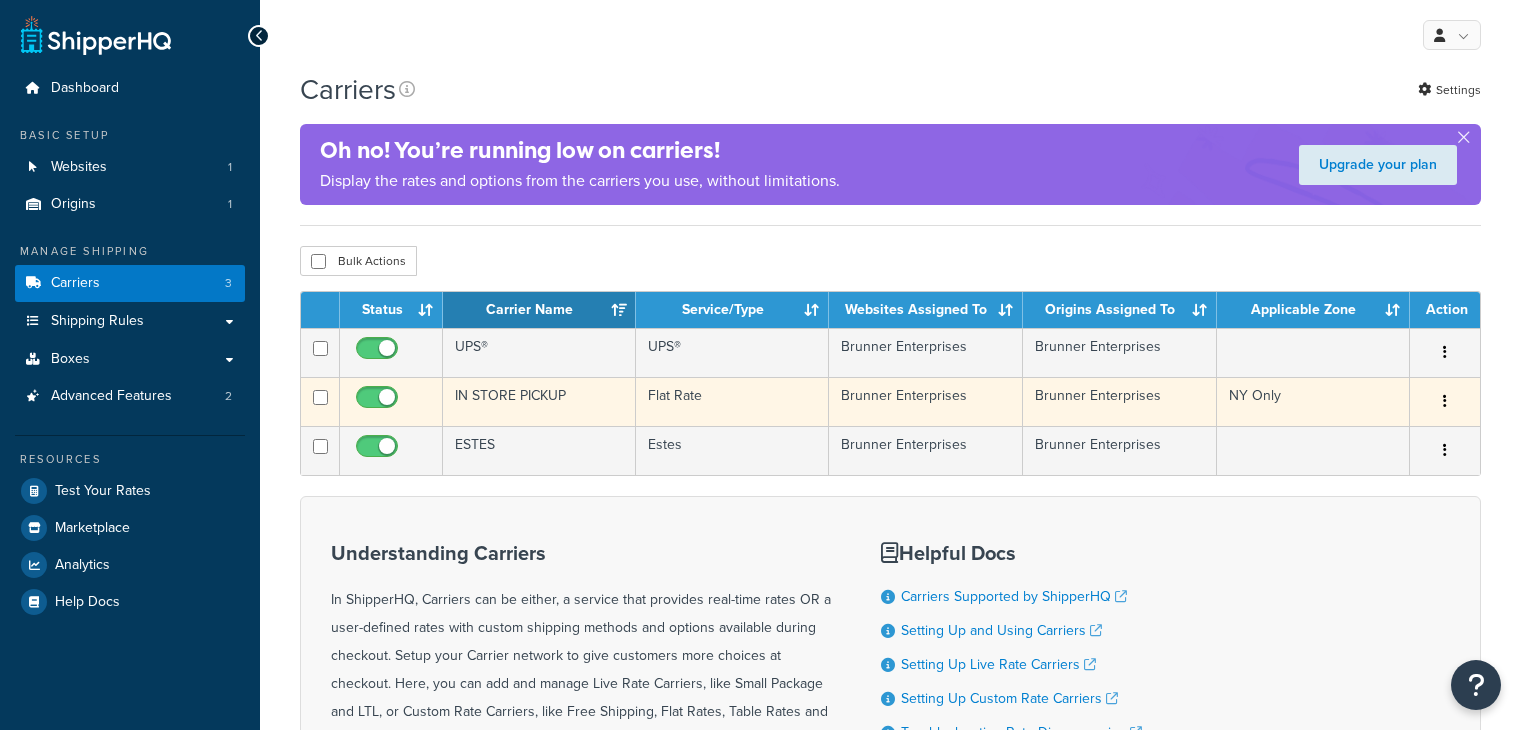scroll, scrollTop: 0, scrollLeft: 0, axis: both 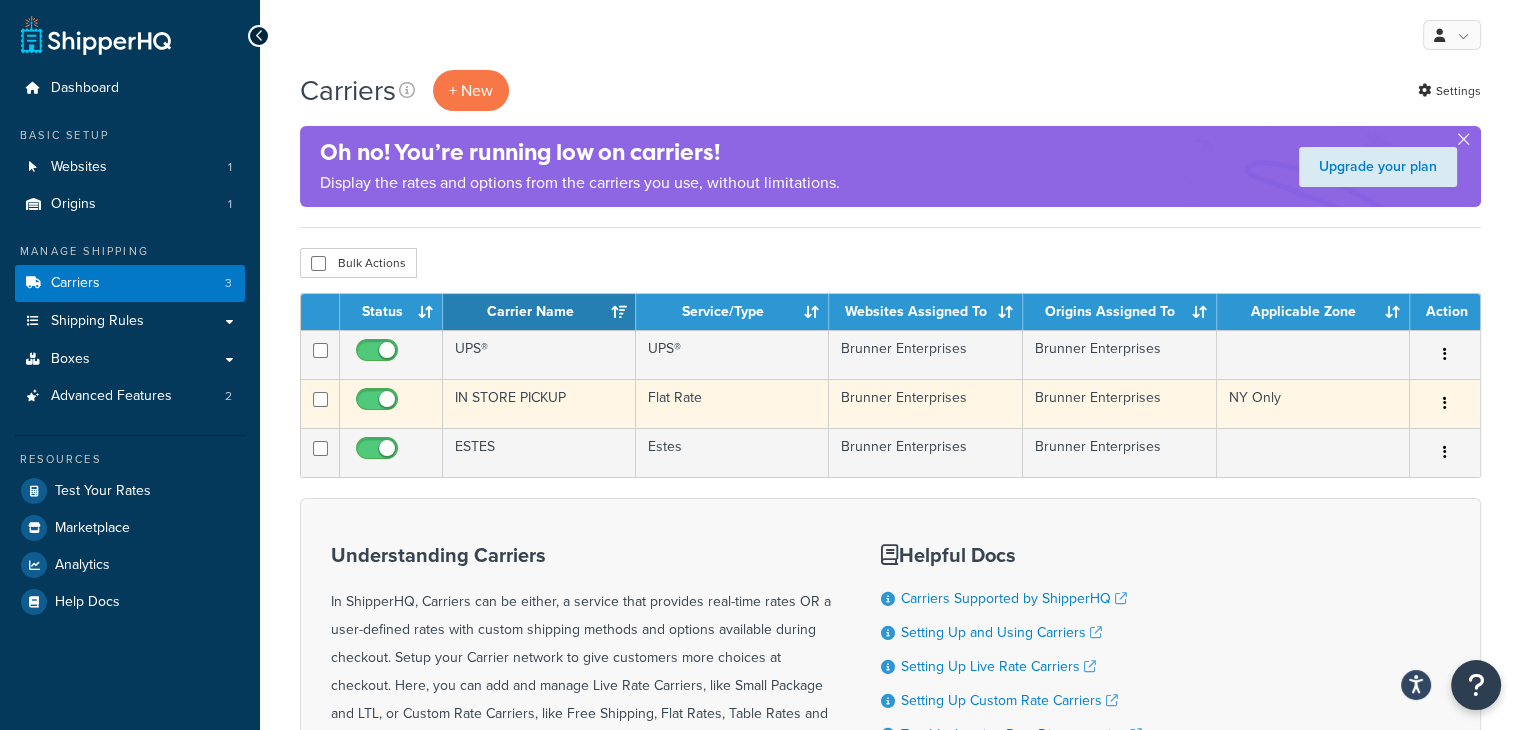 click at bounding box center [1445, 403] 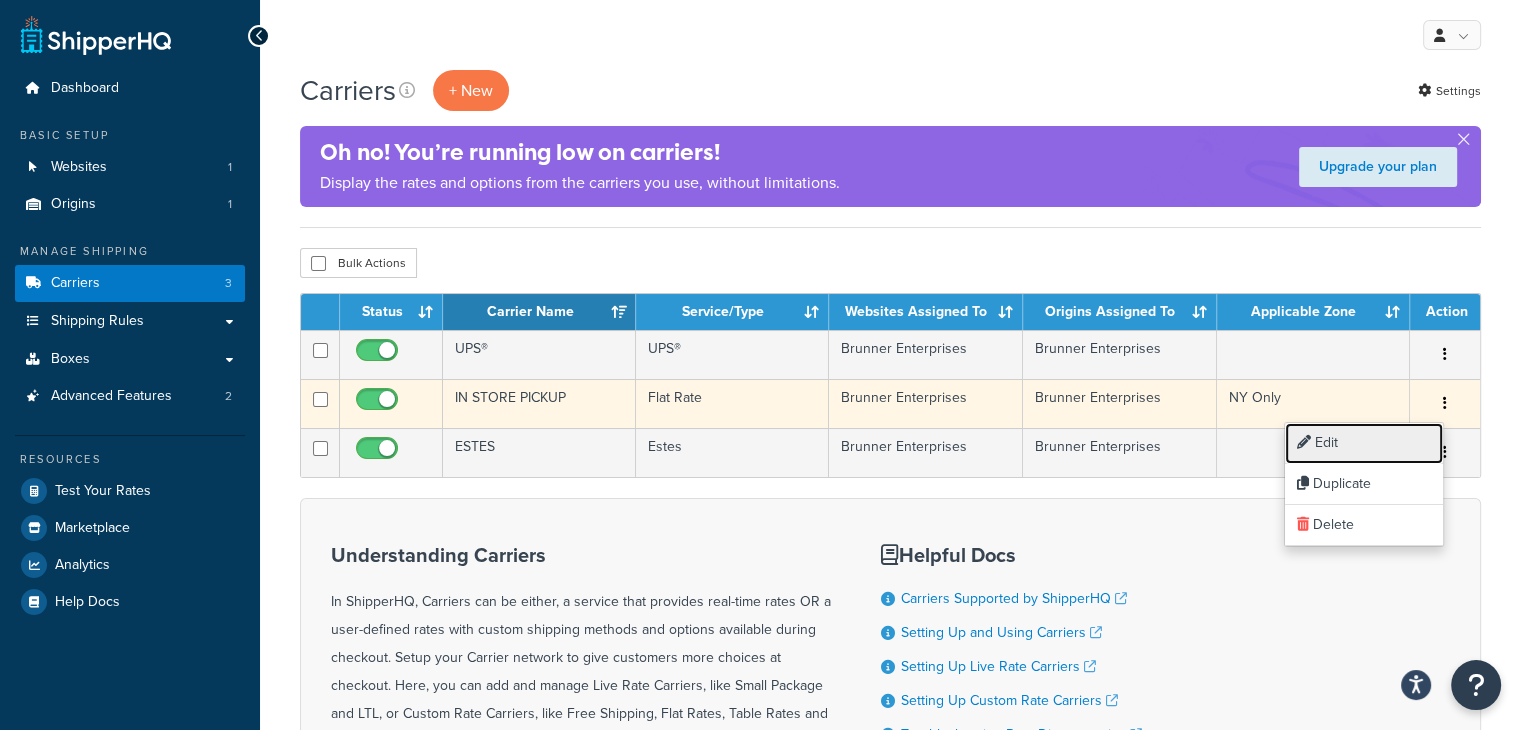 click on "Edit" at bounding box center [1364, 443] 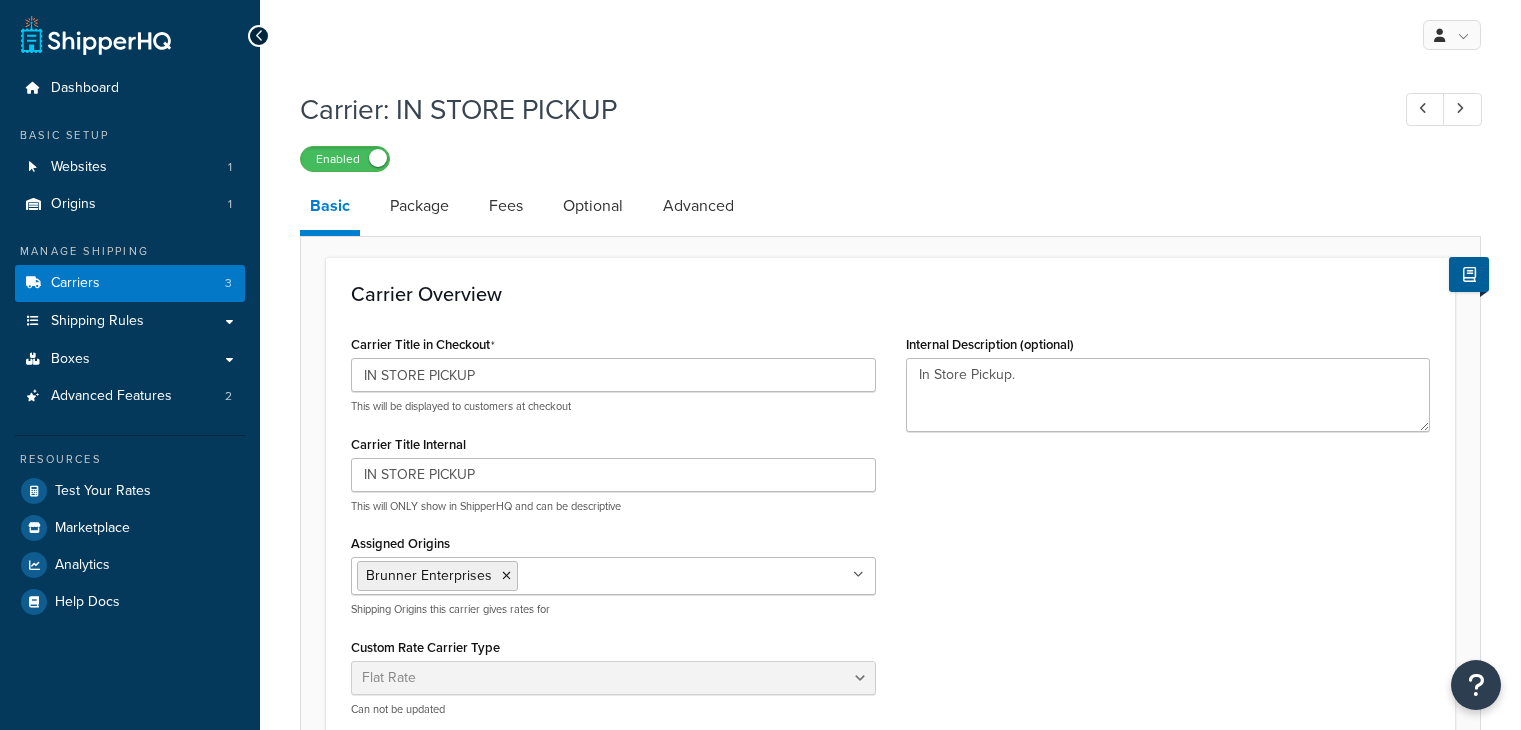 select on "flat" 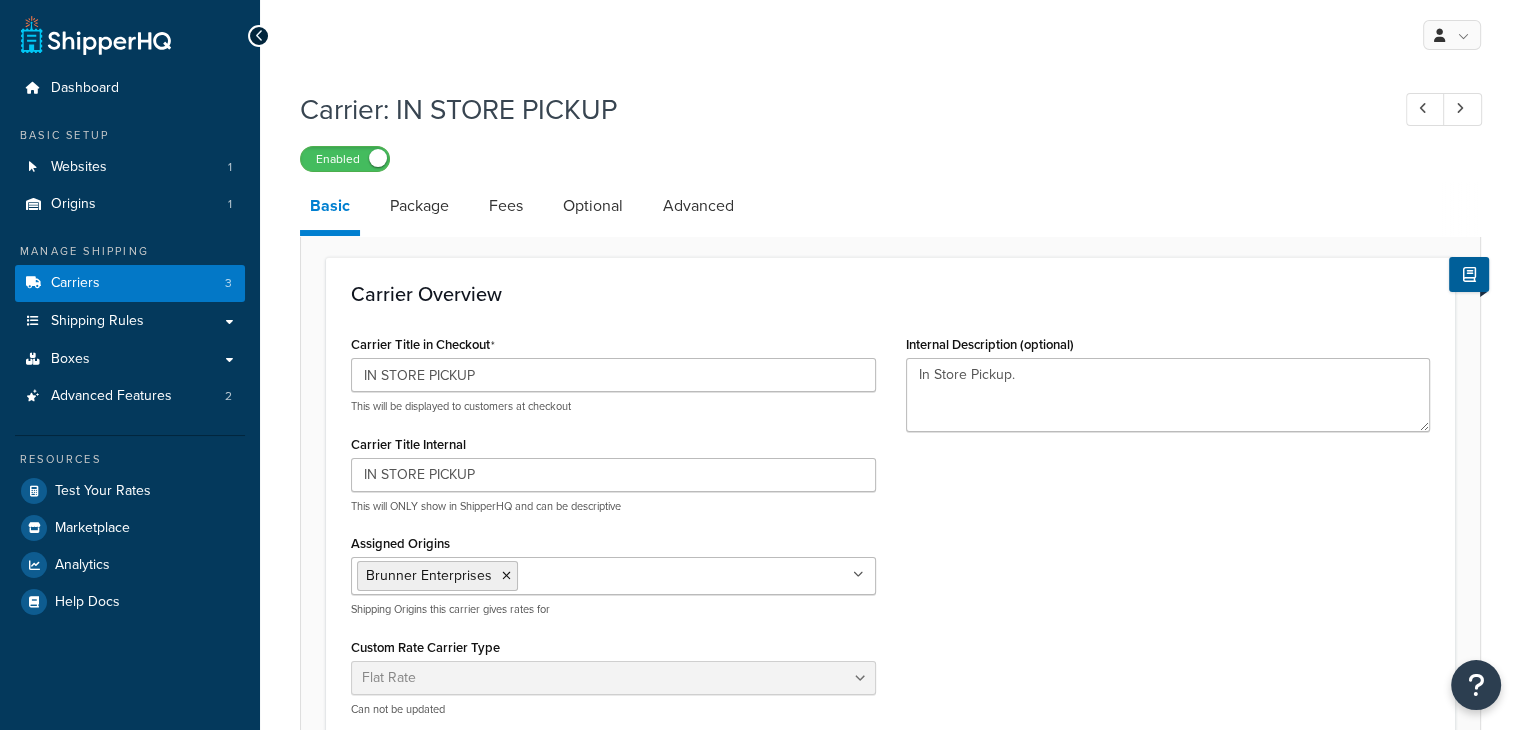 scroll, scrollTop: 0, scrollLeft: 0, axis: both 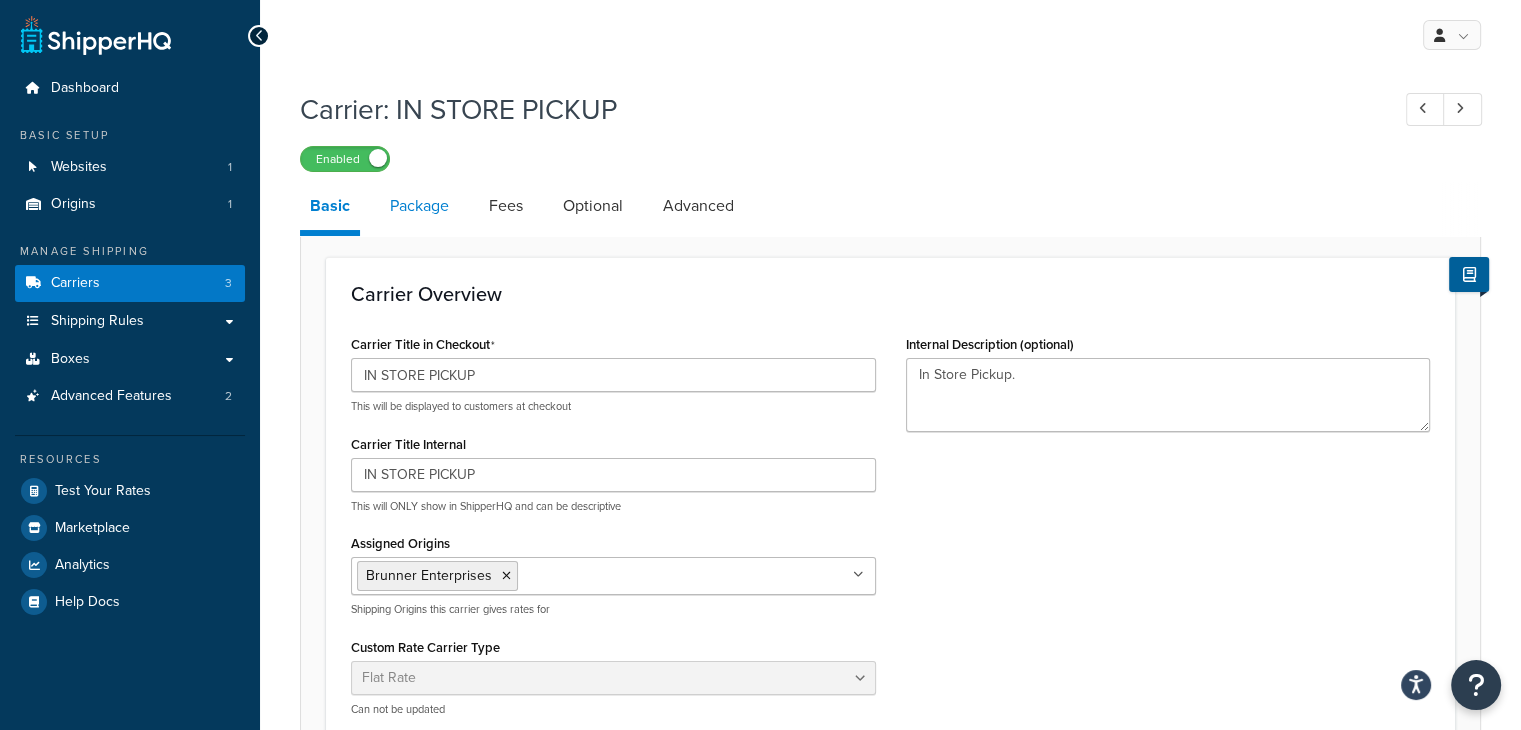 click on "Package" at bounding box center [419, 206] 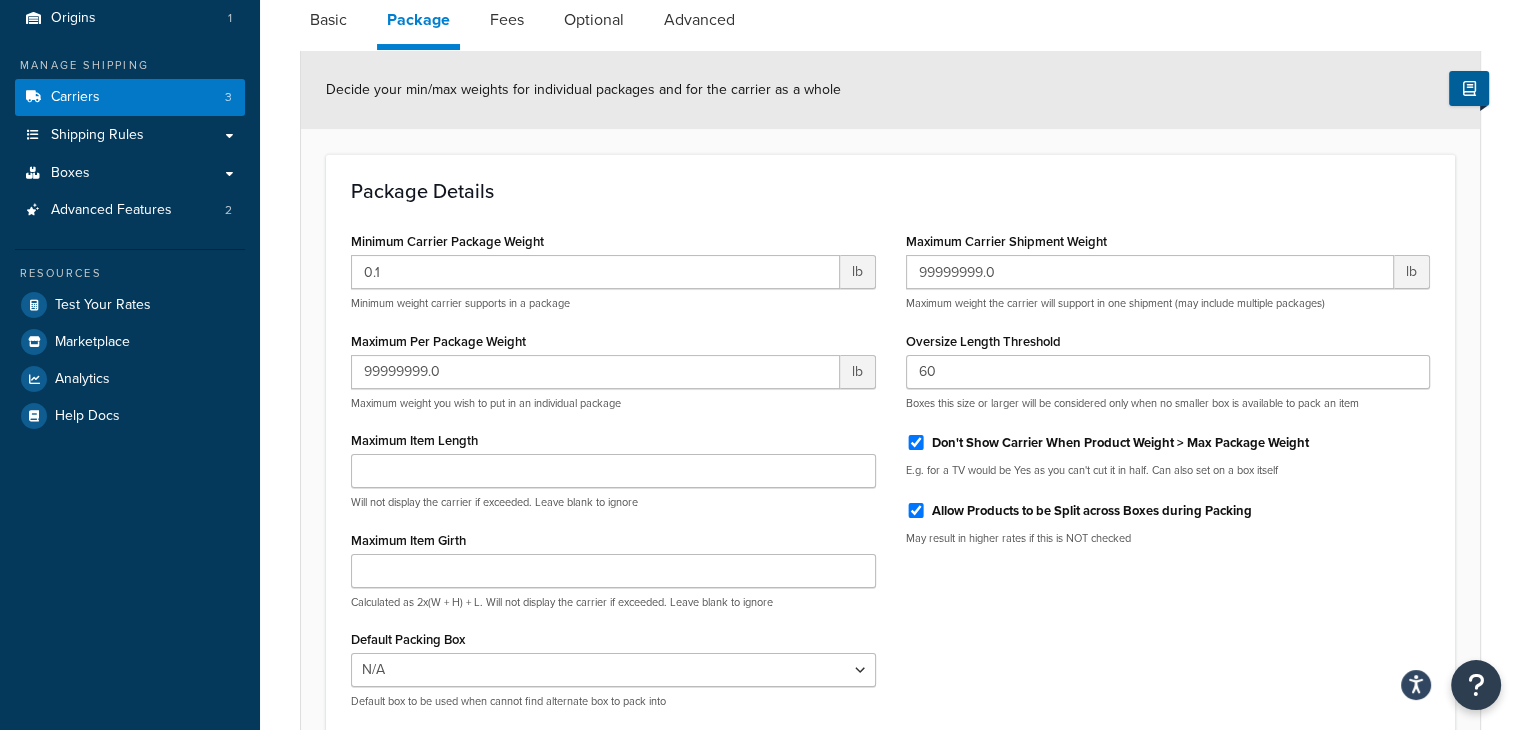 scroll, scrollTop: 0, scrollLeft: 0, axis: both 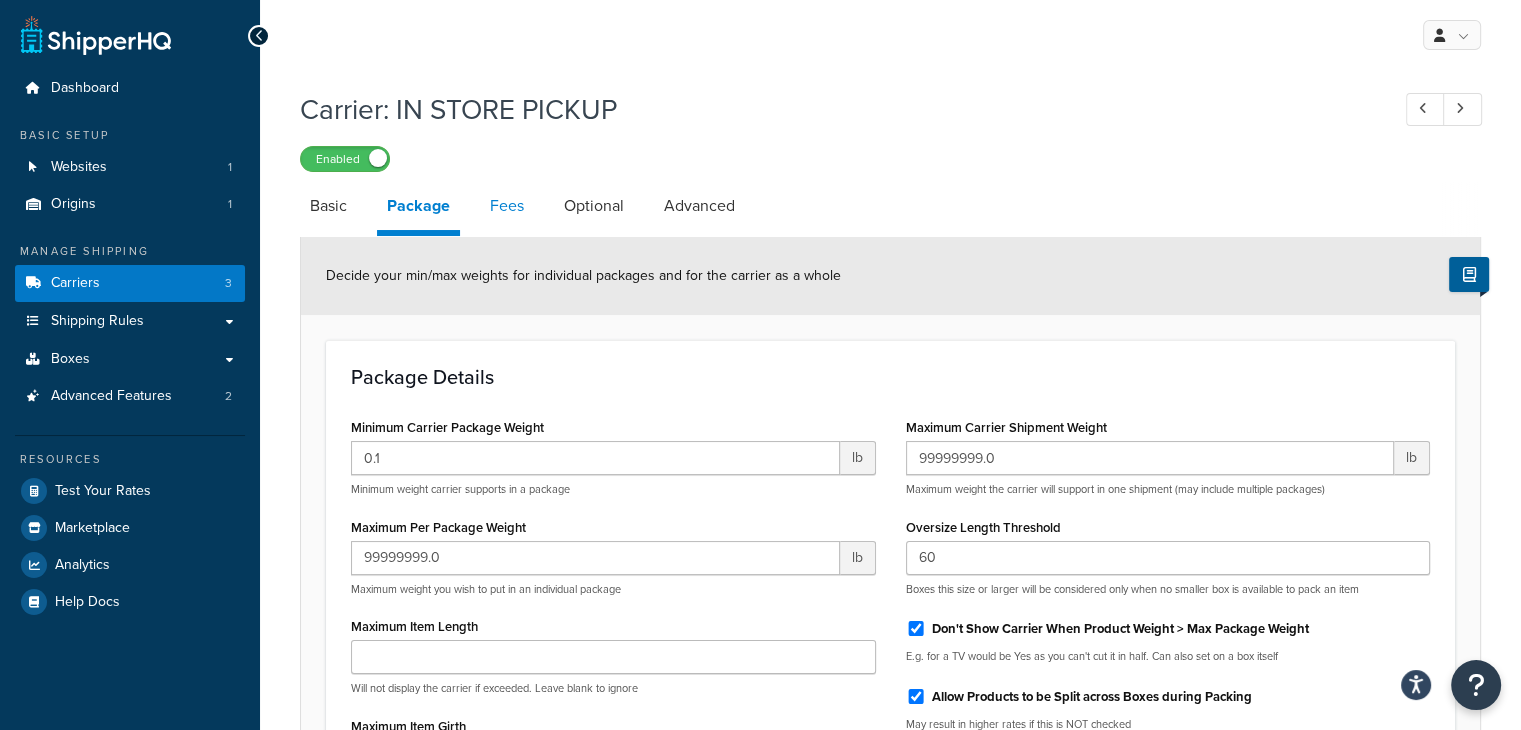 click on "Fees" at bounding box center [507, 206] 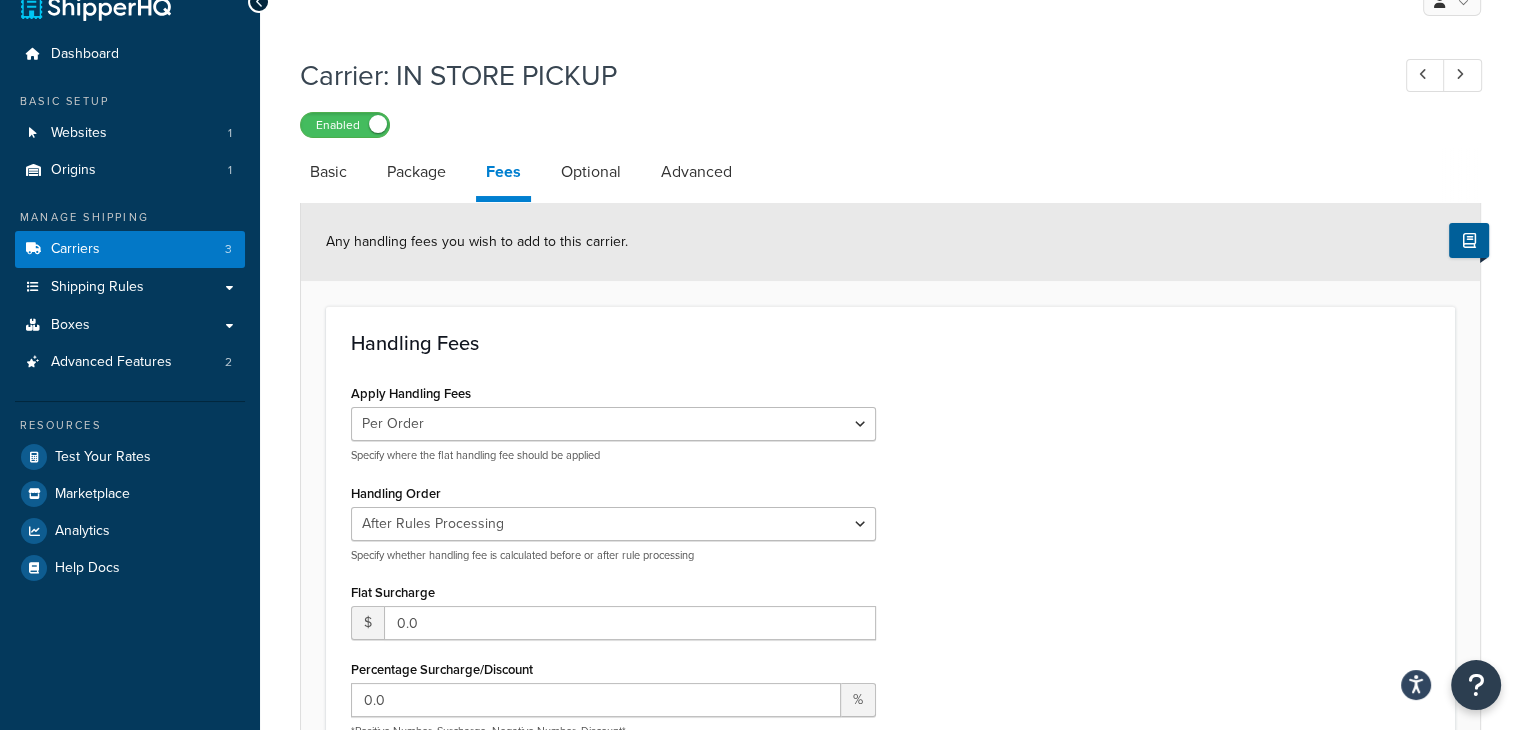 scroll, scrollTop: 0, scrollLeft: 0, axis: both 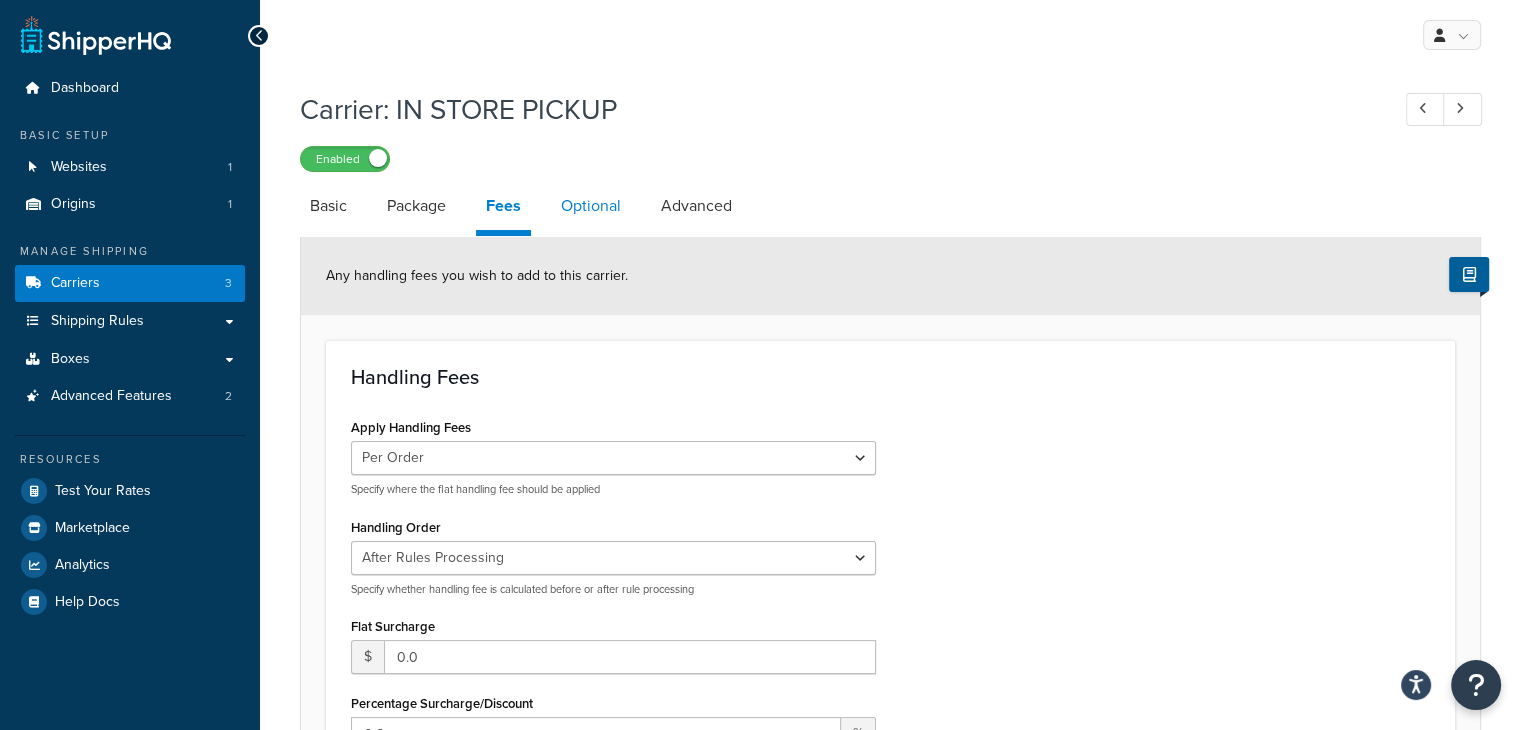click on "Optional" at bounding box center (591, 206) 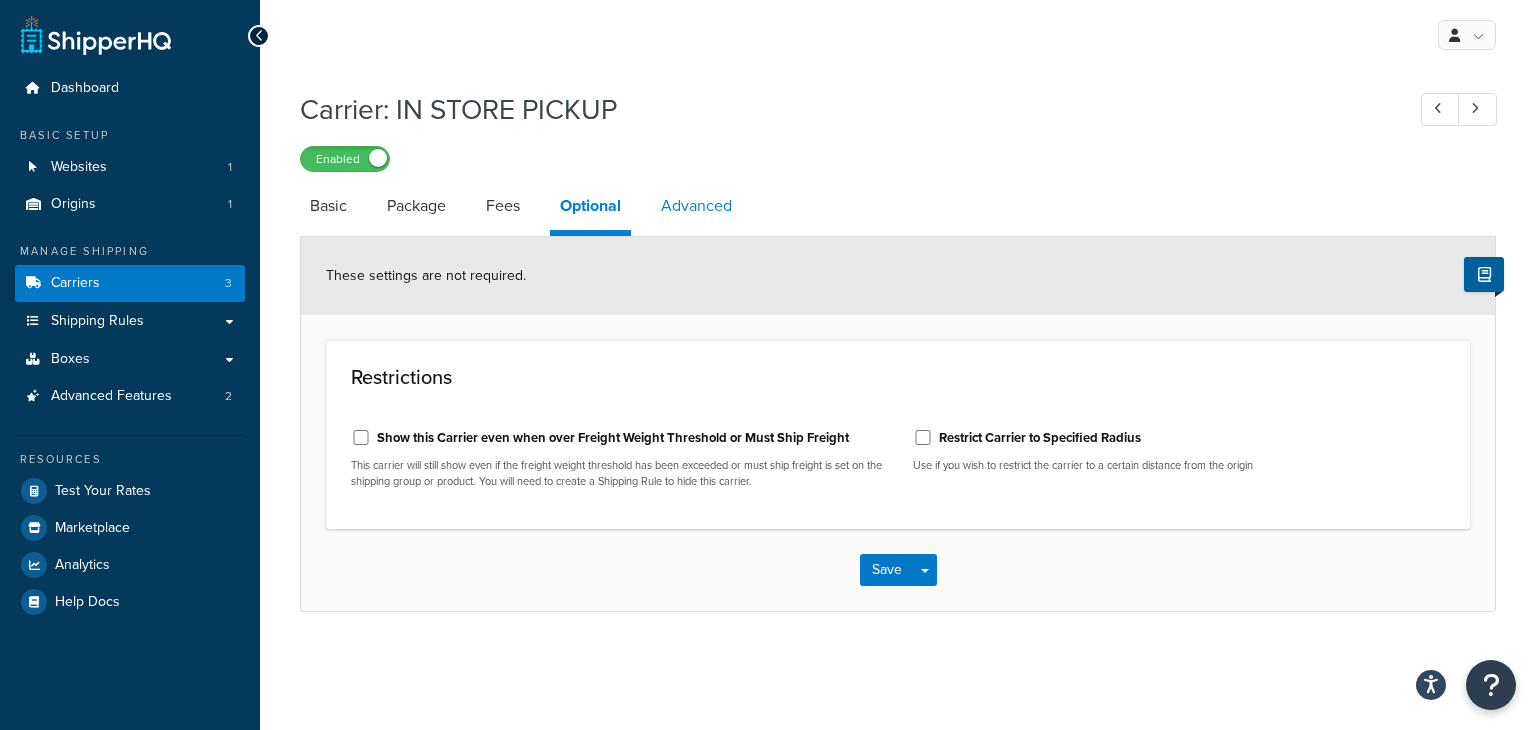 click on "Advanced" at bounding box center [696, 206] 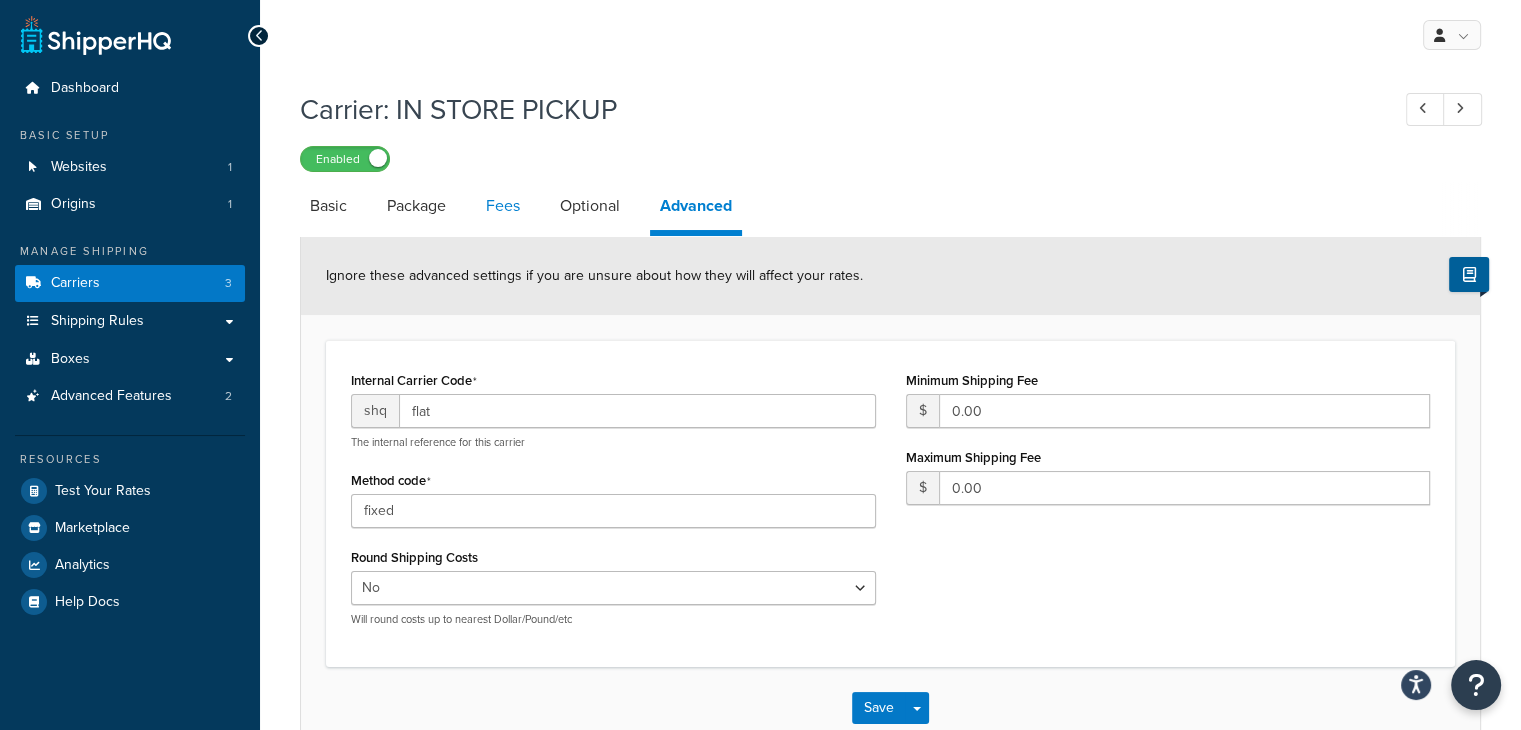 click on "Fees" at bounding box center [503, 206] 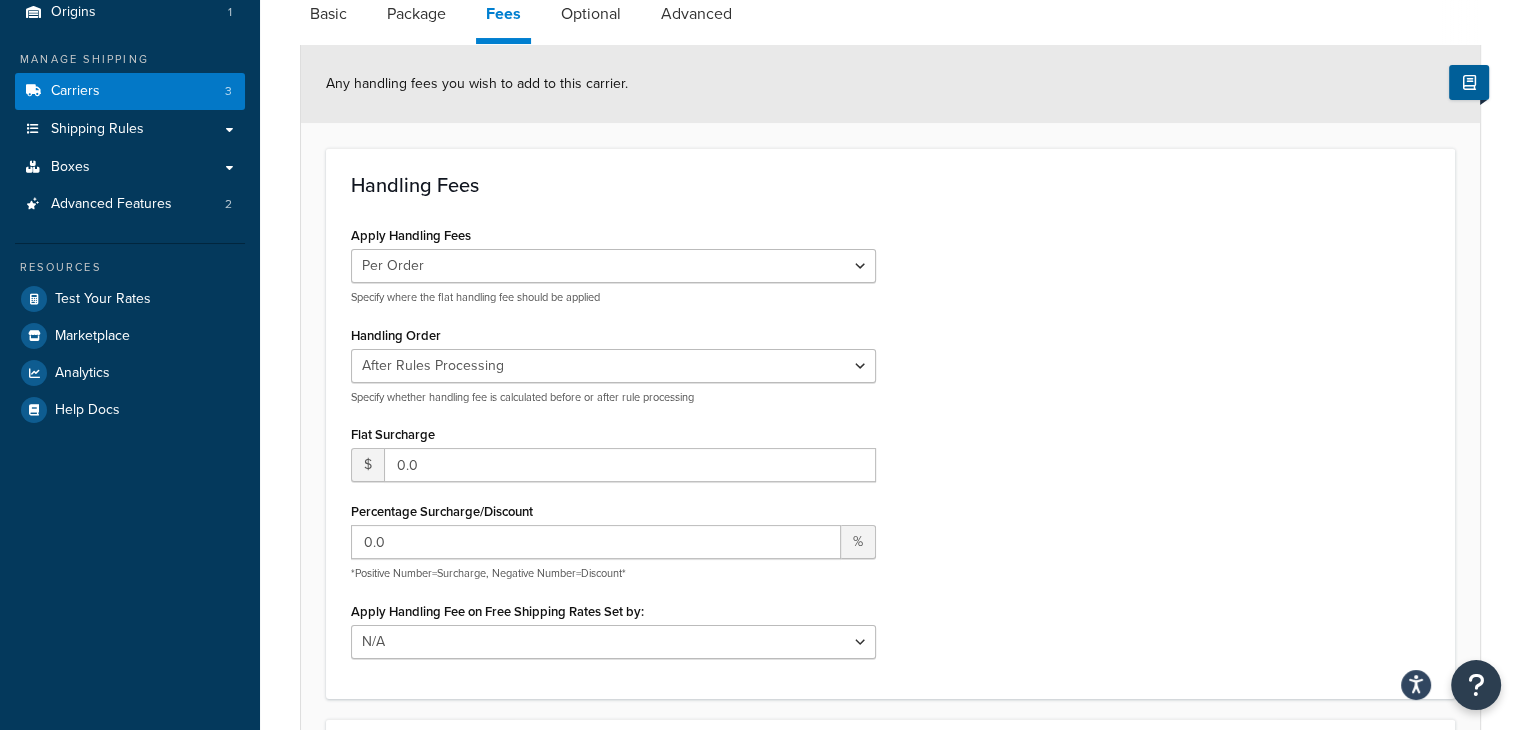 scroll, scrollTop: 200, scrollLeft: 0, axis: vertical 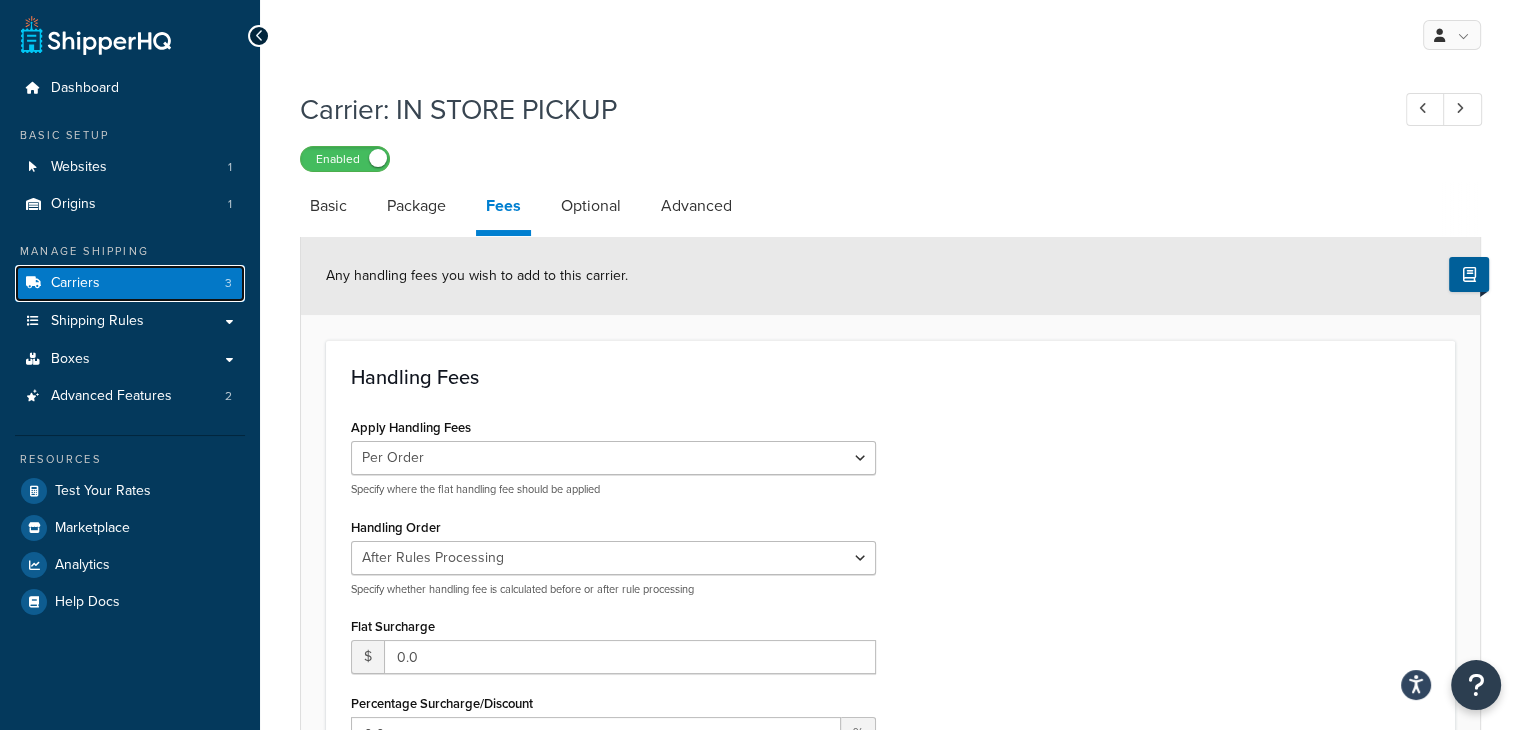 click on "Carriers 3" at bounding box center [130, 283] 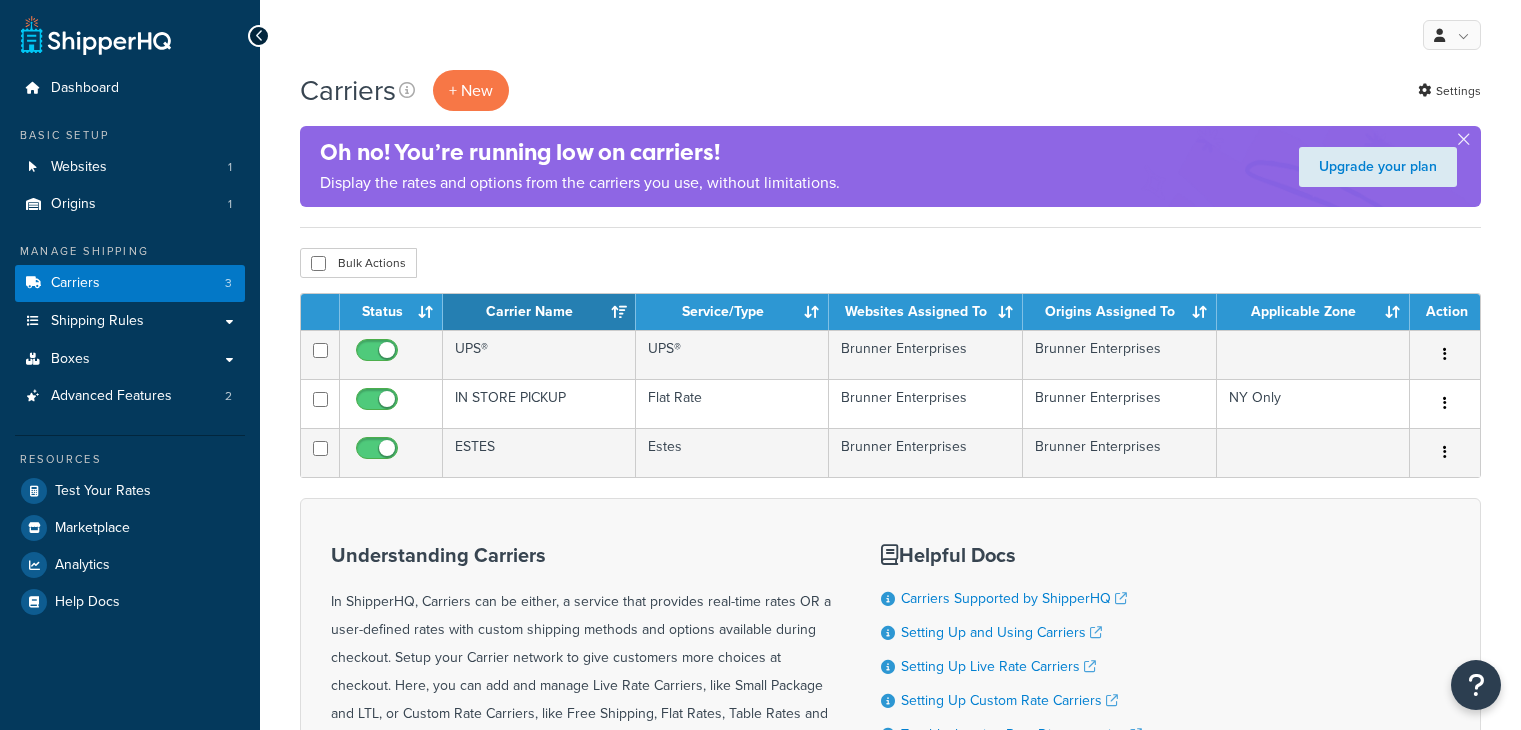 scroll, scrollTop: 0, scrollLeft: 0, axis: both 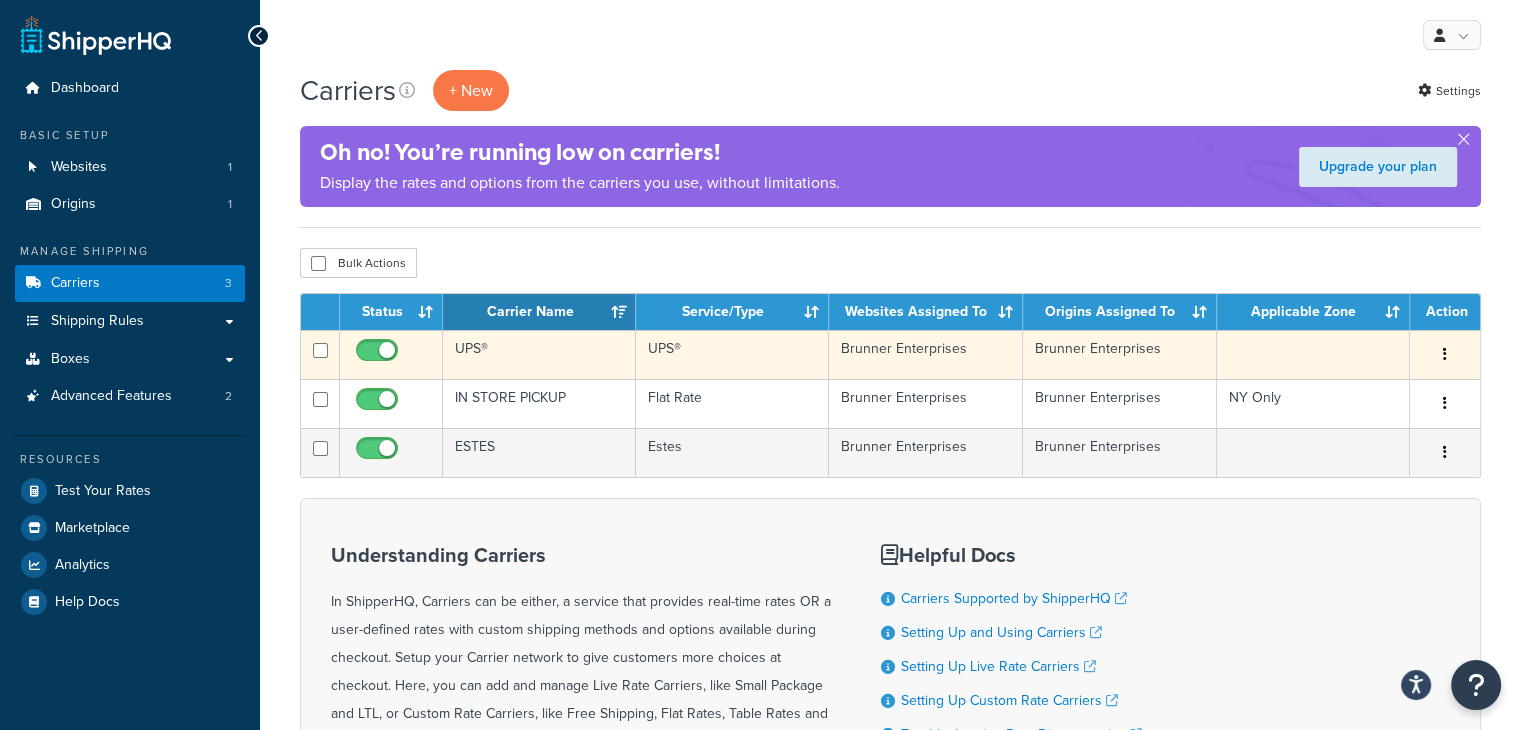 click at bounding box center [1445, 355] 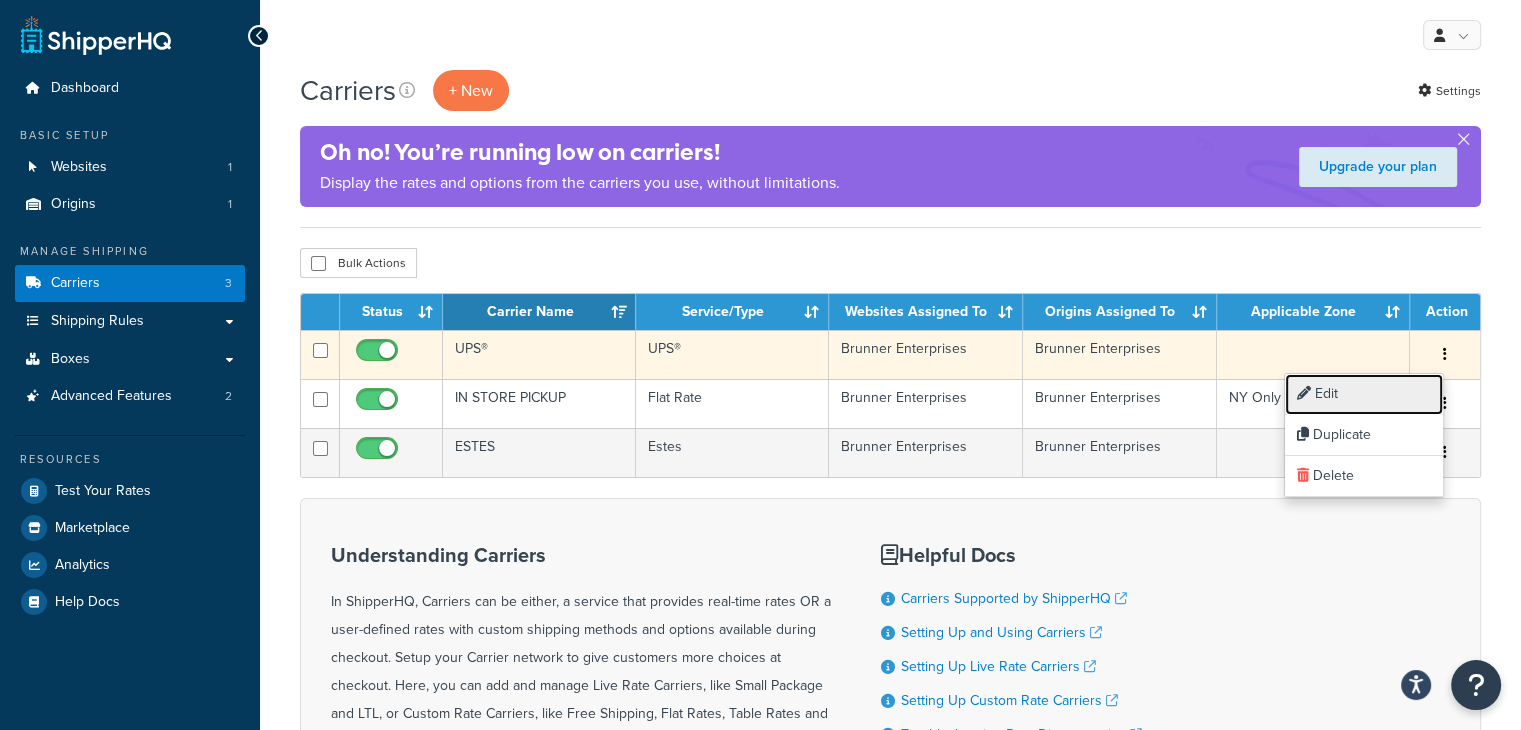 click on "Edit" at bounding box center (1364, 394) 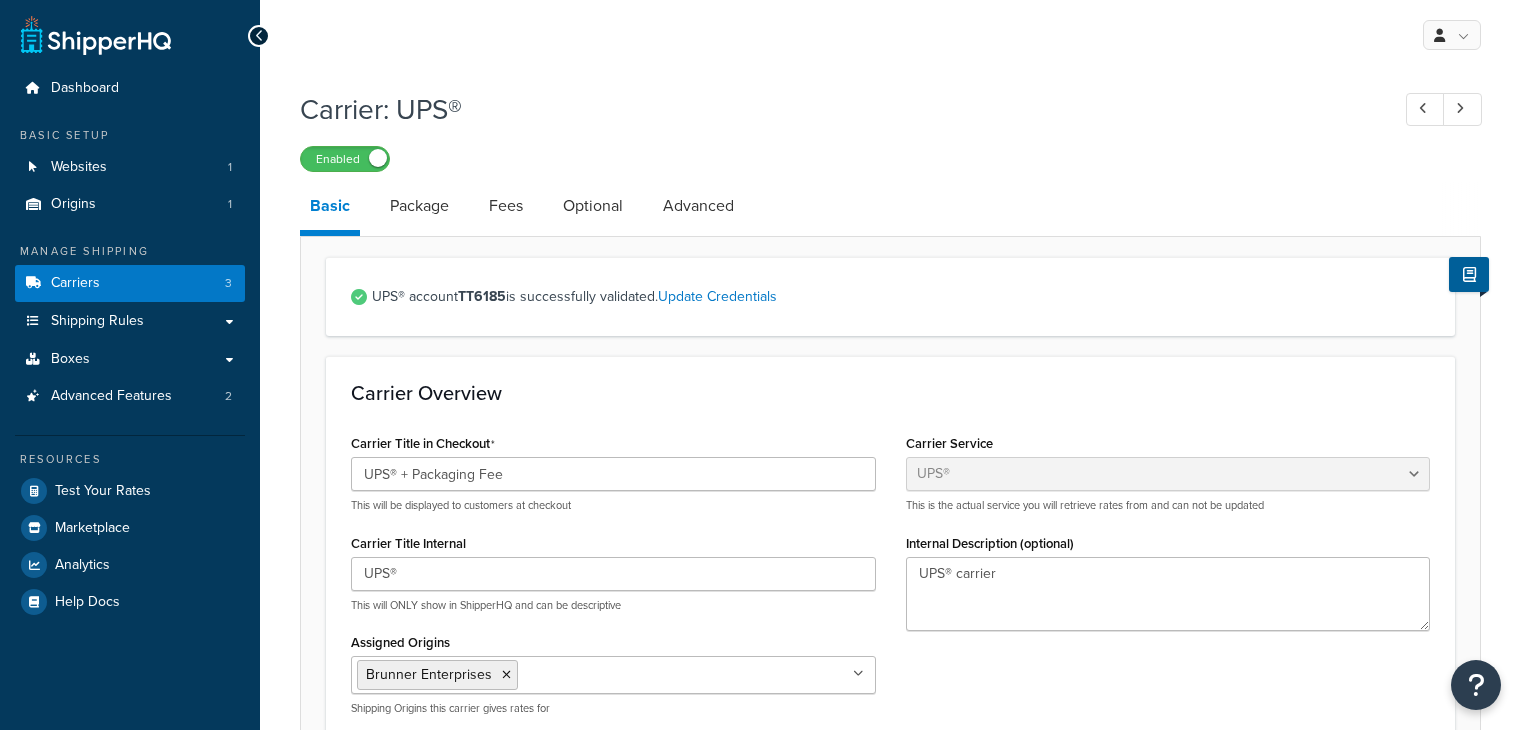 select on "ups" 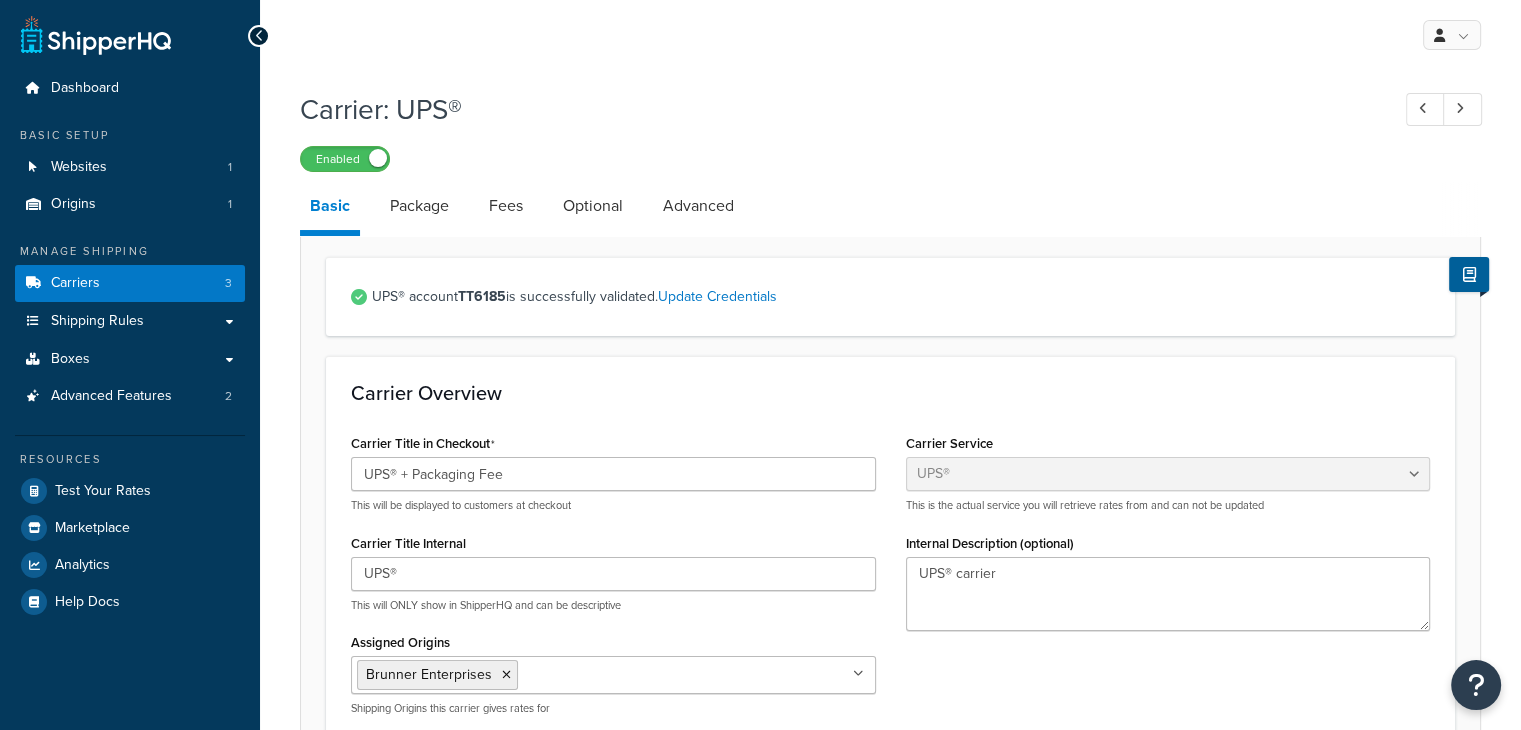 scroll, scrollTop: 0, scrollLeft: 0, axis: both 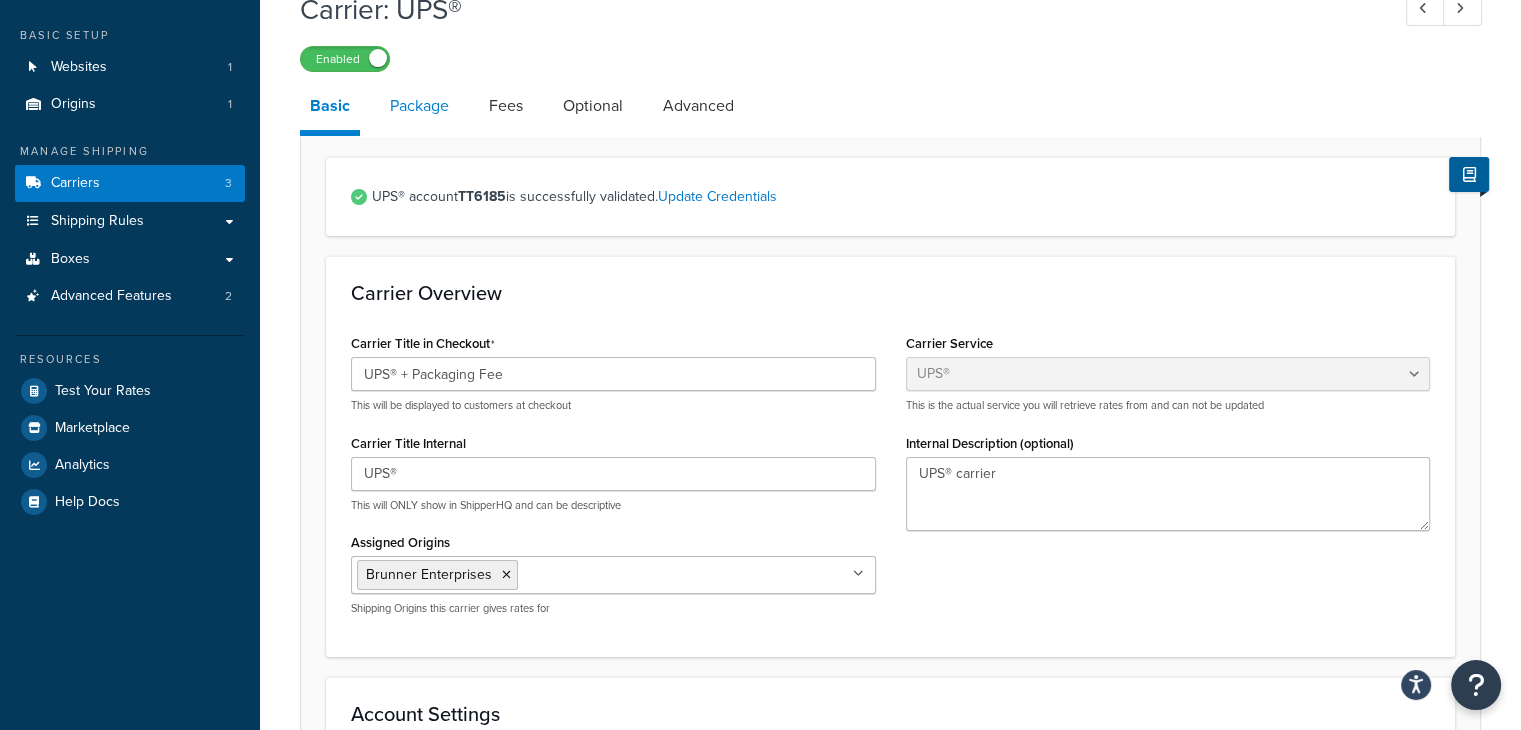 click on "Package" at bounding box center (419, 106) 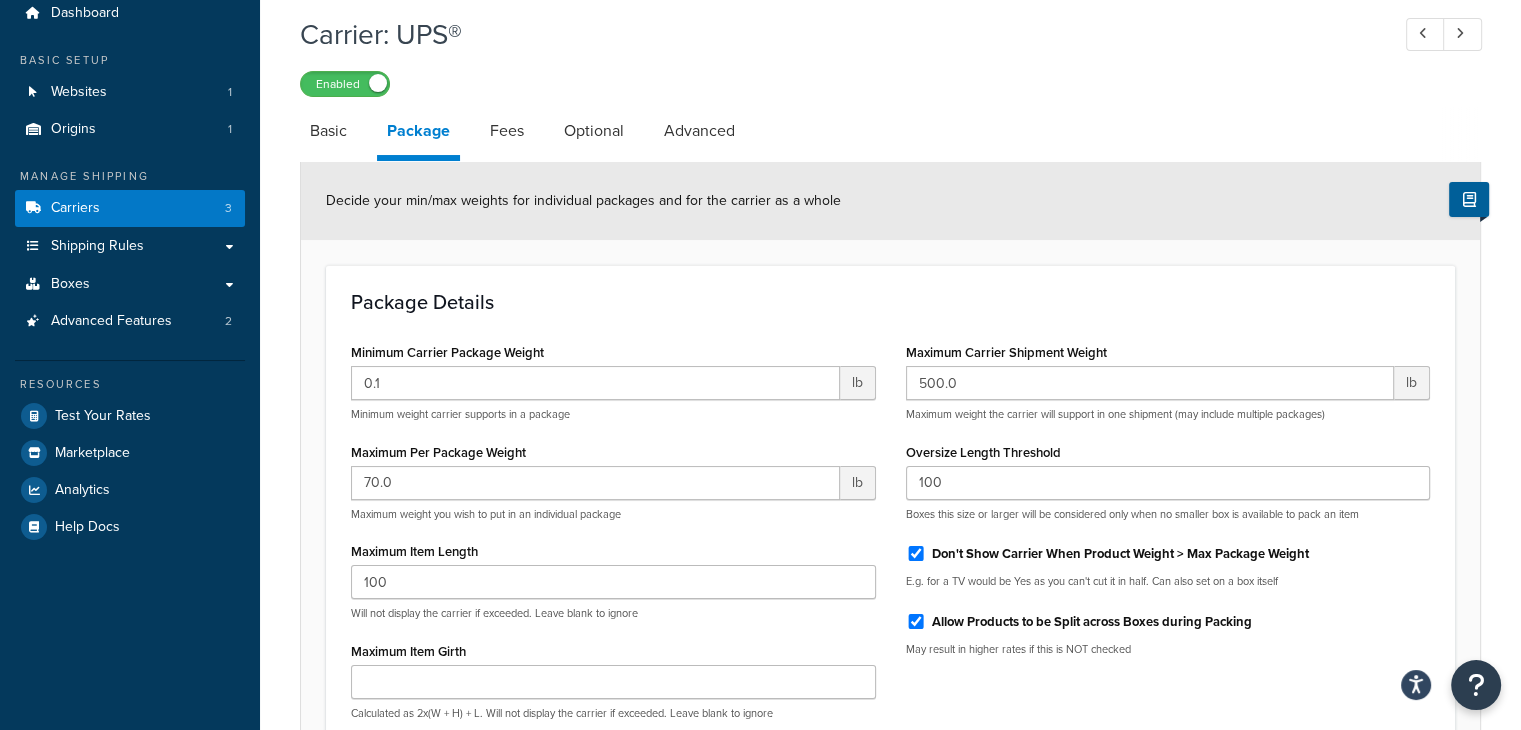 scroll, scrollTop: 0, scrollLeft: 0, axis: both 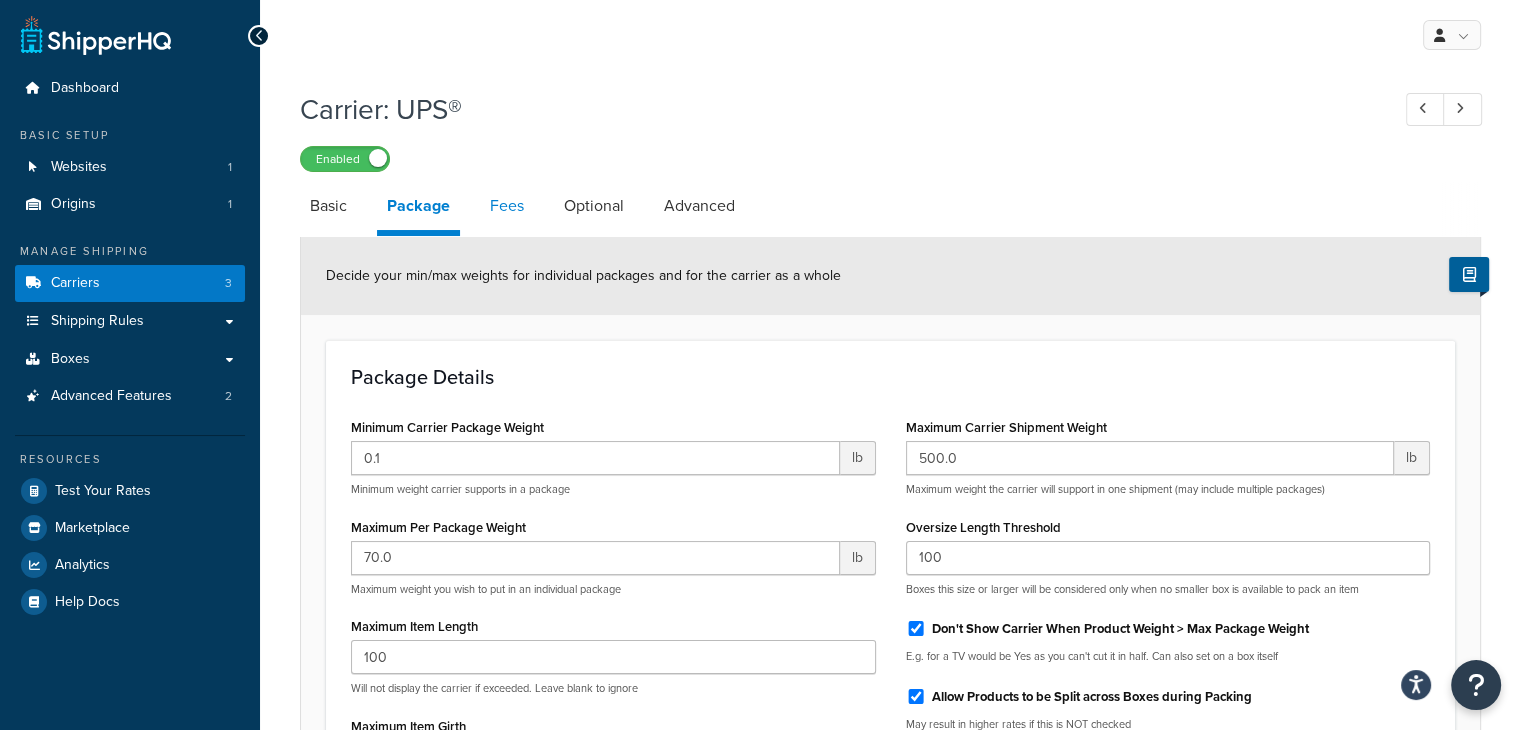 click on "Fees" at bounding box center [507, 206] 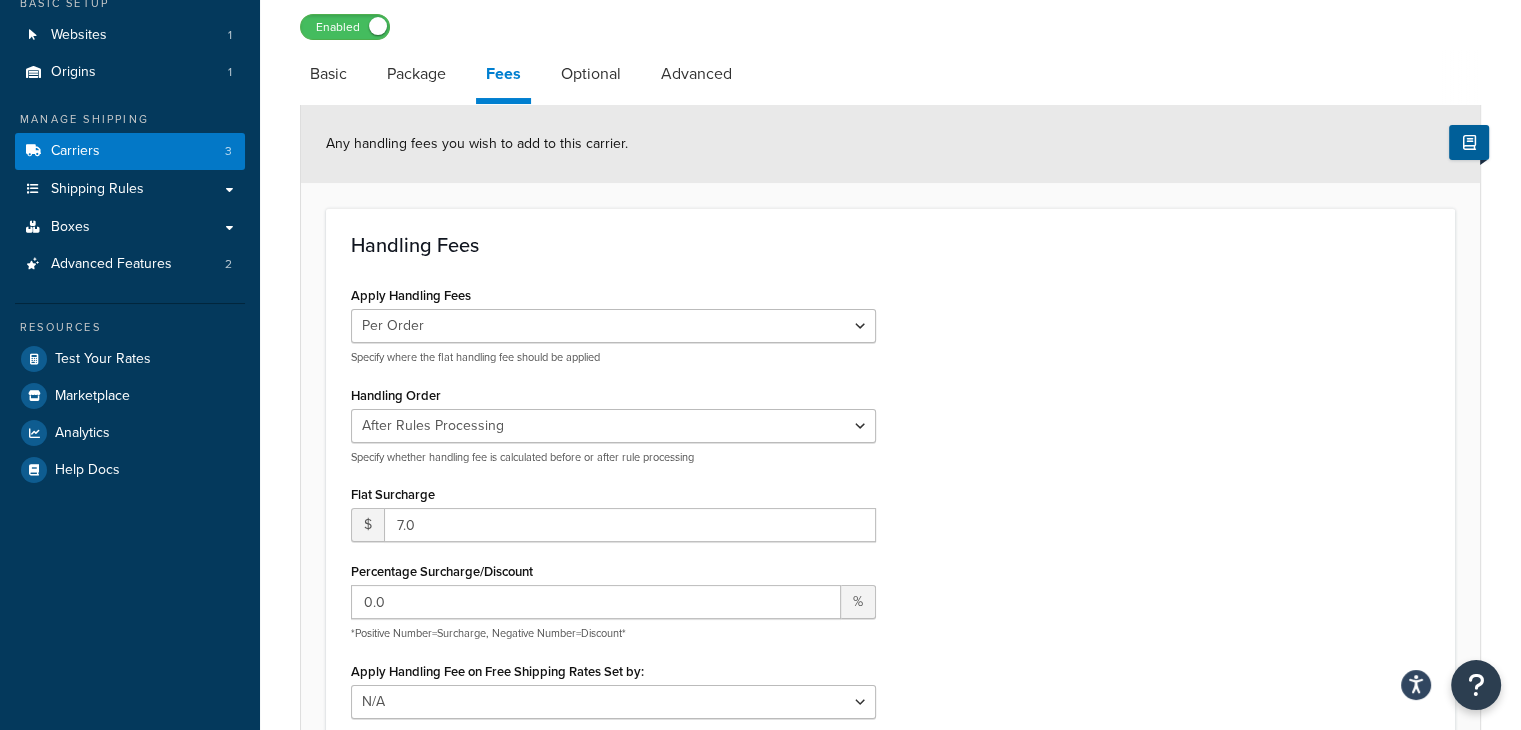 scroll, scrollTop: 0, scrollLeft: 0, axis: both 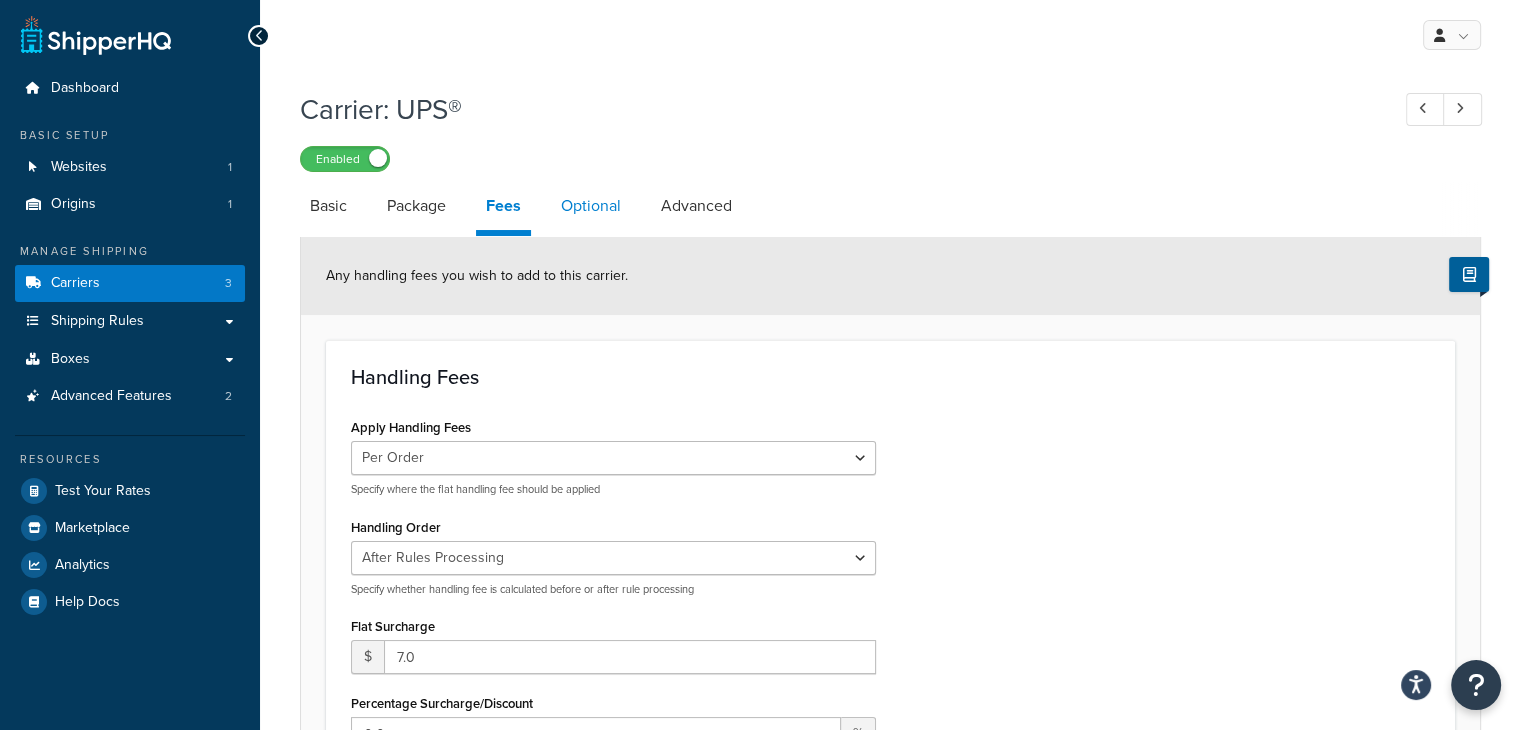 click on "Optional" at bounding box center [591, 206] 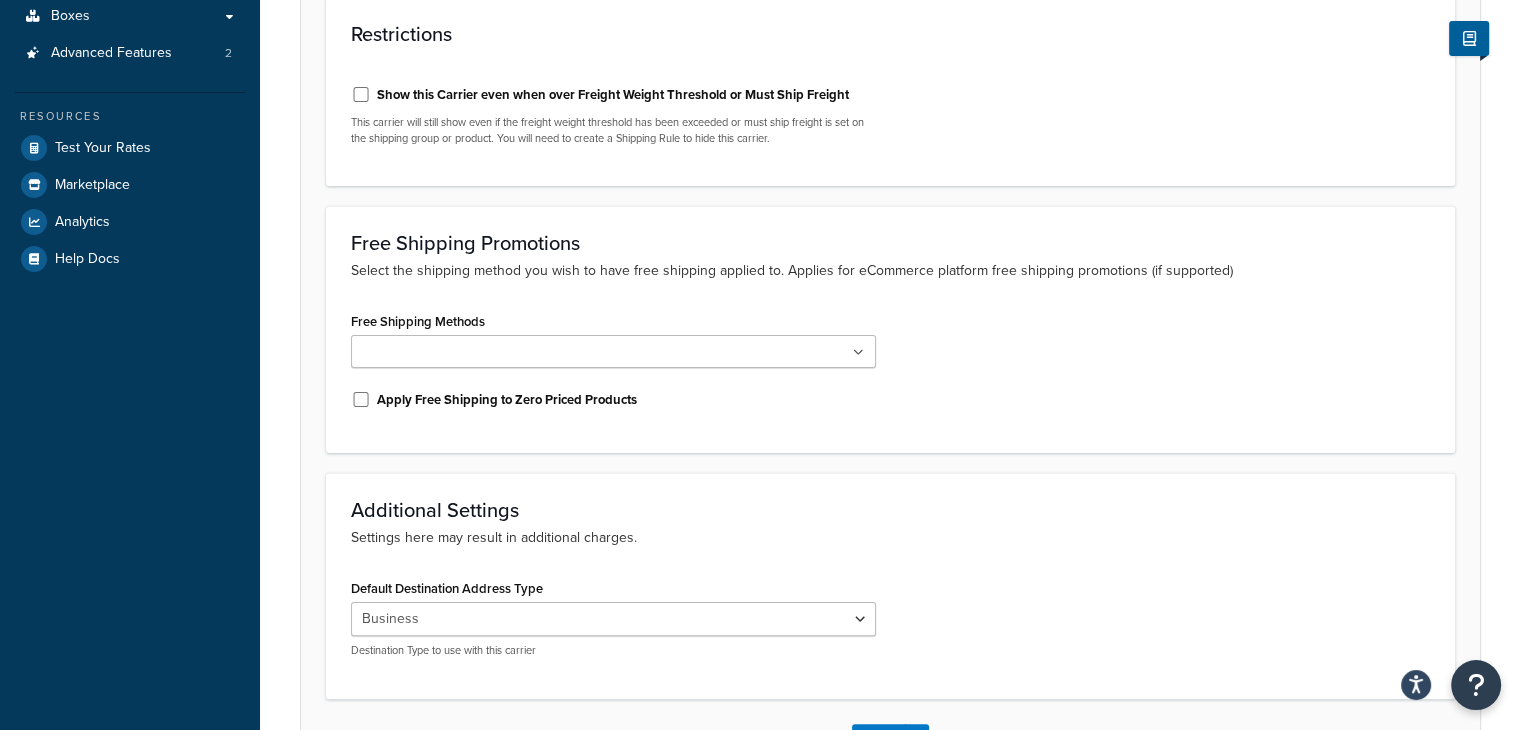 scroll, scrollTop: 193, scrollLeft: 0, axis: vertical 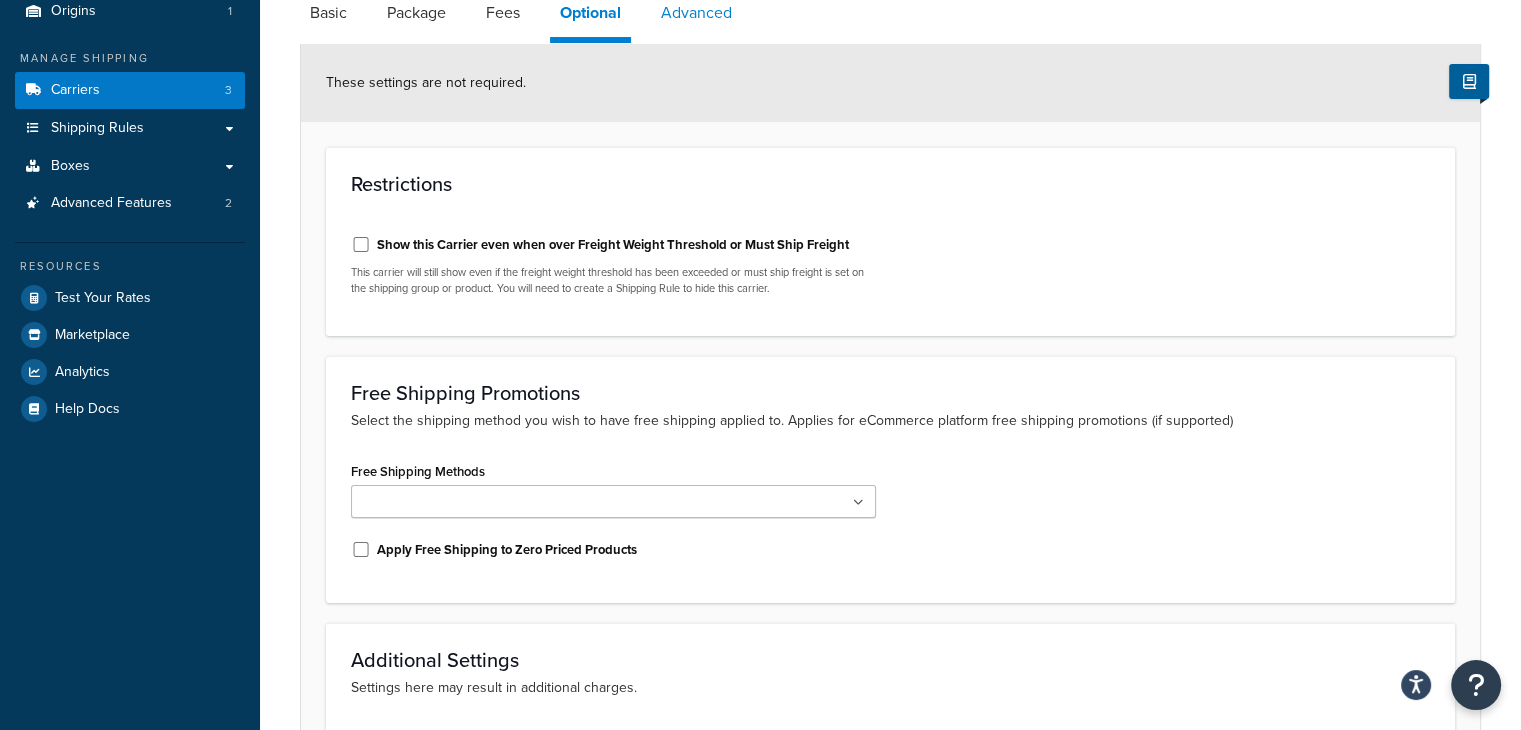 click on "Advanced" at bounding box center (696, 13) 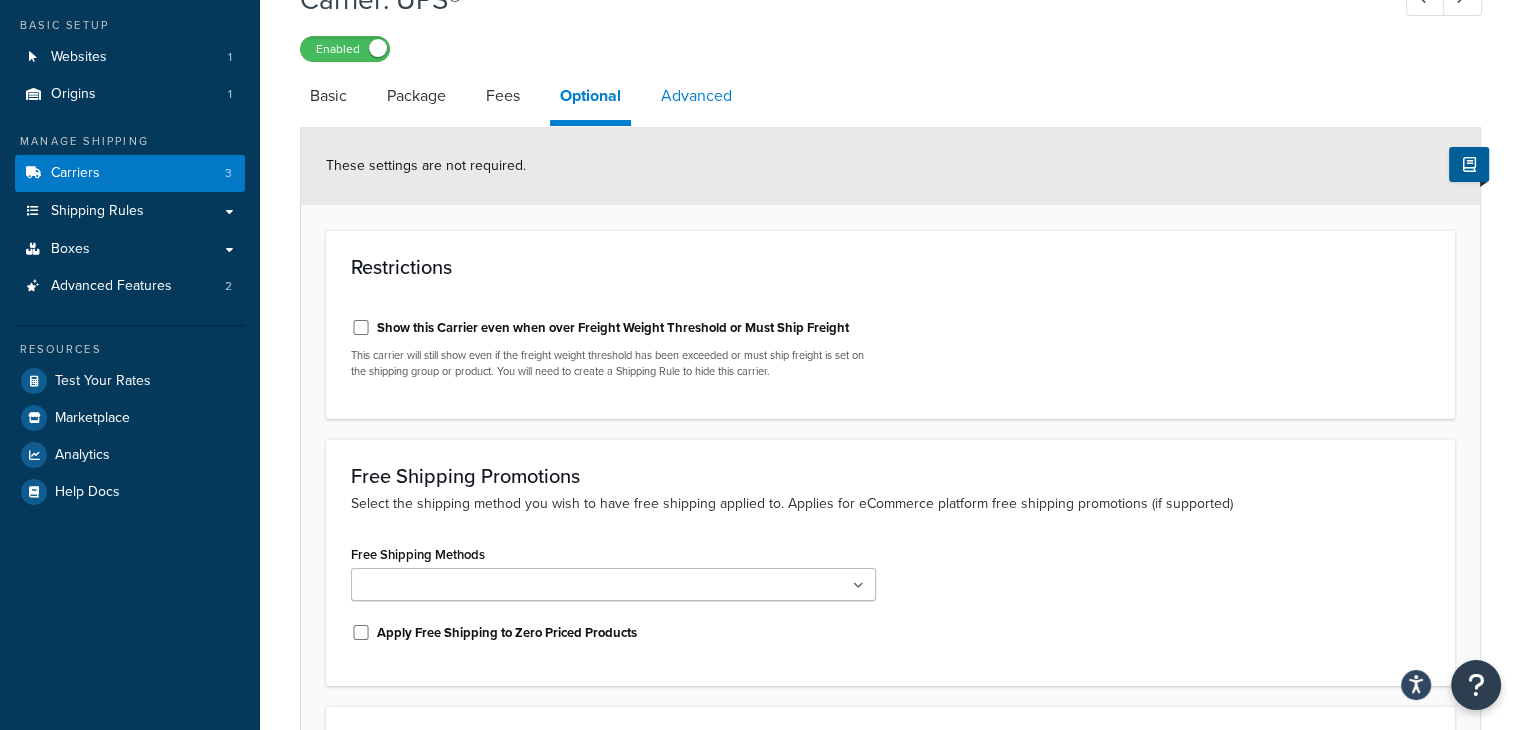 select on "false" 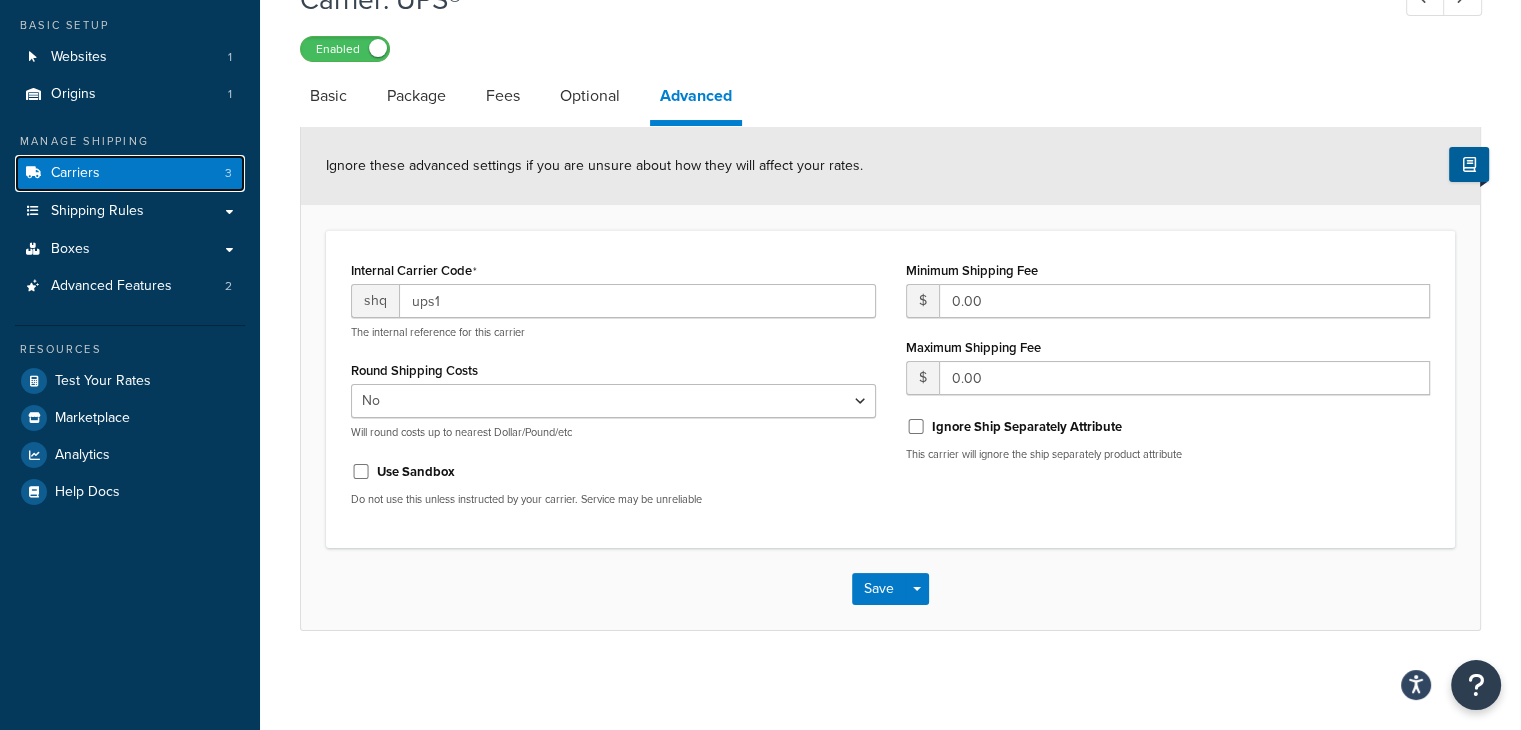 click on "Carriers 3" at bounding box center (130, 173) 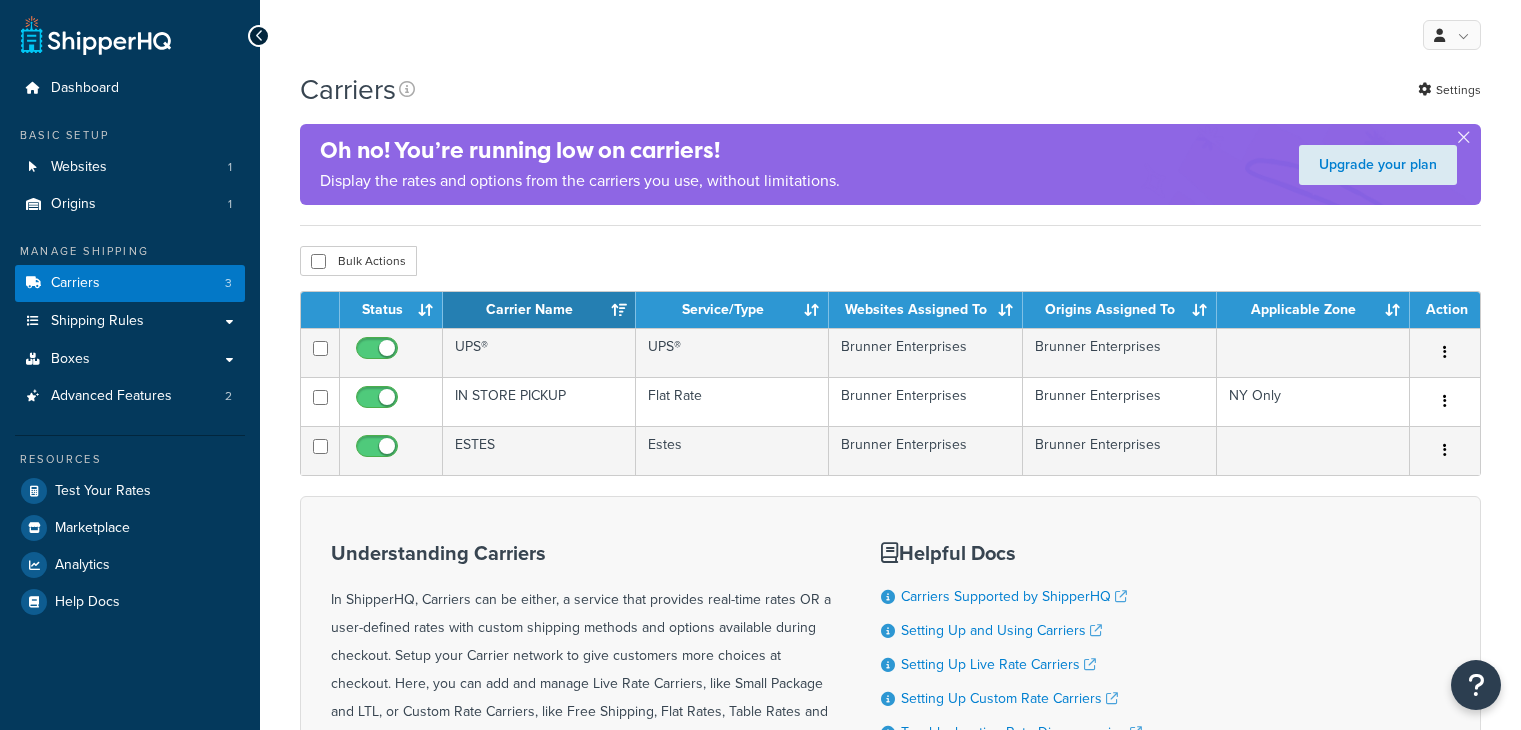 scroll, scrollTop: 0, scrollLeft: 0, axis: both 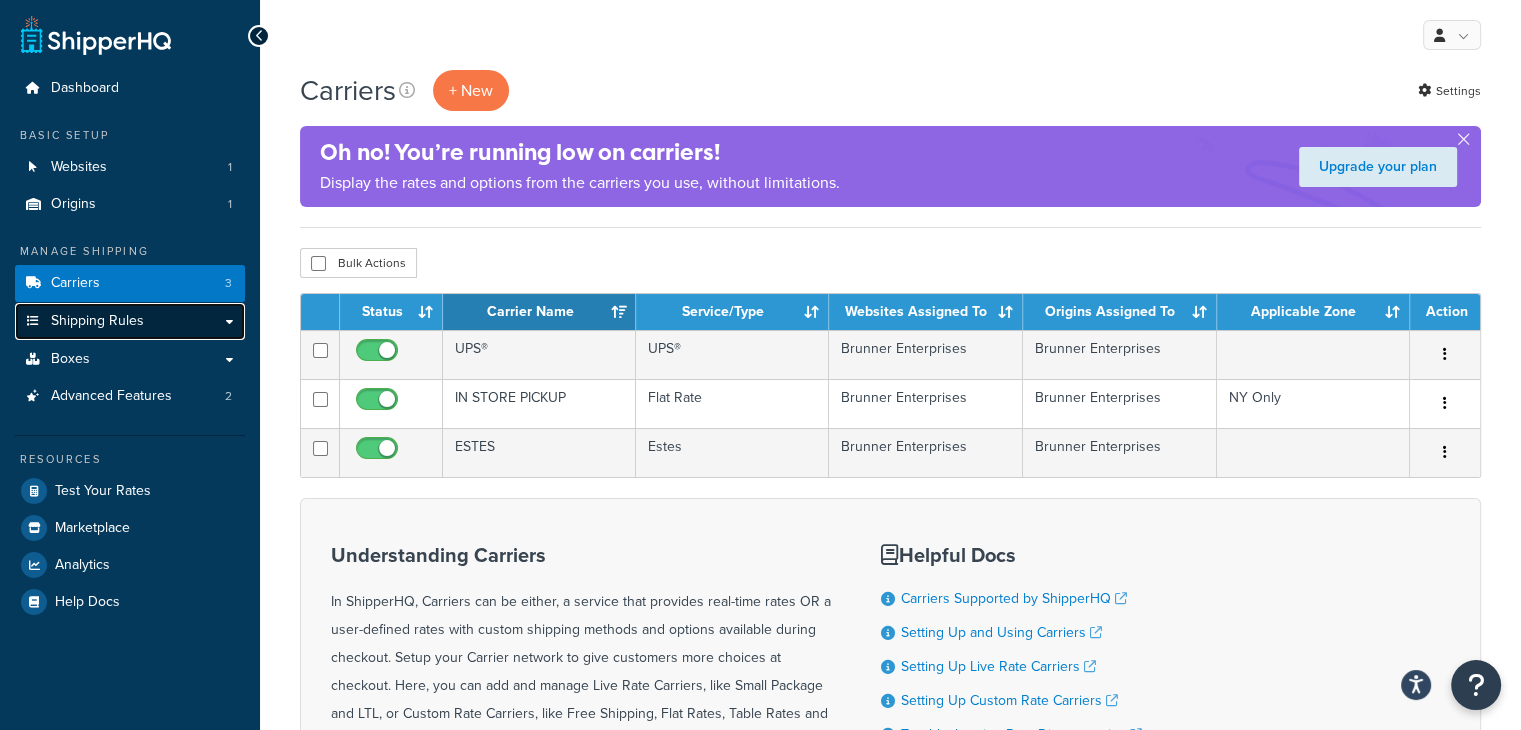 click on "Shipping Rules" at bounding box center [97, 321] 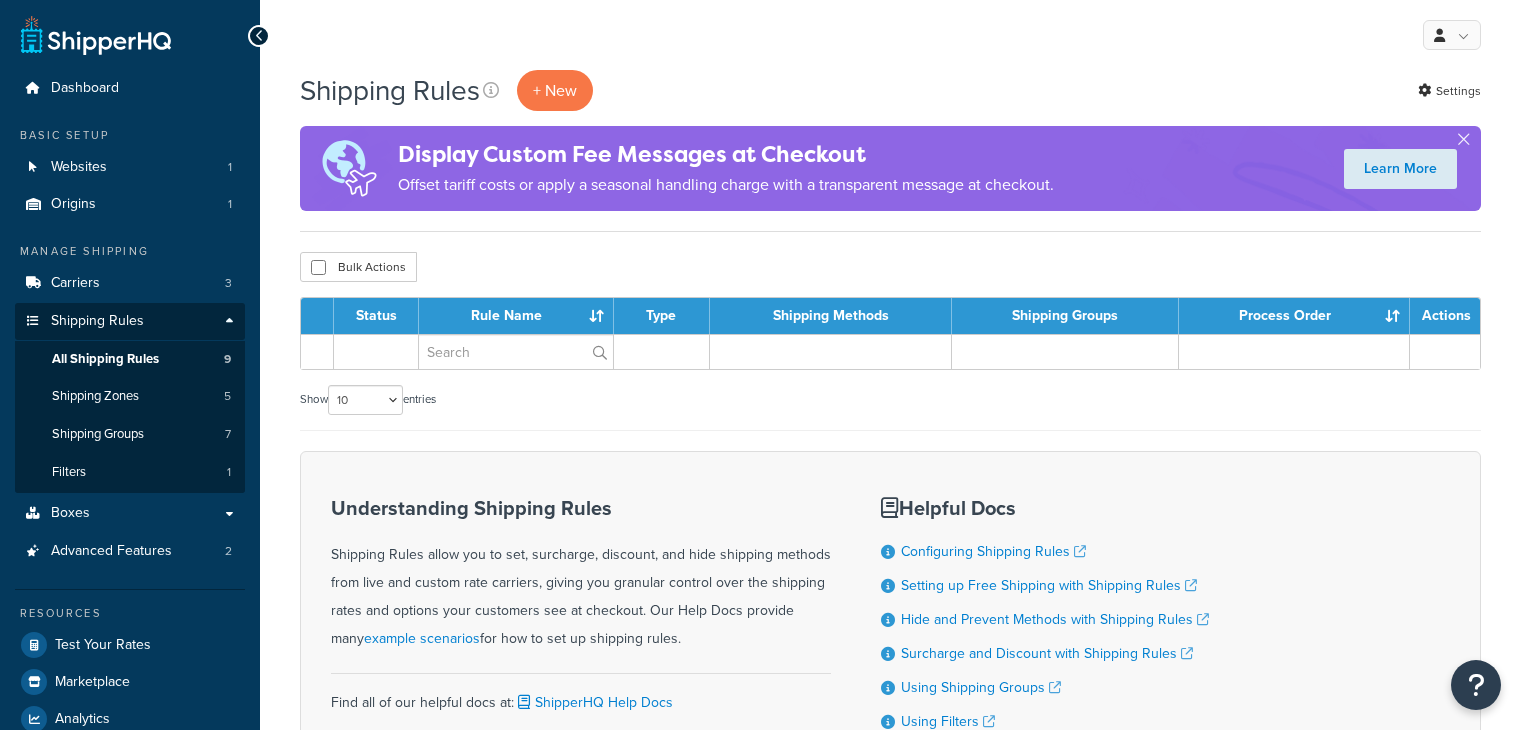 scroll, scrollTop: 0, scrollLeft: 0, axis: both 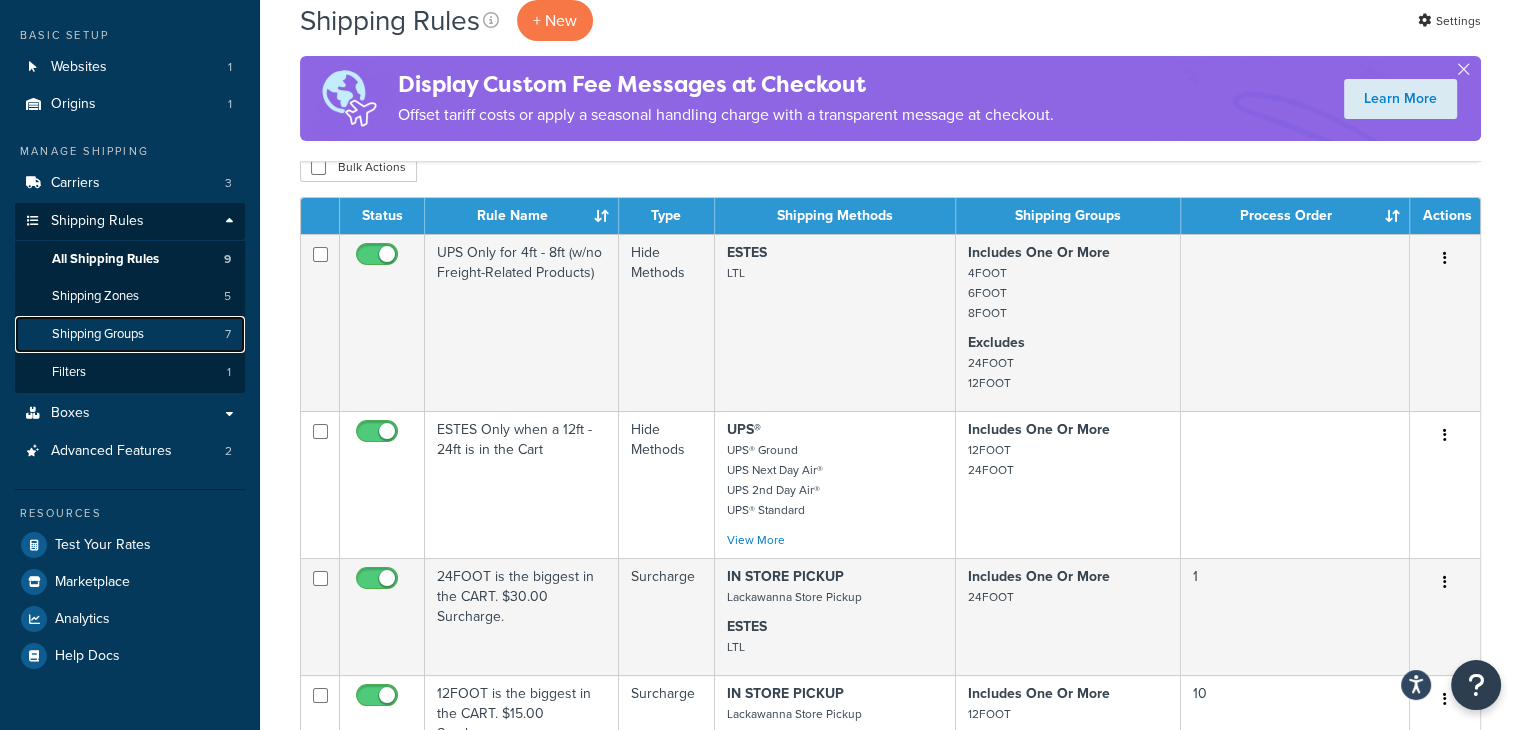 click on "Shipping Groups" at bounding box center (98, 334) 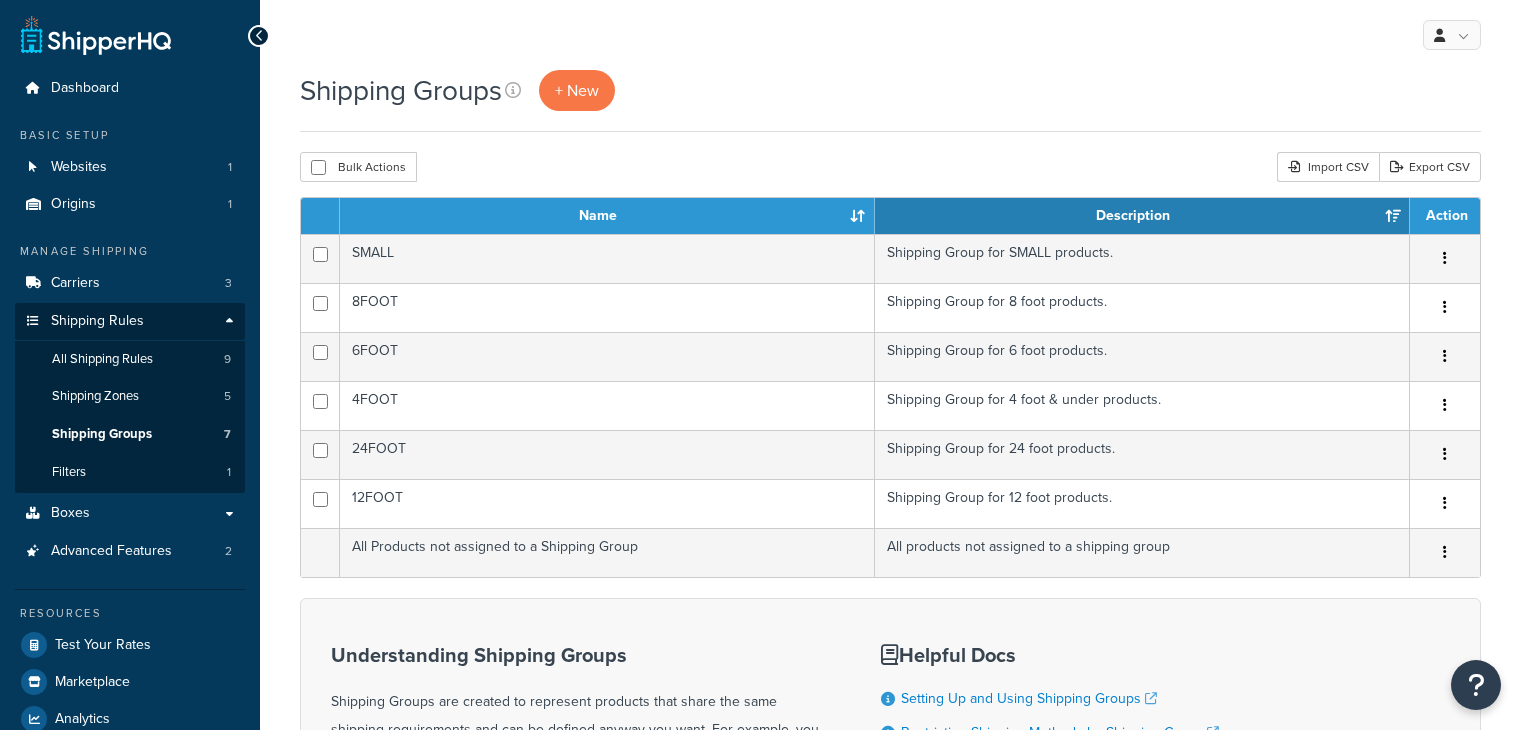 scroll, scrollTop: 0, scrollLeft: 0, axis: both 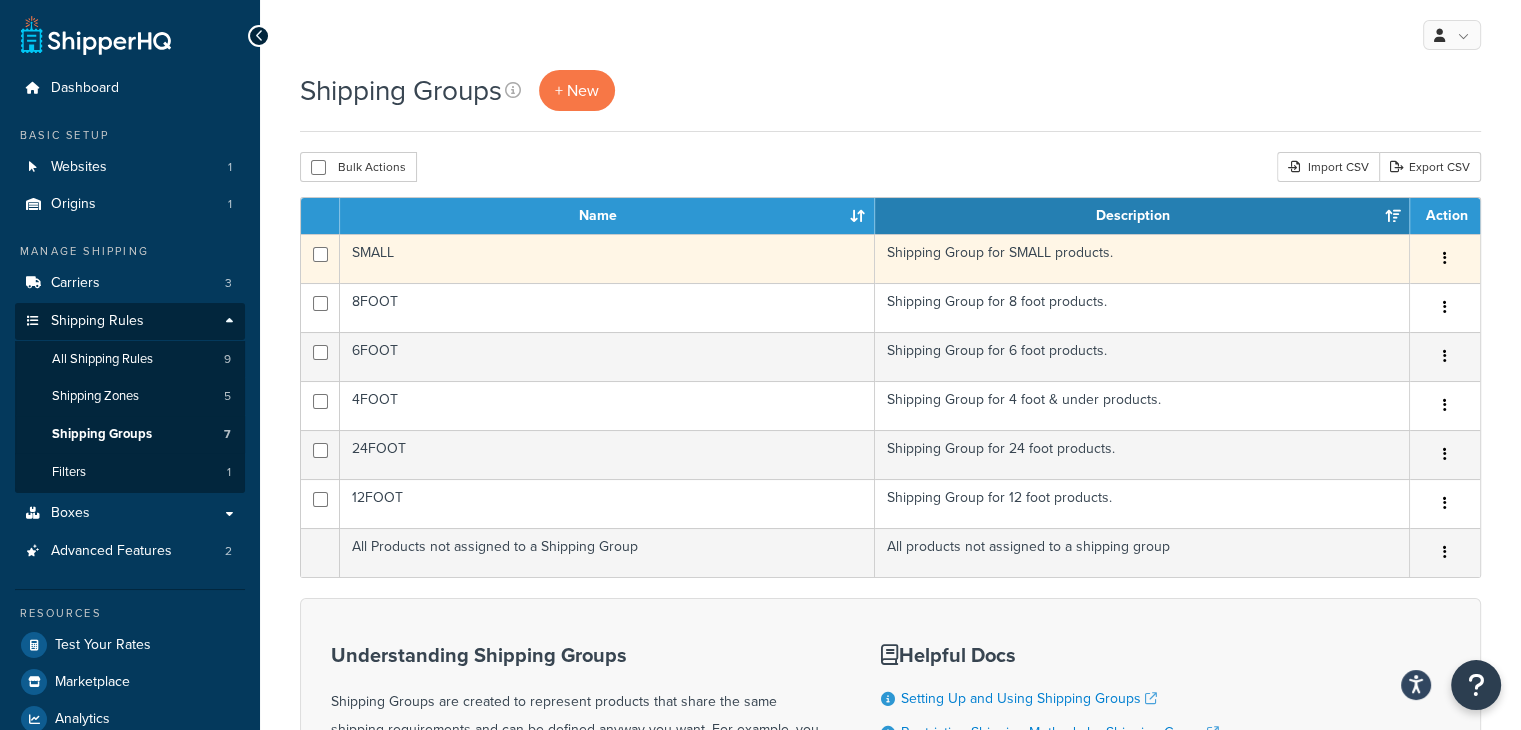 click at bounding box center [1445, 259] 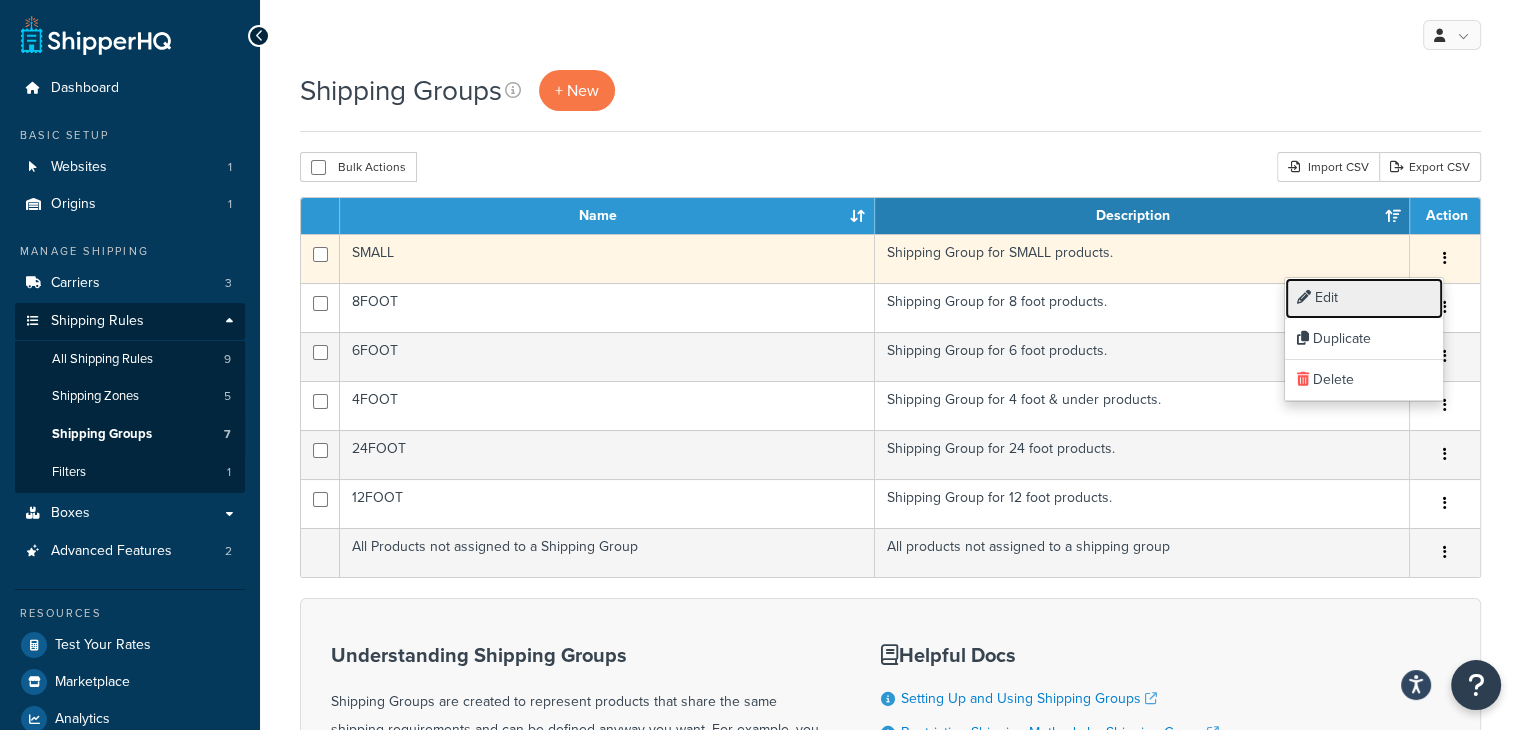 click on "Edit" at bounding box center [1364, 298] 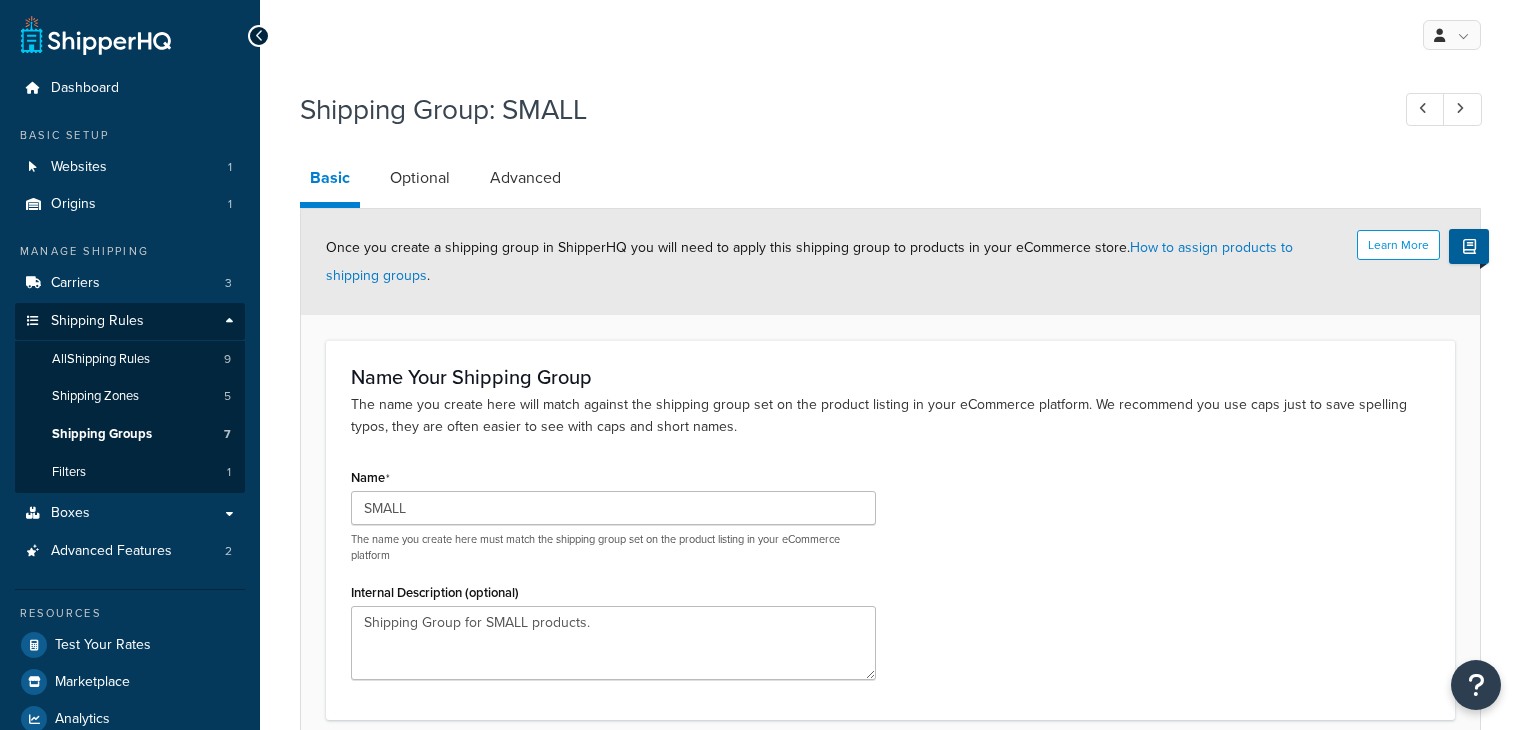 scroll, scrollTop: 0, scrollLeft: 0, axis: both 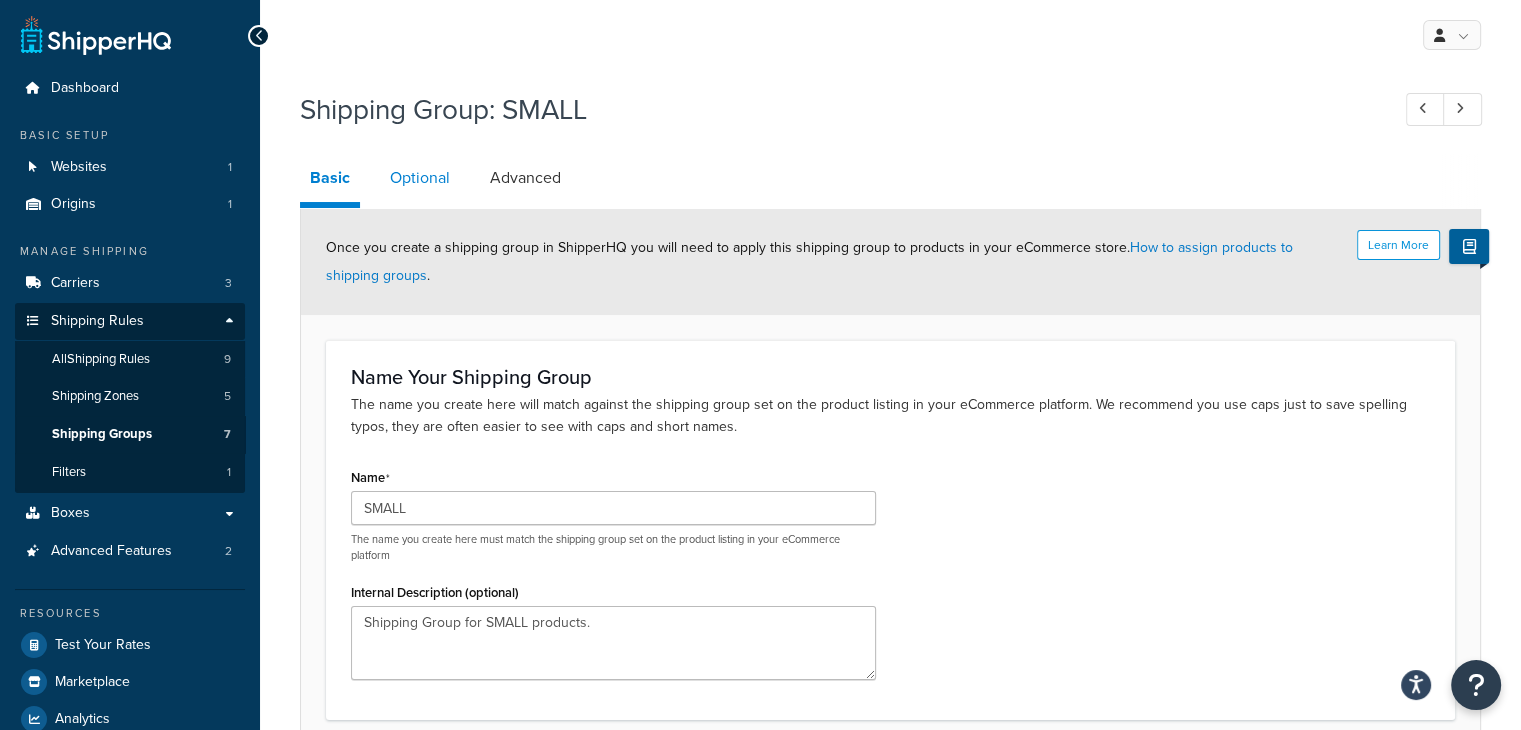 click on "Optional" at bounding box center [420, 178] 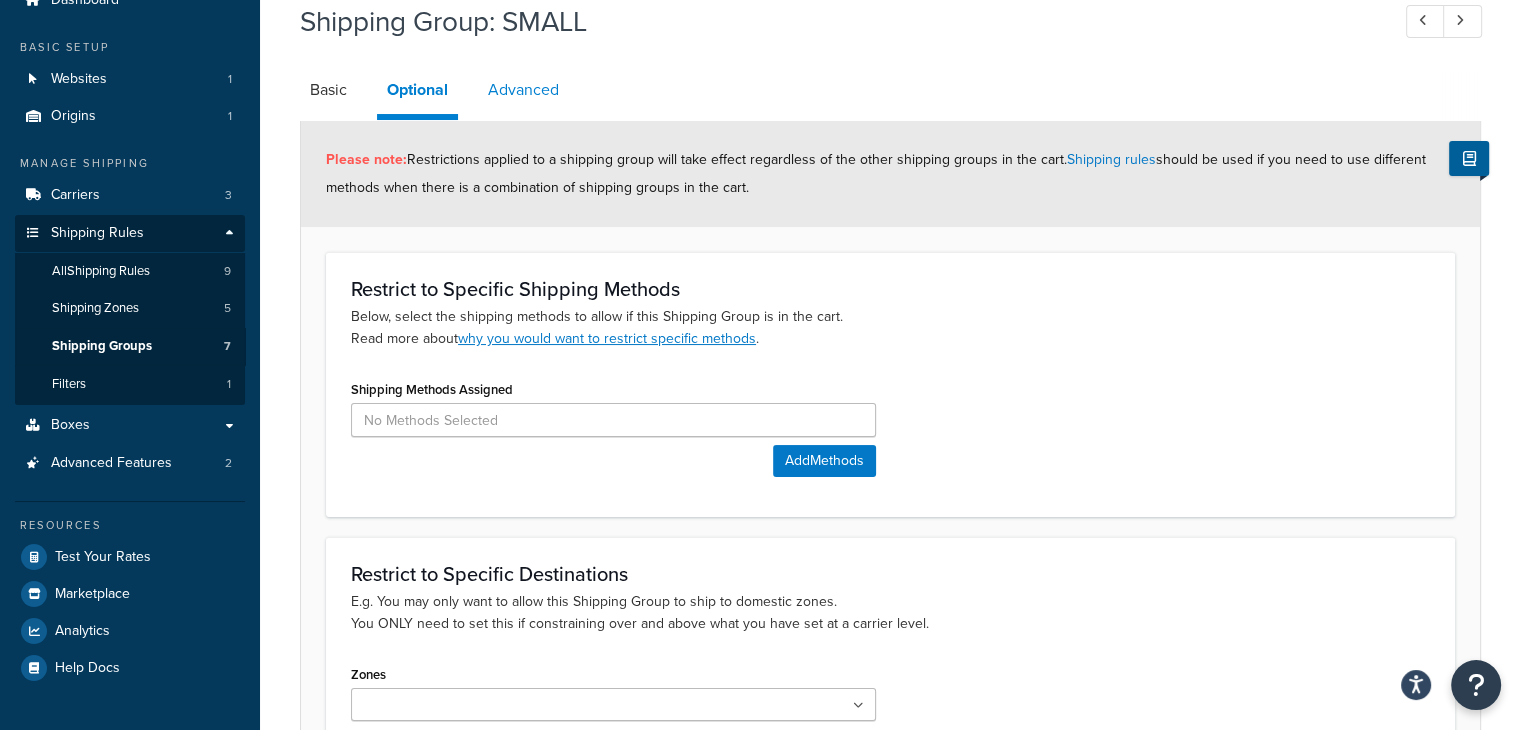 scroll, scrollTop: 0, scrollLeft: 0, axis: both 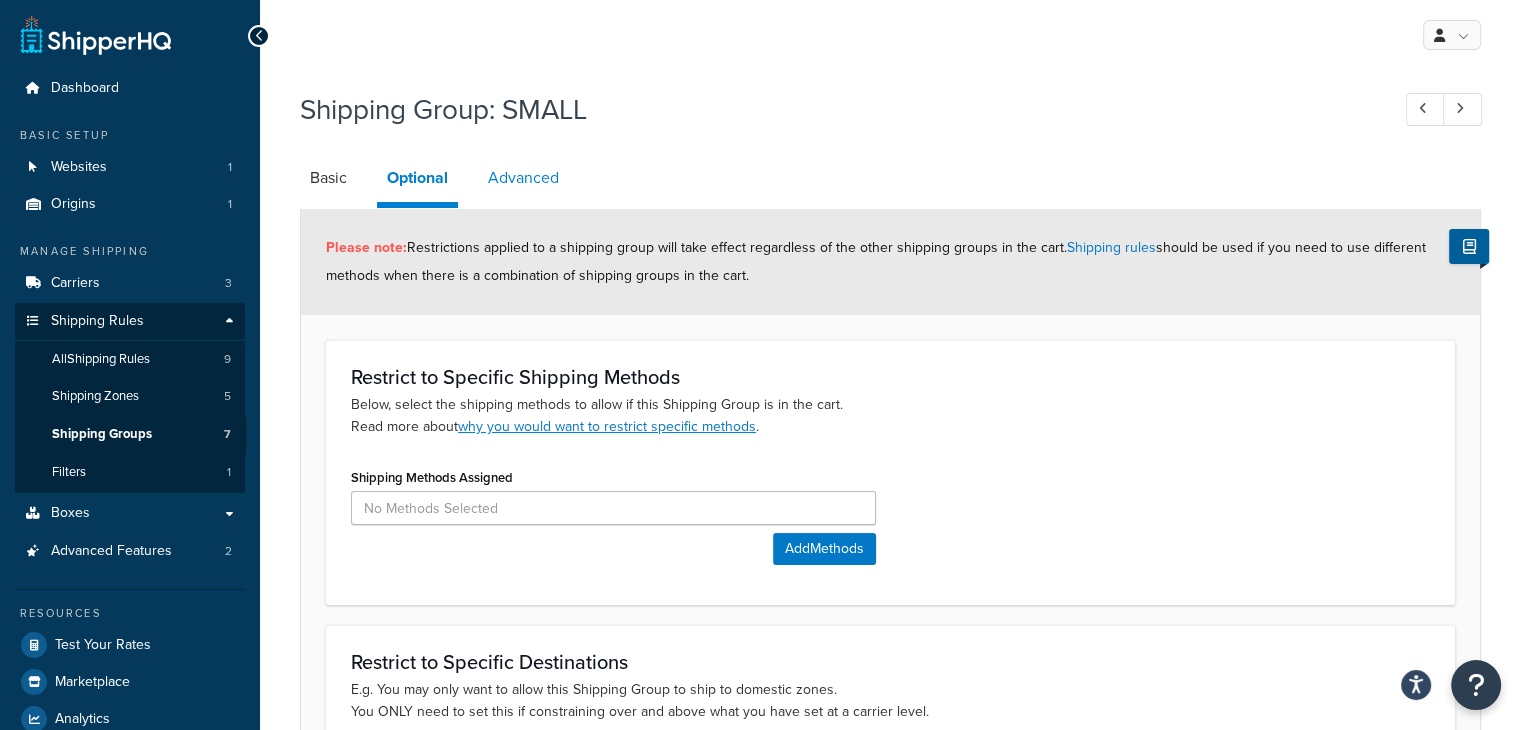 click on "Advanced" at bounding box center (523, 178) 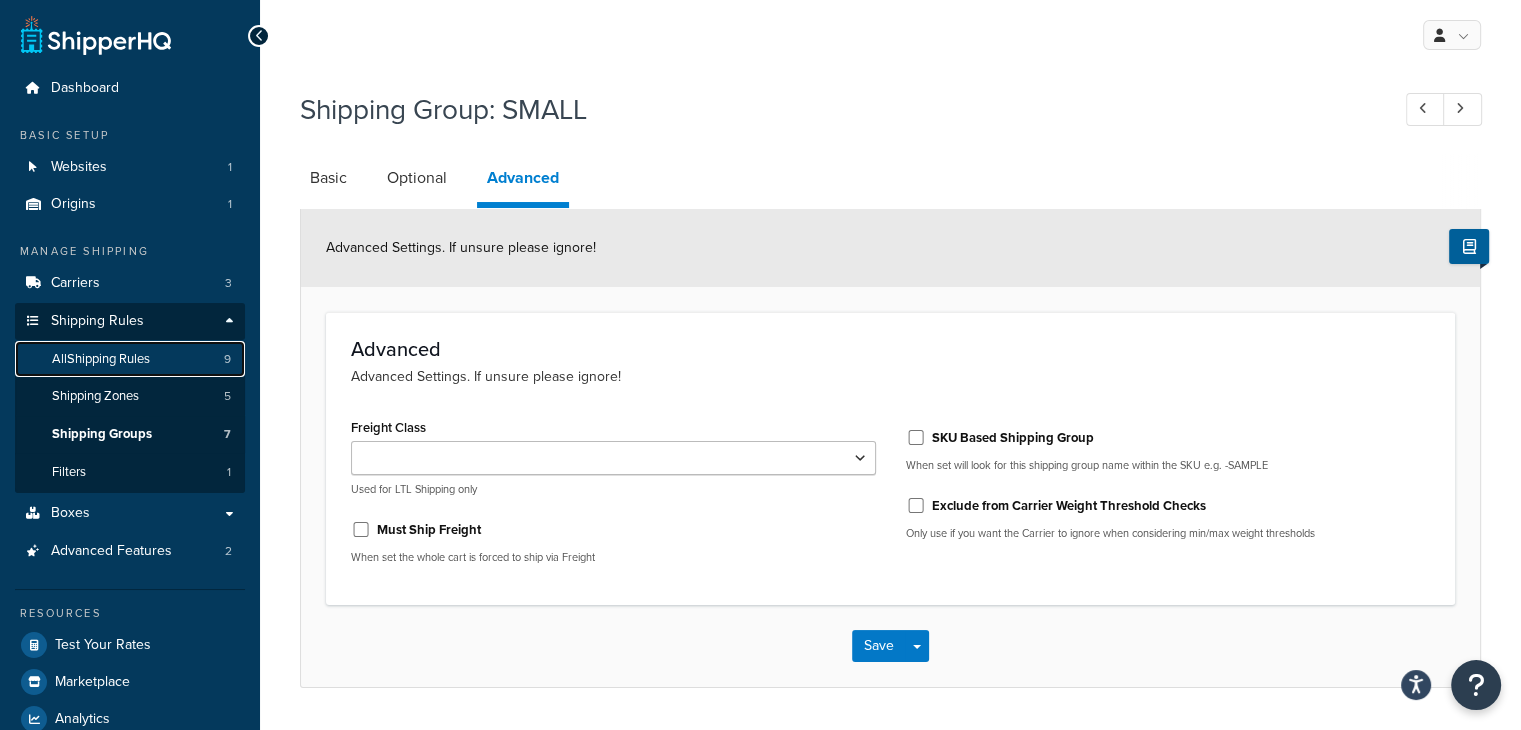 click on "All  Shipping Rules" at bounding box center [101, 359] 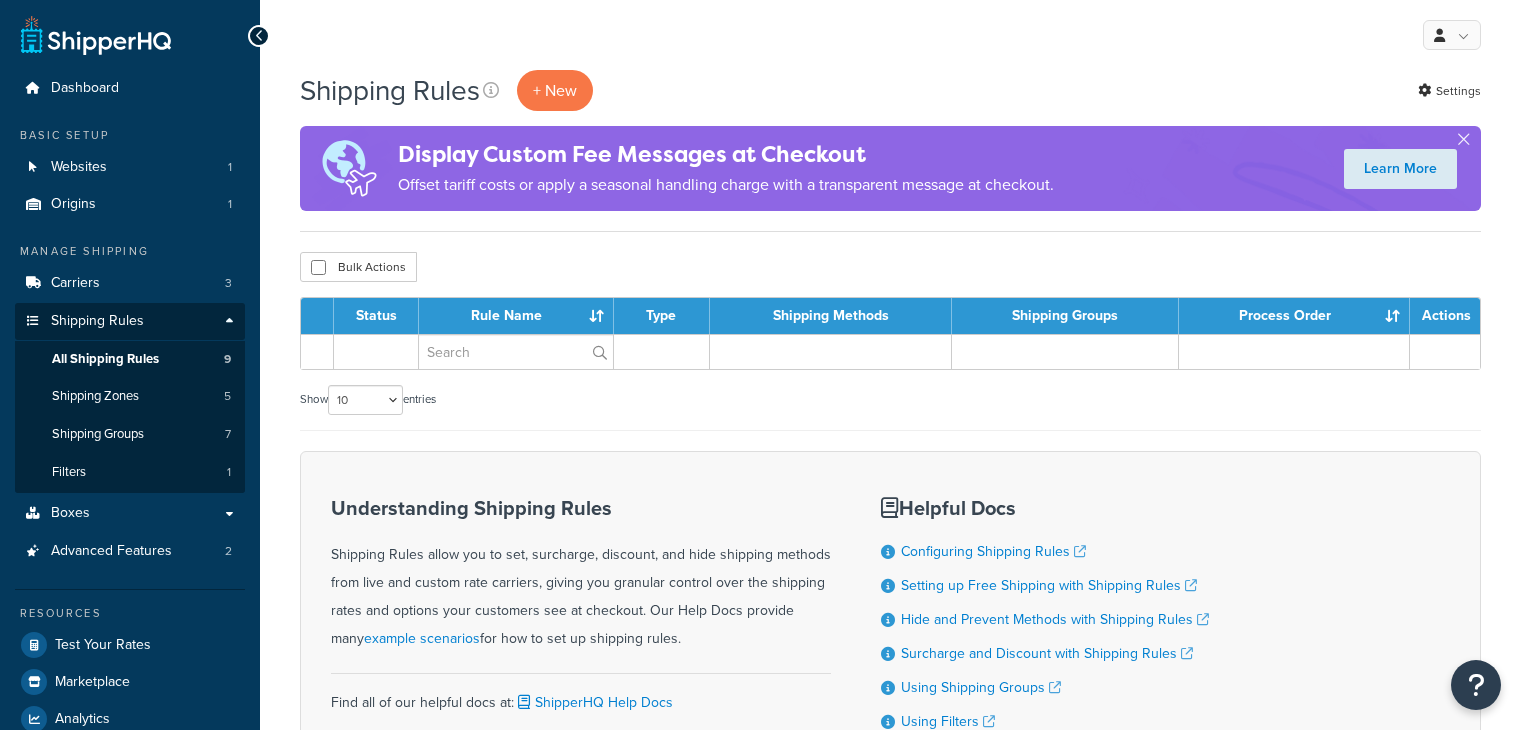scroll, scrollTop: 0, scrollLeft: 0, axis: both 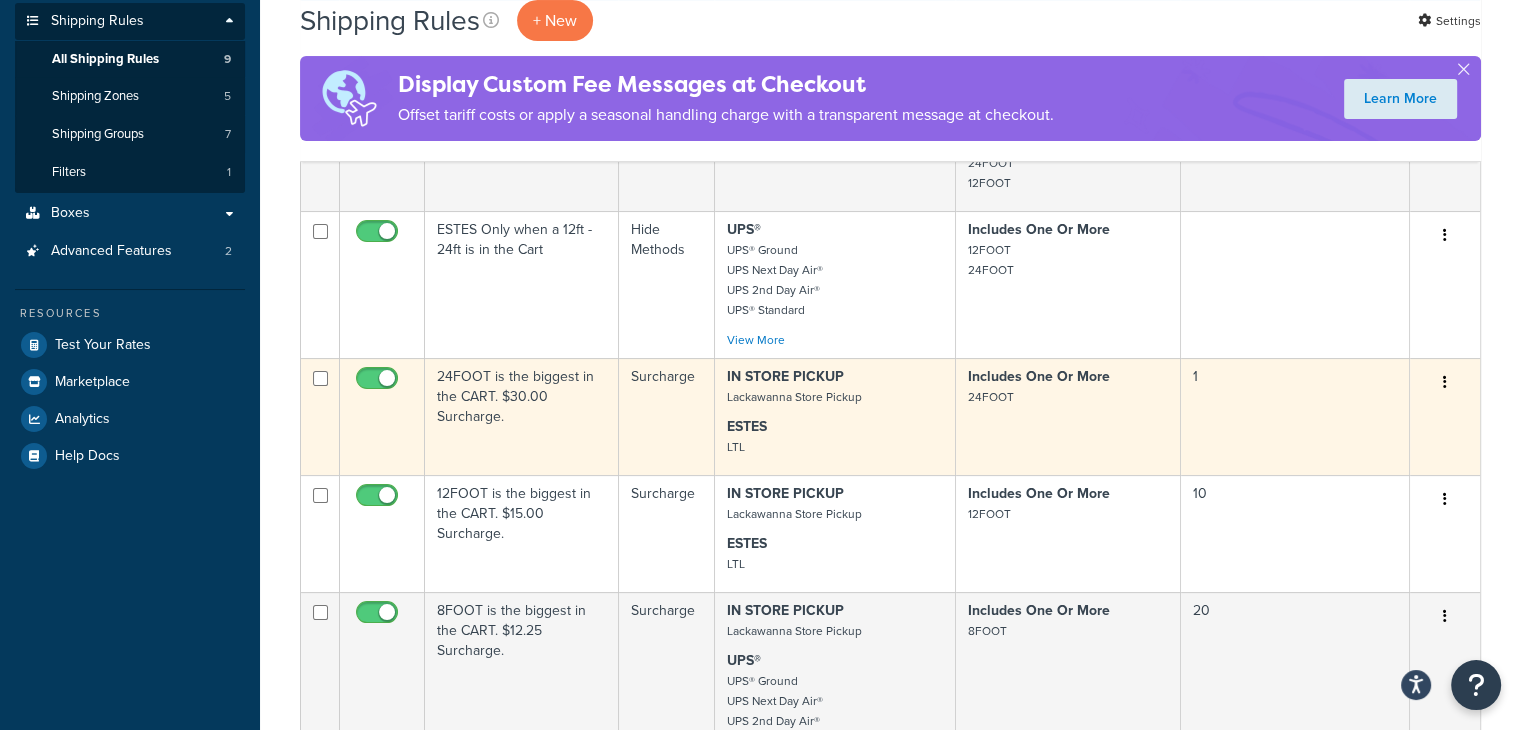click at bounding box center [1445, 383] 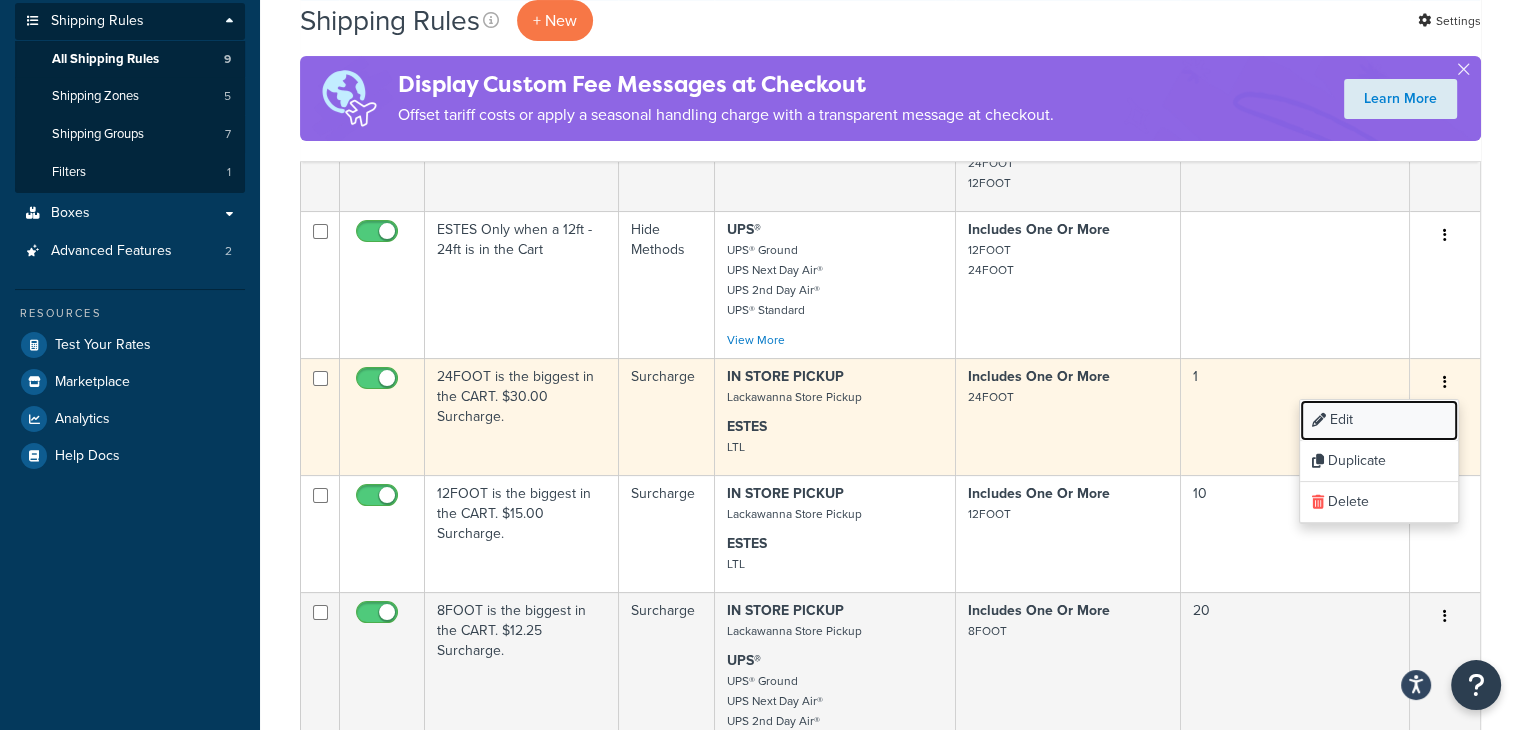 click on "Edit" at bounding box center (1379, 420) 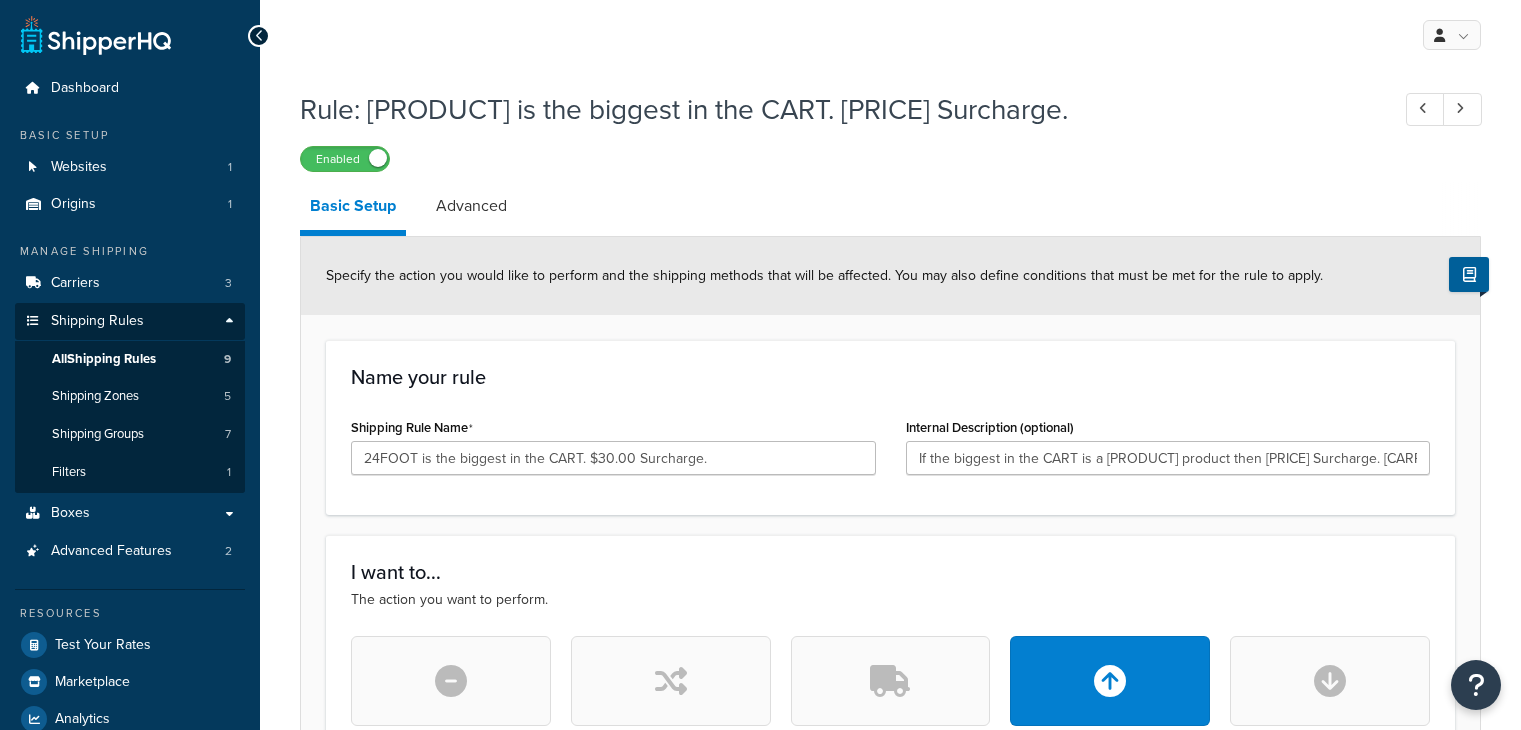 select on "BOX" 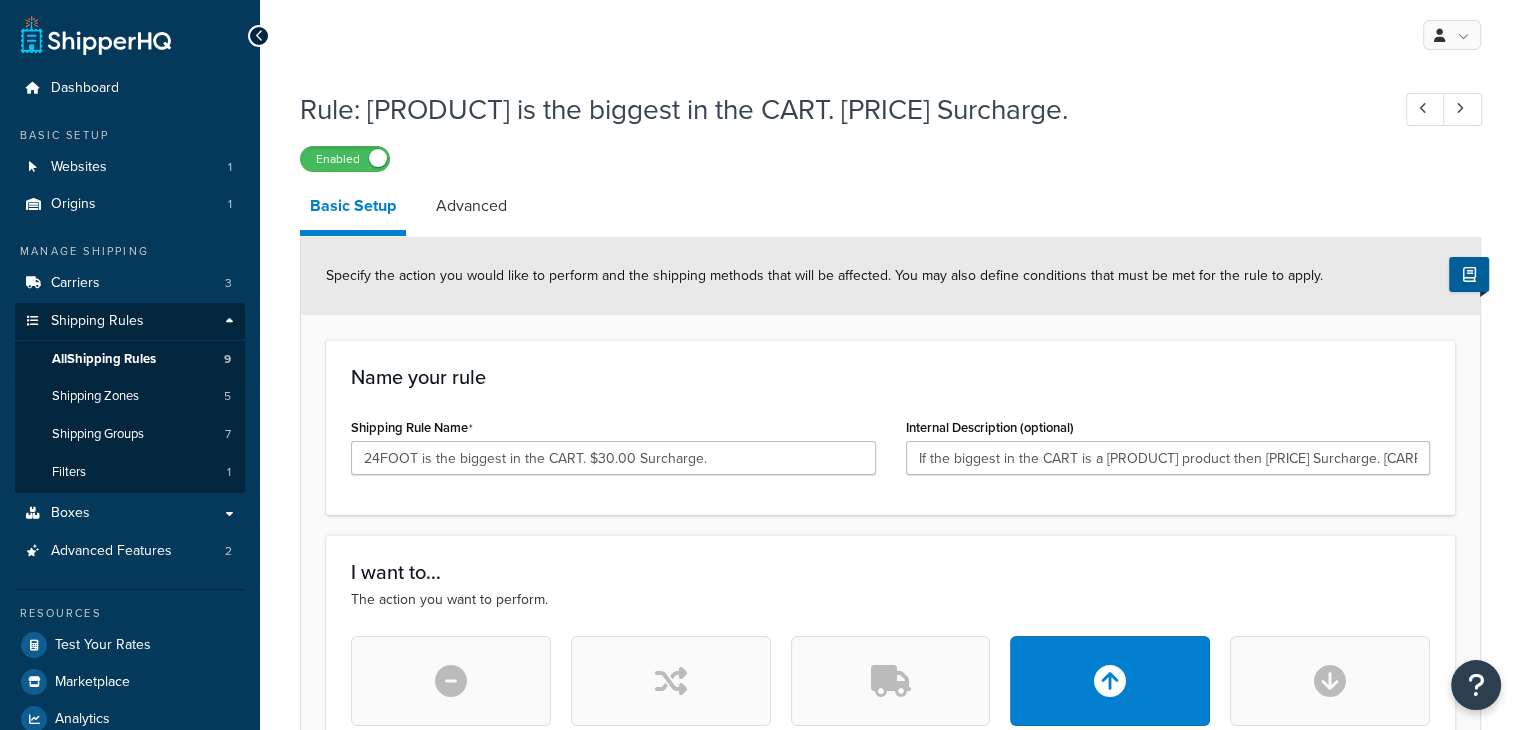 scroll, scrollTop: 0, scrollLeft: 0, axis: both 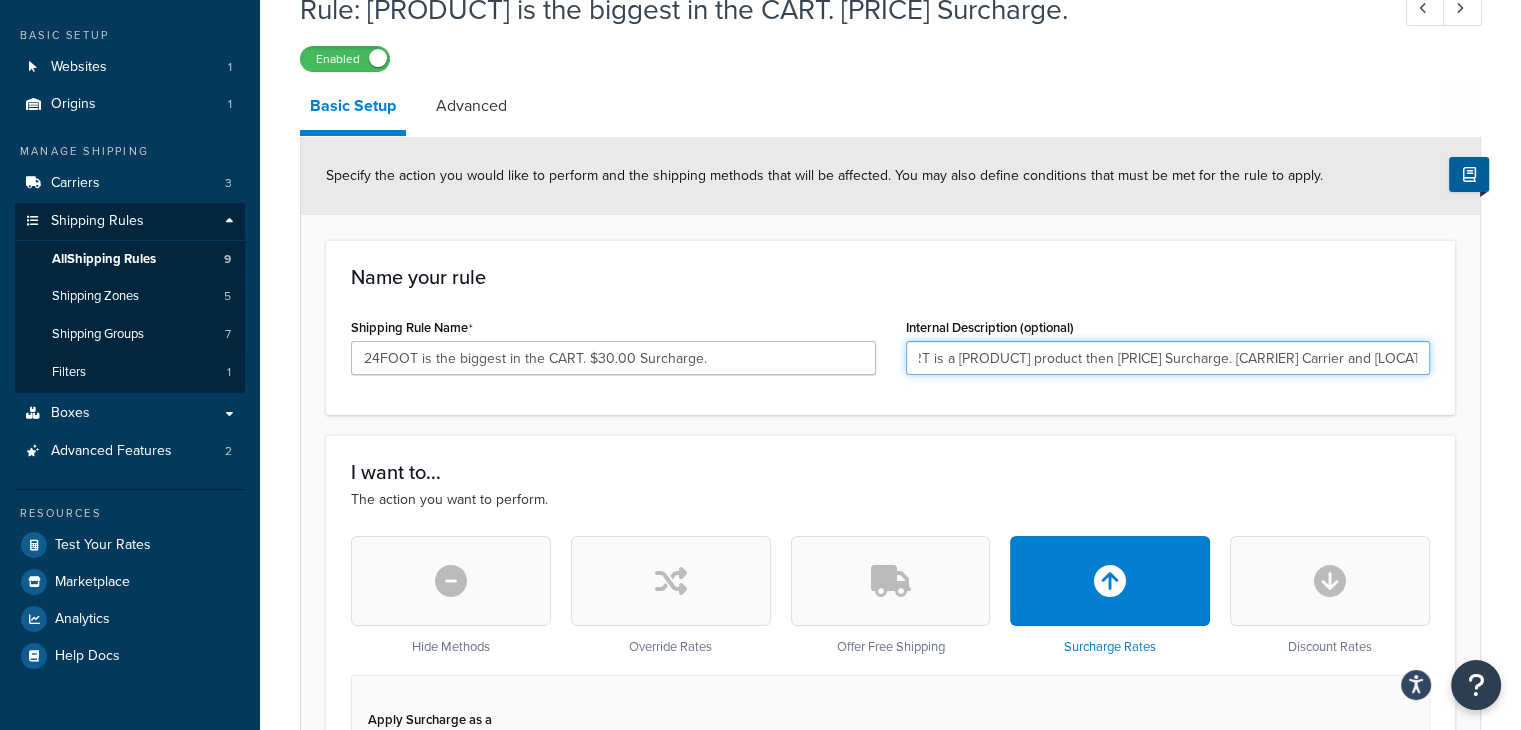 drag, startPoint x: 931, startPoint y: 351, endPoint x: 1313, endPoint y: 385, distance: 383.5101 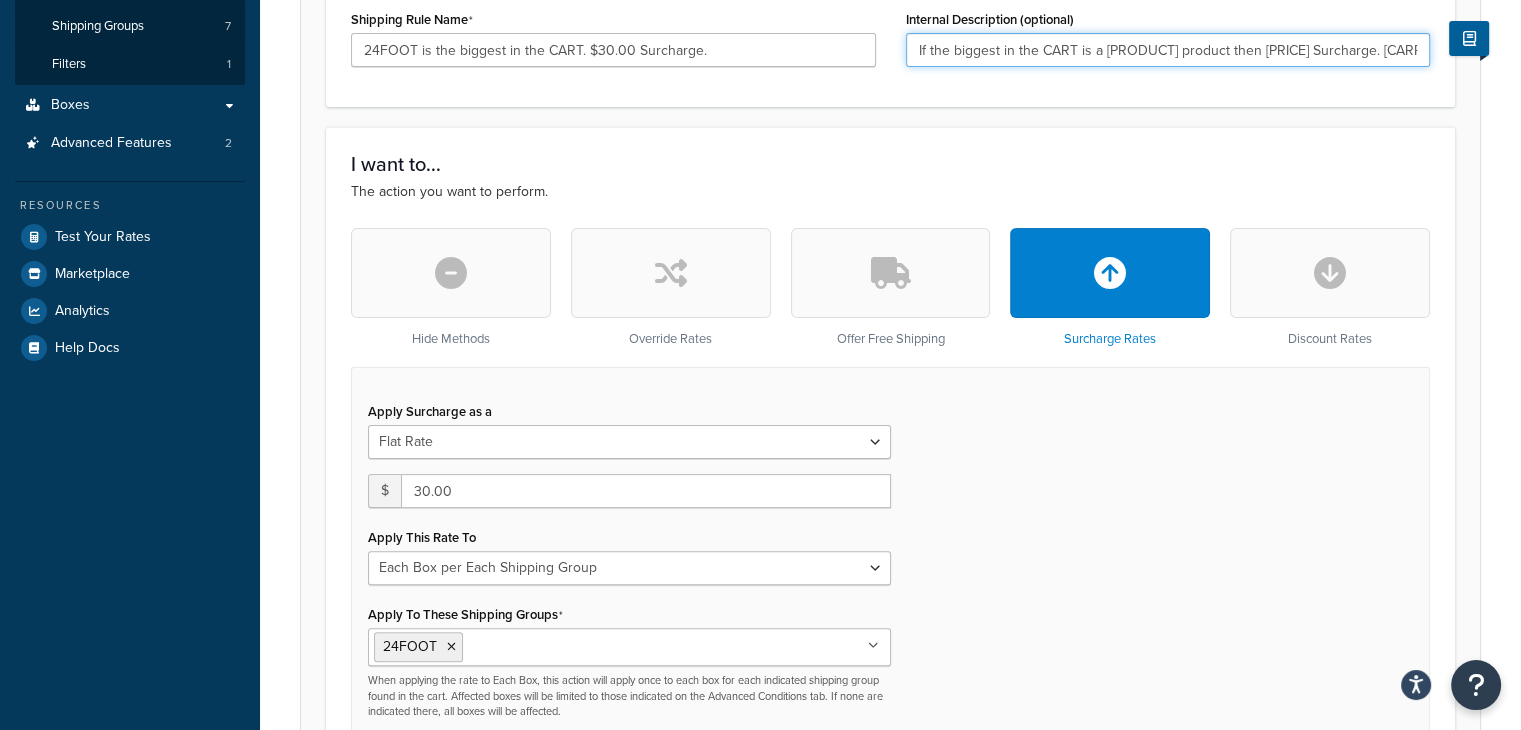 scroll, scrollTop: 500, scrollLeft: 0, axis: vertical 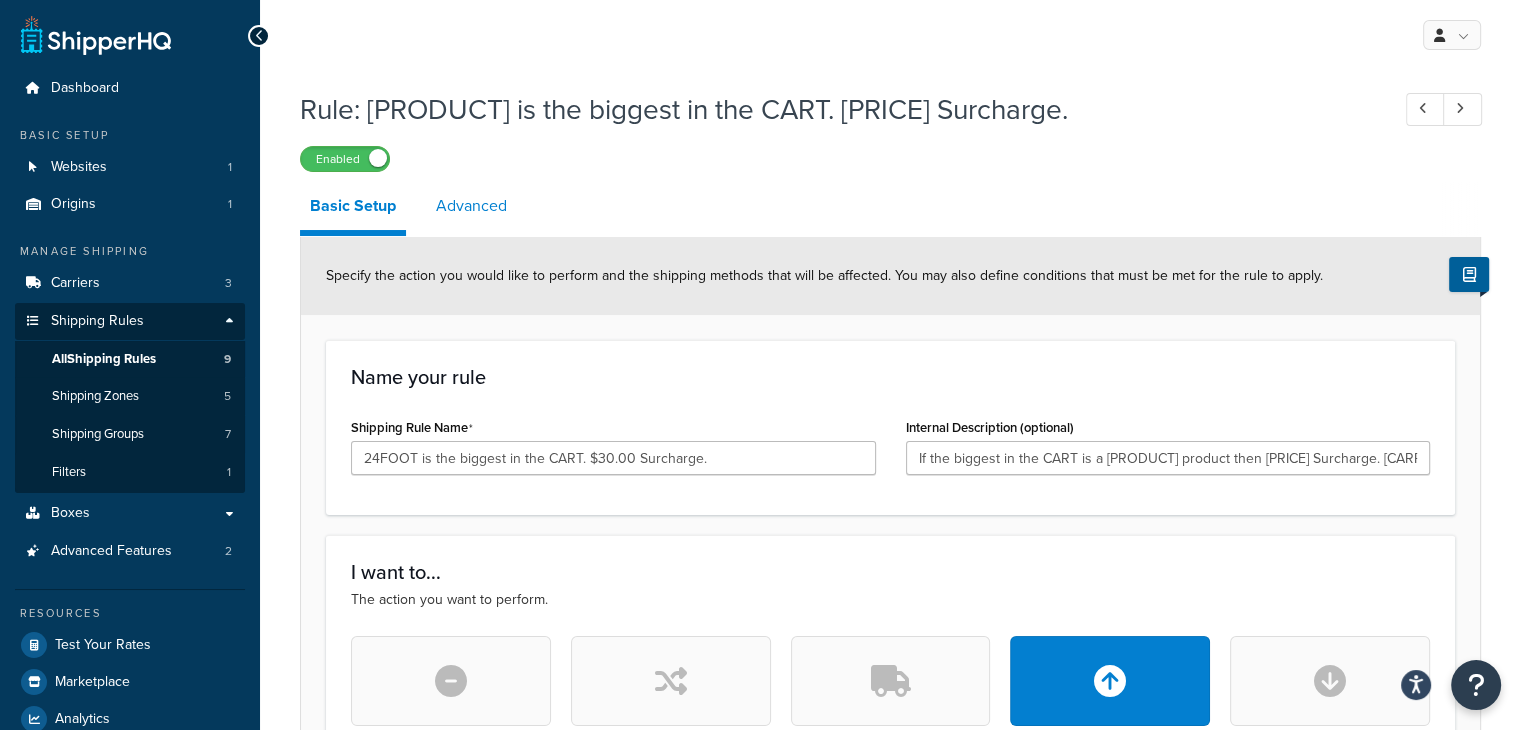 click on "Advanced" at bounding box center [471, 206] 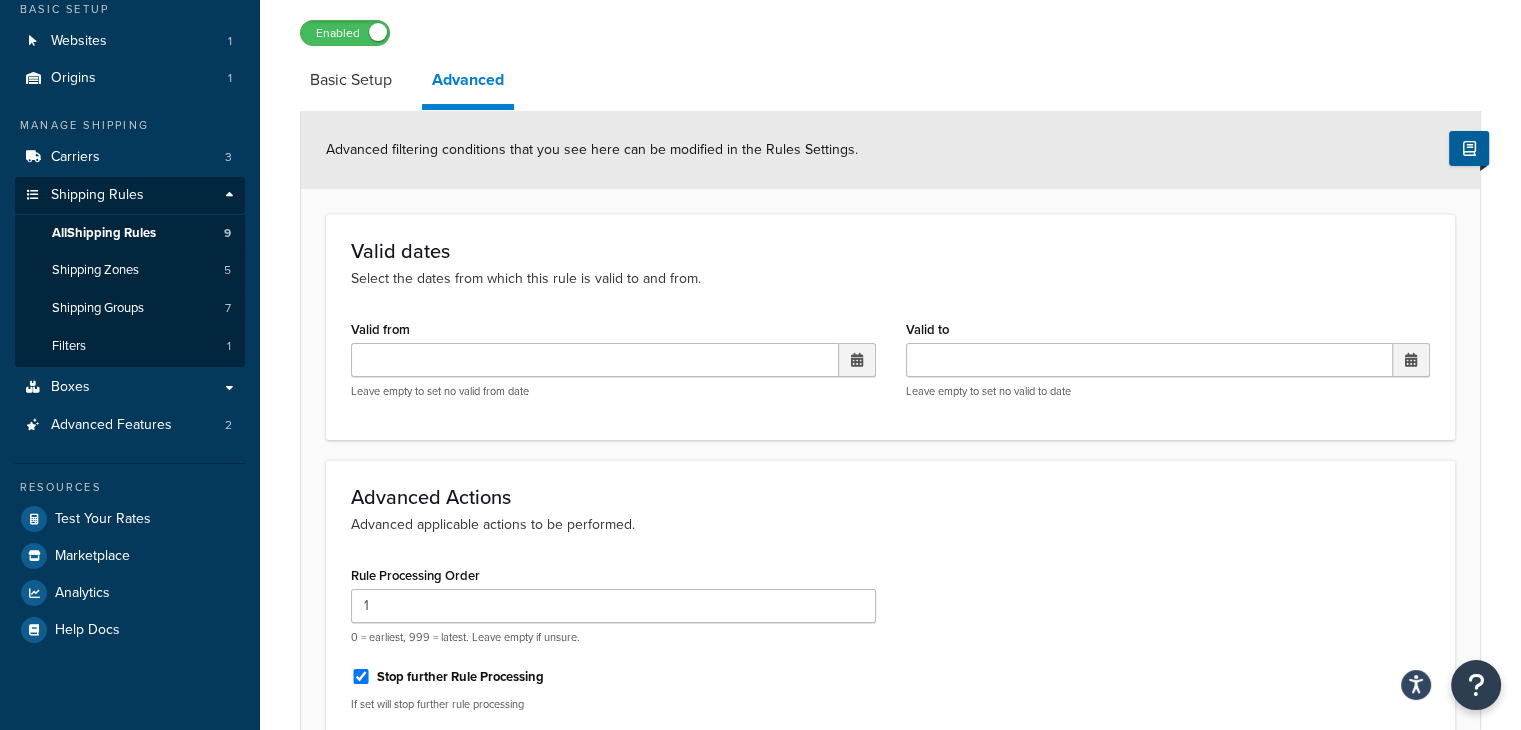 scroll, scrollTop: 0, scrollLeft: 0, axis: both 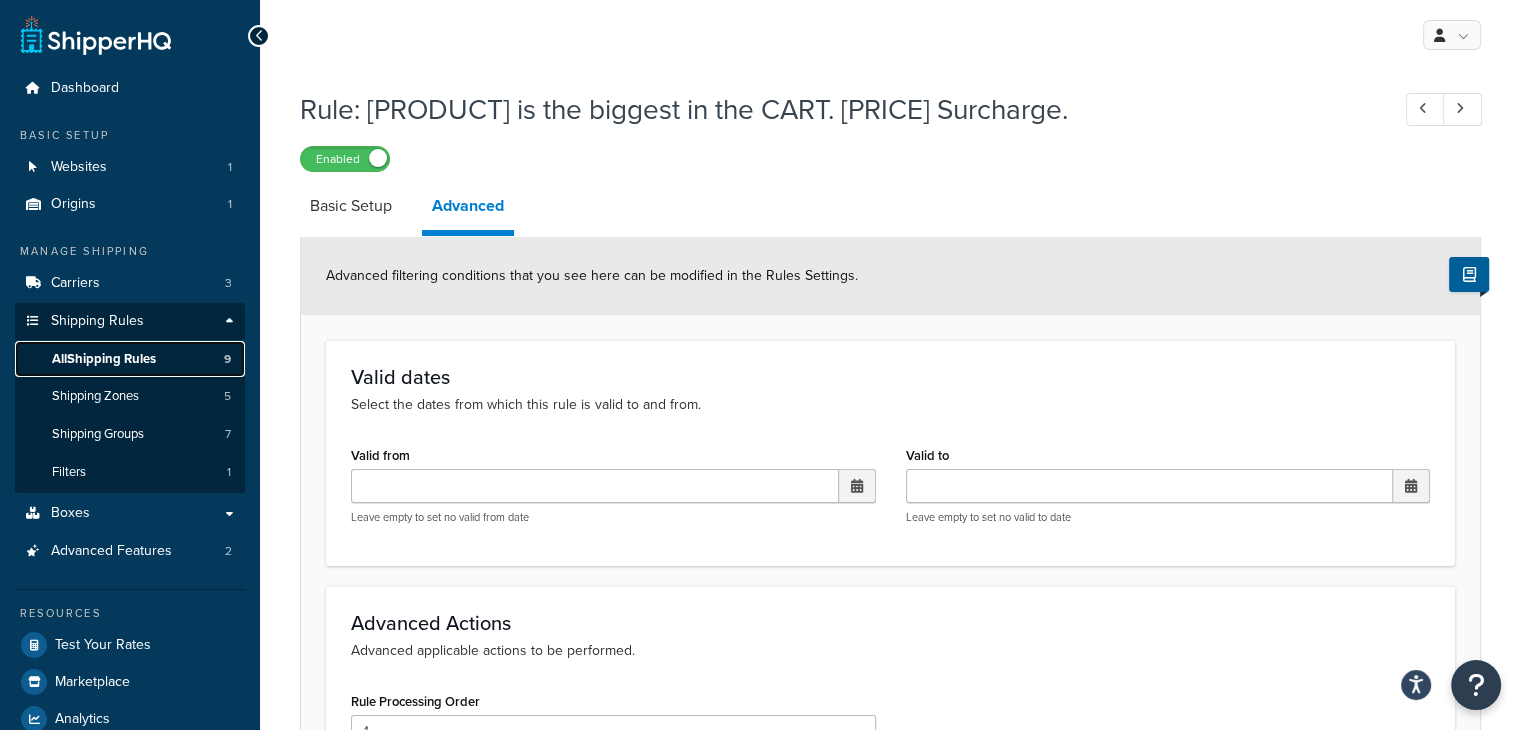 click on "All  Shipping Rules" at bounding box center [104, 359] 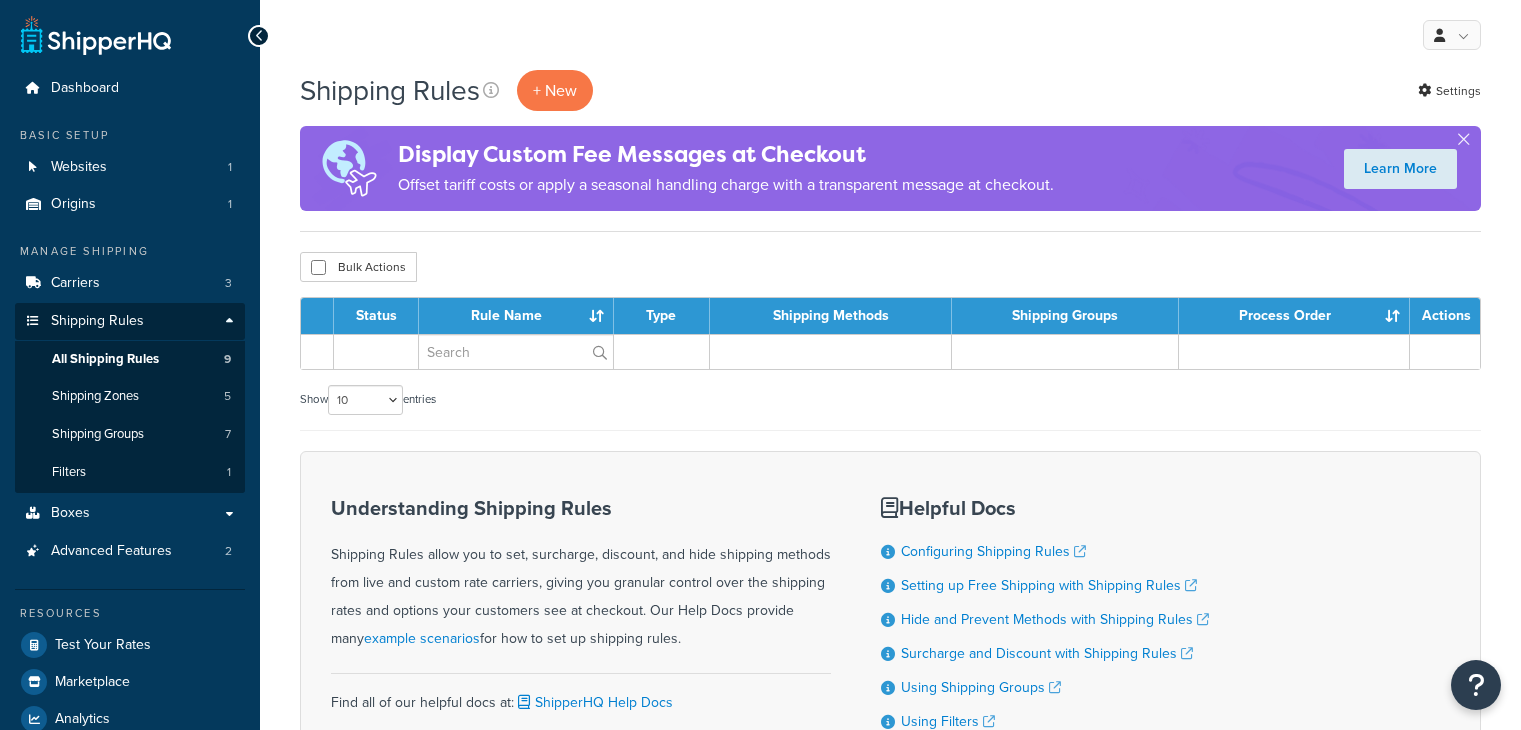 scroll, scrollTop: 0, scrollLeft: 0, axis: both 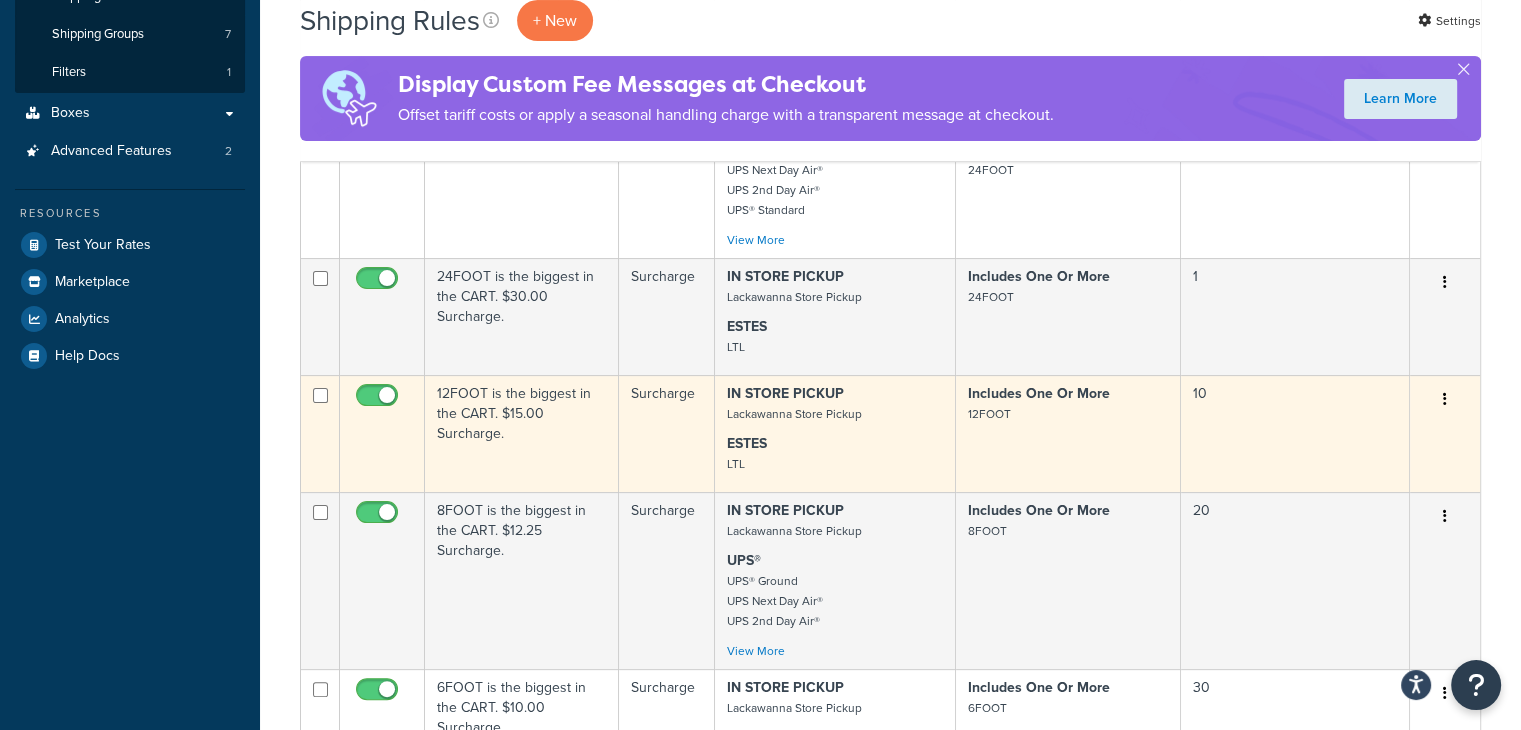 click at bounding box center [1445, 399] 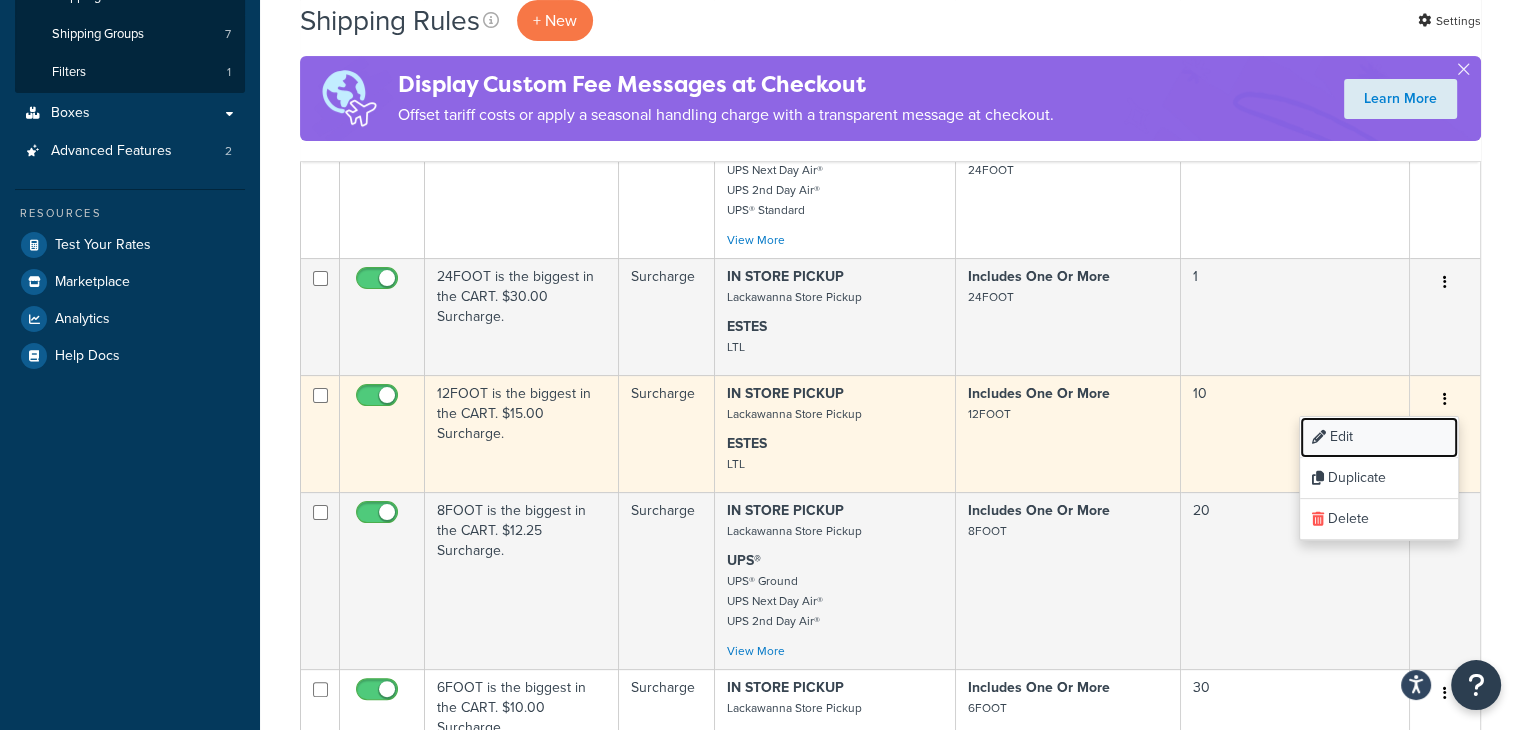 click on "Edit" at bounding box center (1379, 437) 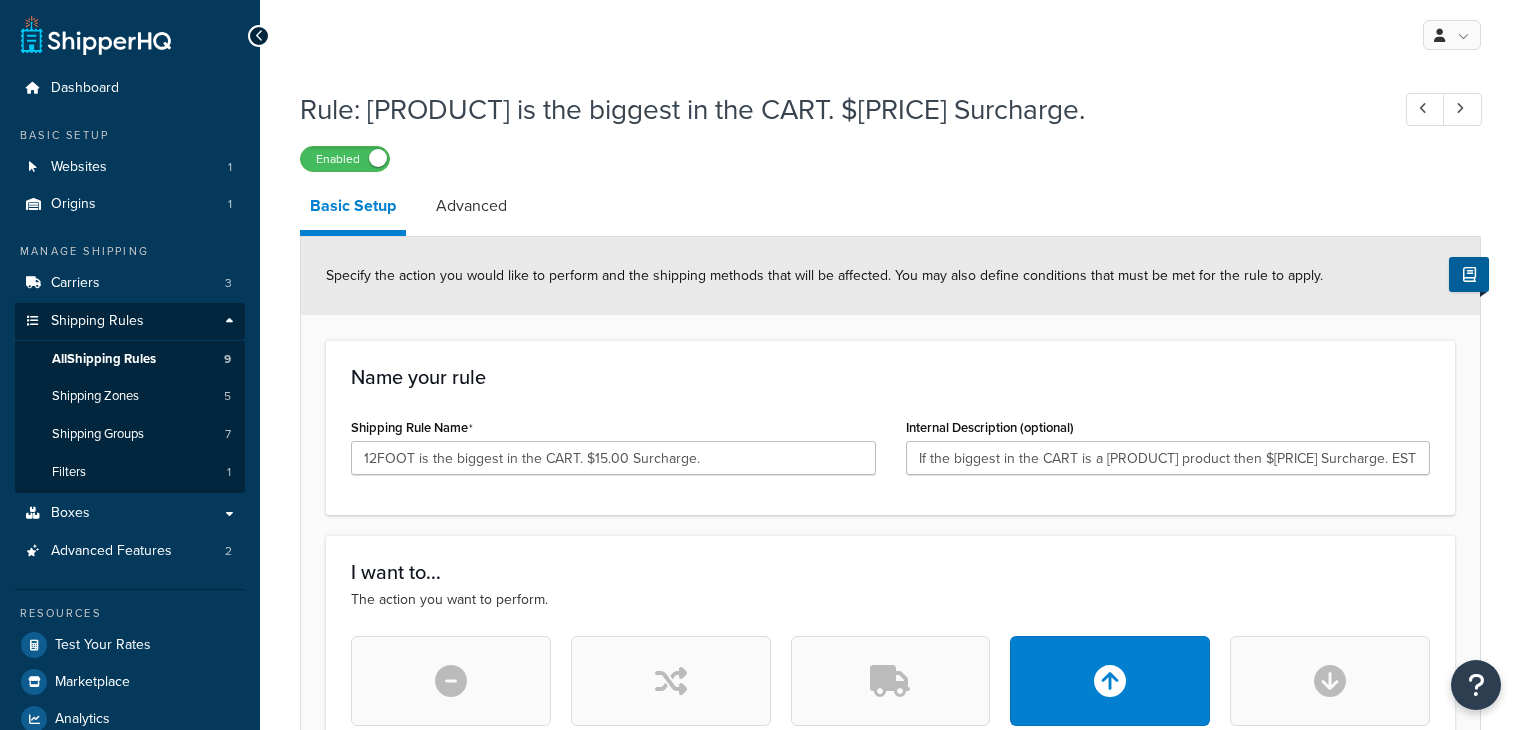 select on "BOX" 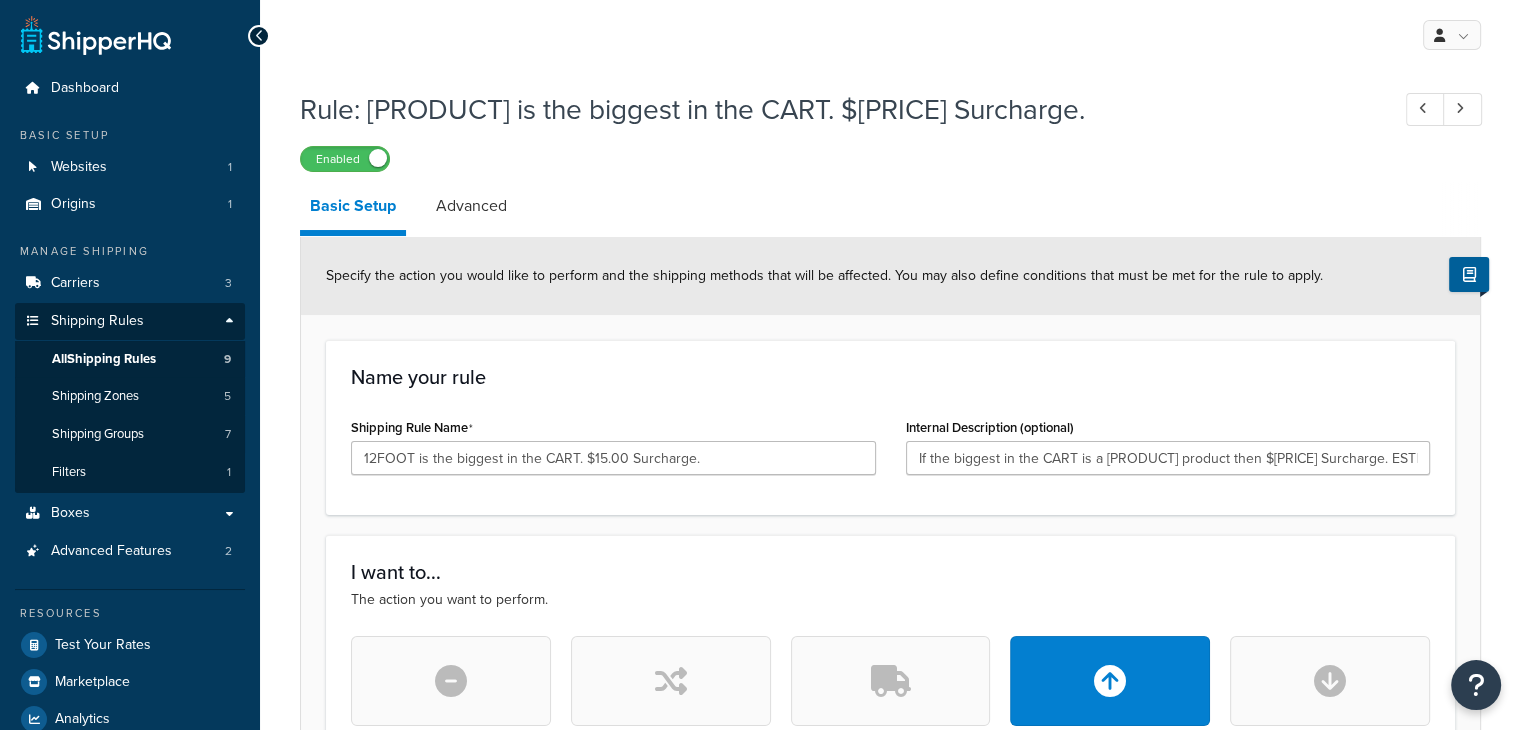 scroll, scrollTop: 0, scrollLeft: 0, axis: both 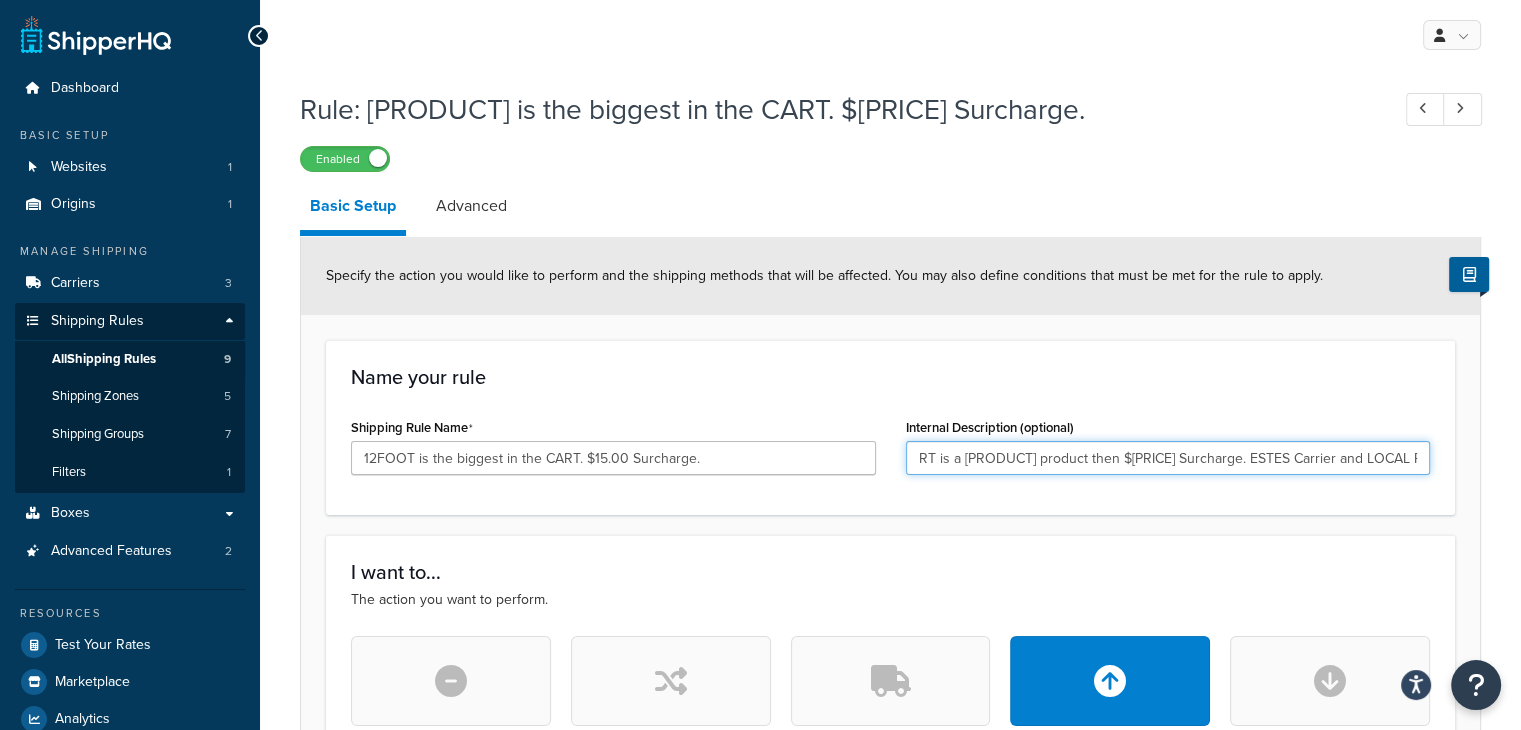 drag, startPoint x: 912, startPoint y: 465, endPoint x: 1379, endPoint y: 453, distance: 467.15414 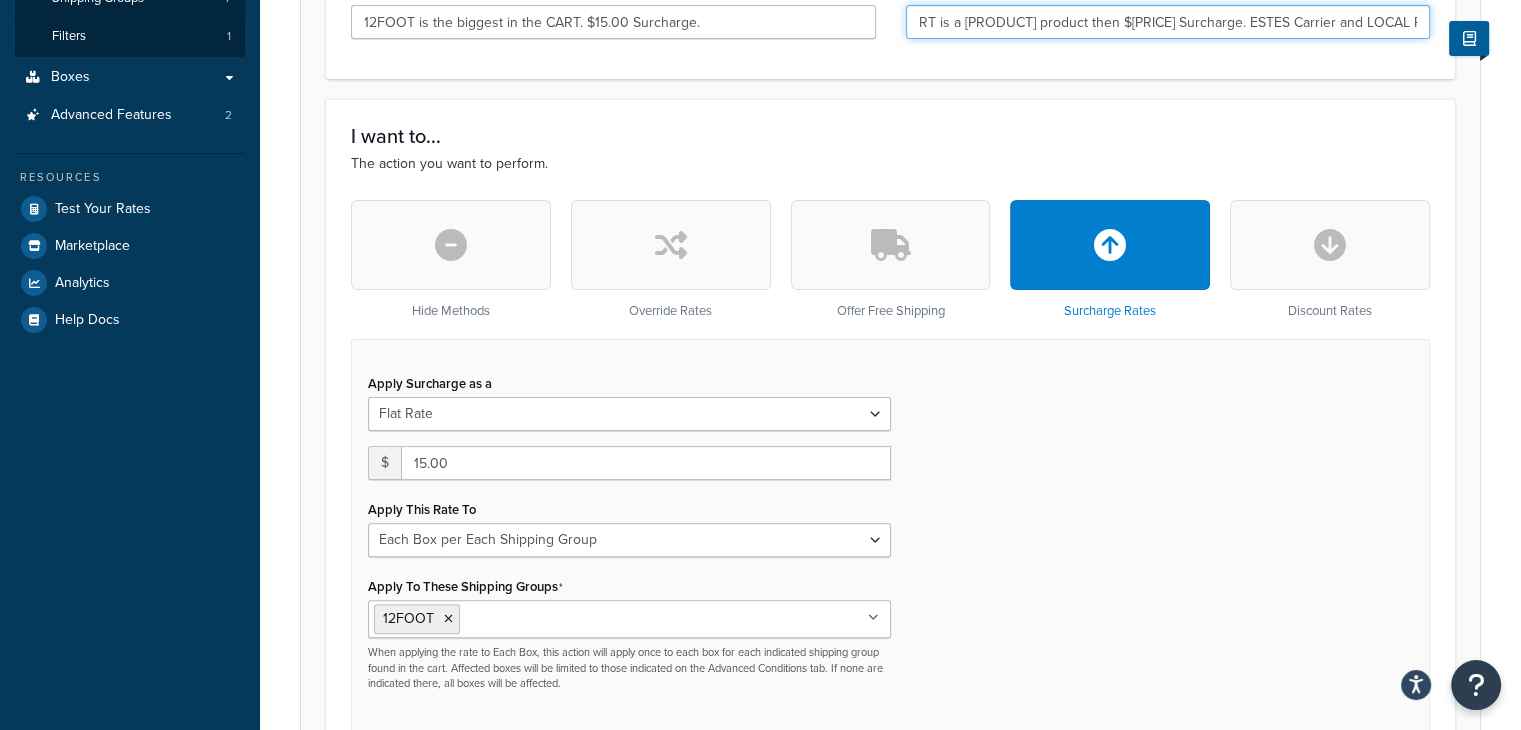 scroll, scrollTop: 500, scrollLeft: 0, axis: vertical 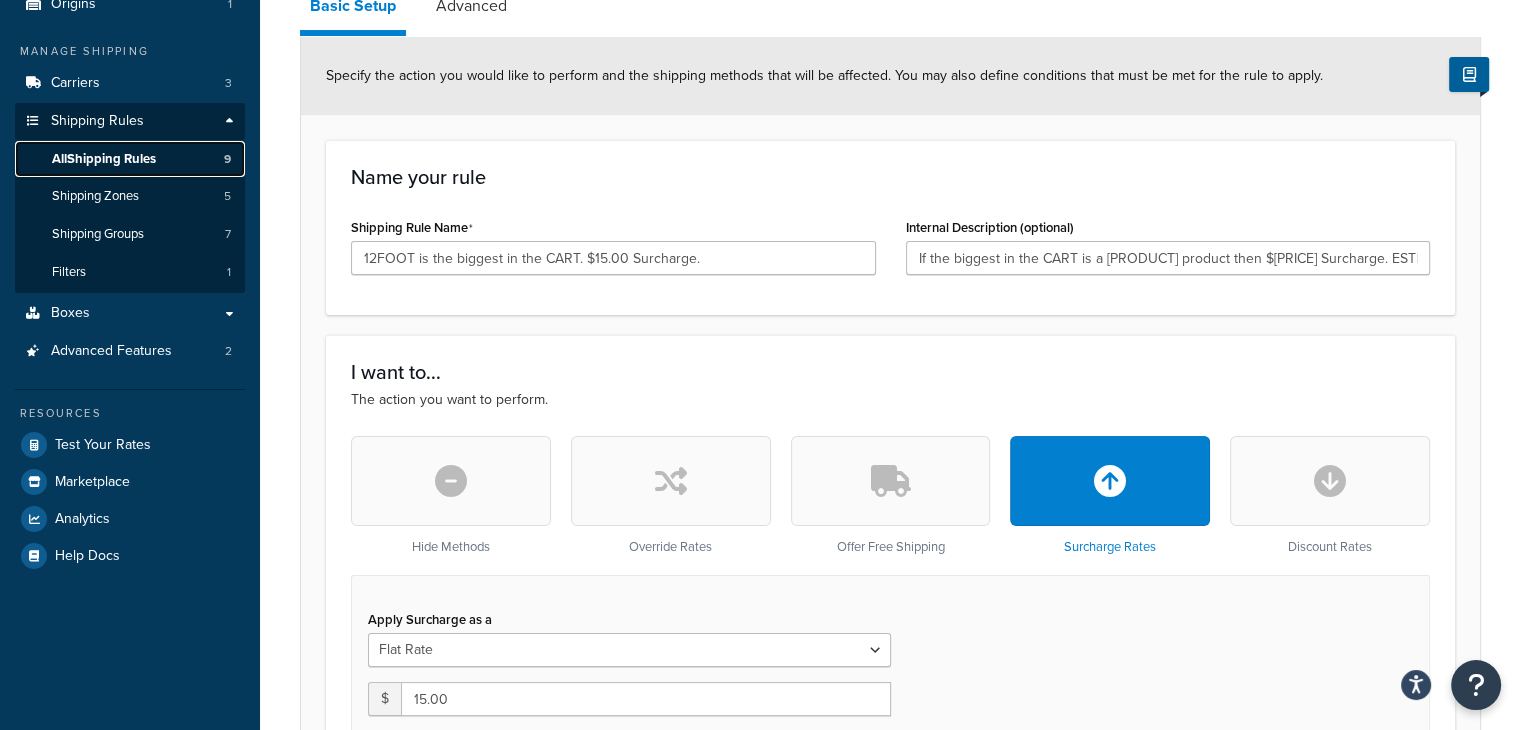 click on "All  Shipping Rules" at bounding box center [104, 159] 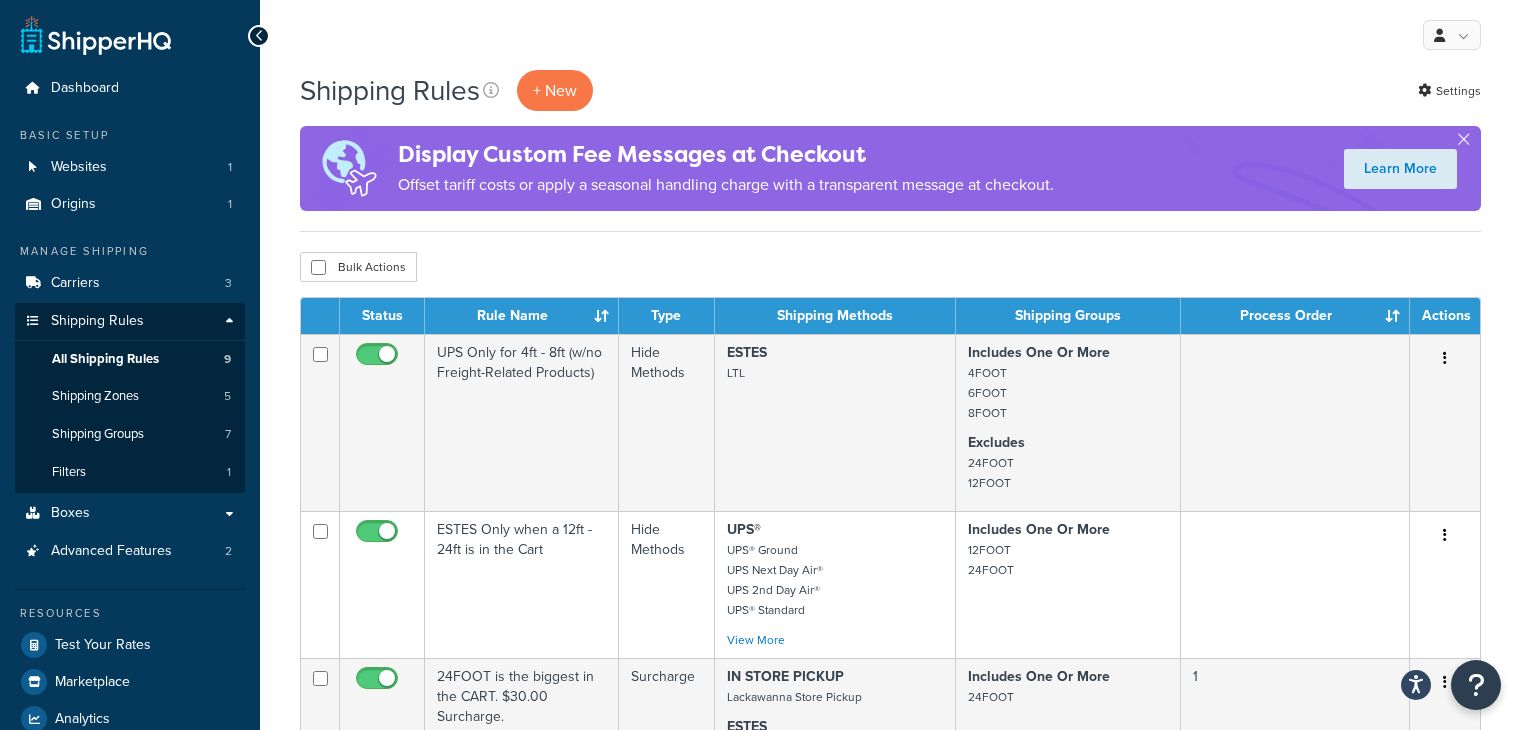 scroll, scrollTop: 0, scrollLeft: 0, axis: both 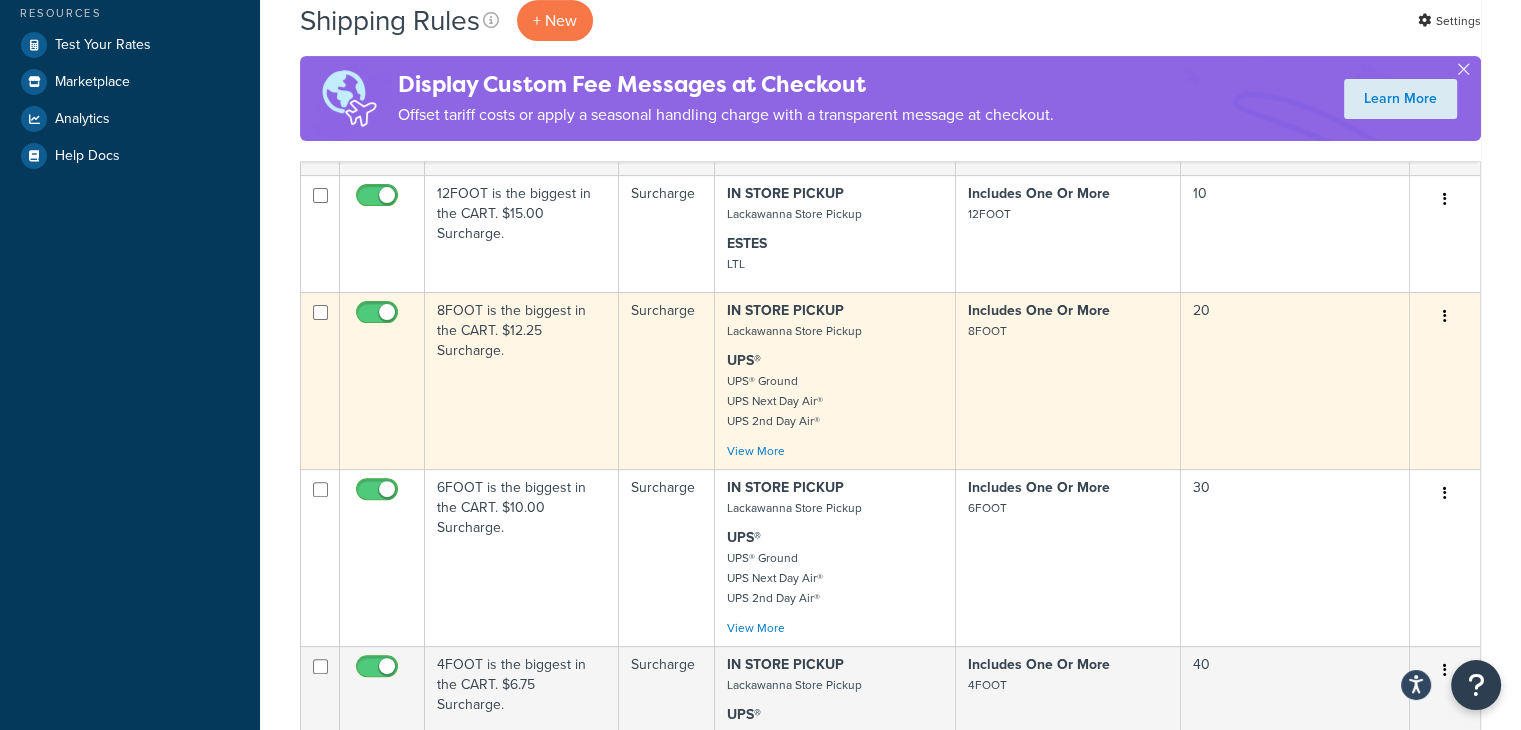 click at bounding box center (1445, 316) 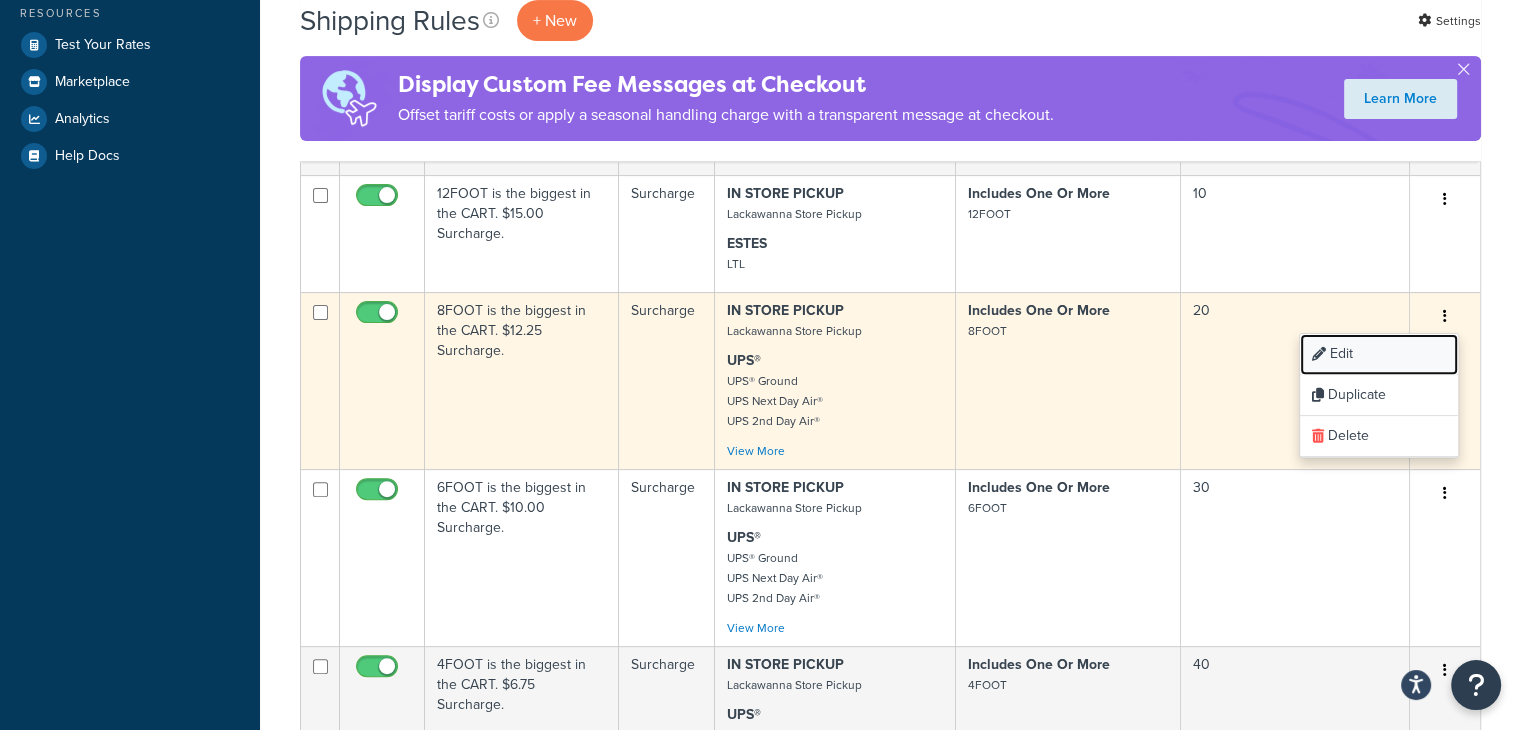 click on "Edit" at bounding box center [1379, 354] 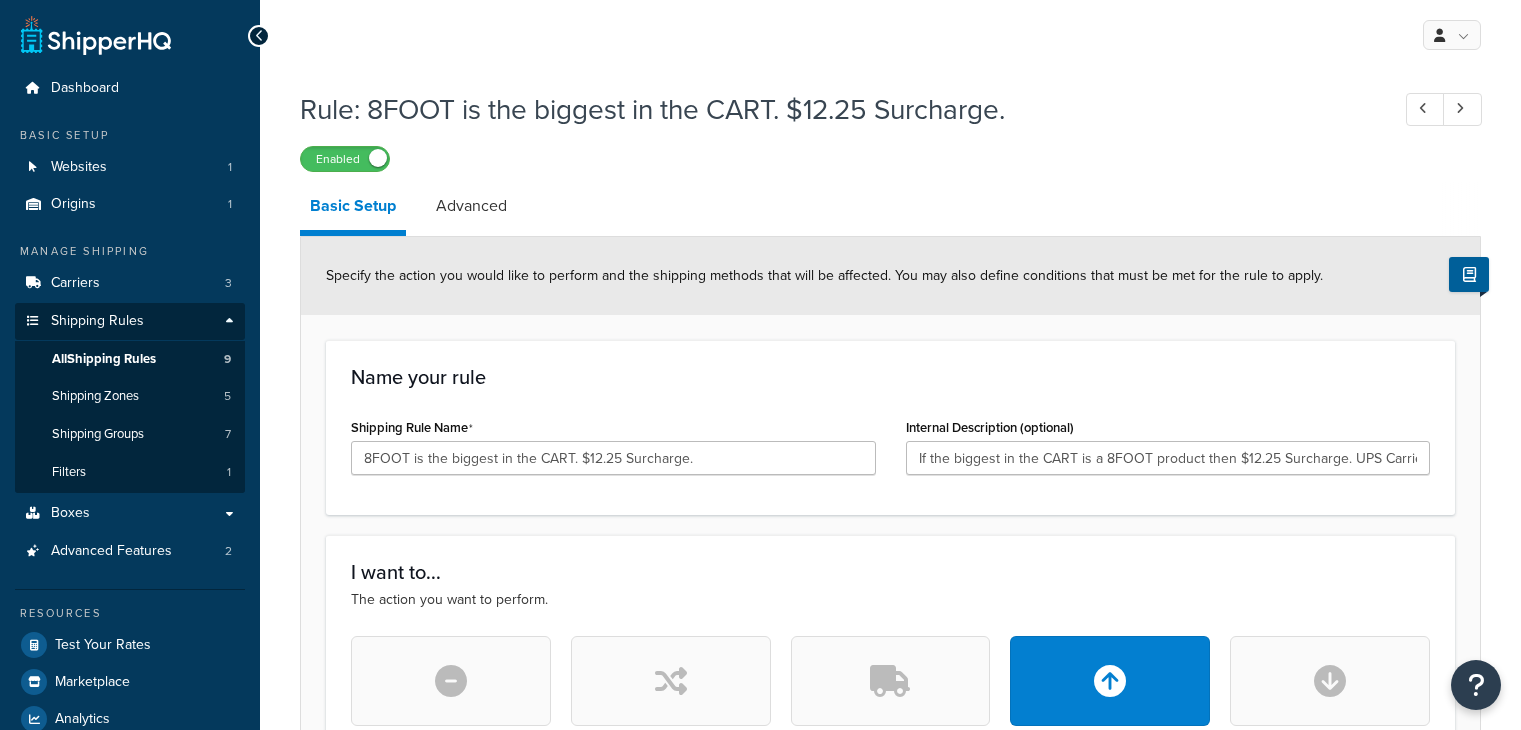 select on "BOX" 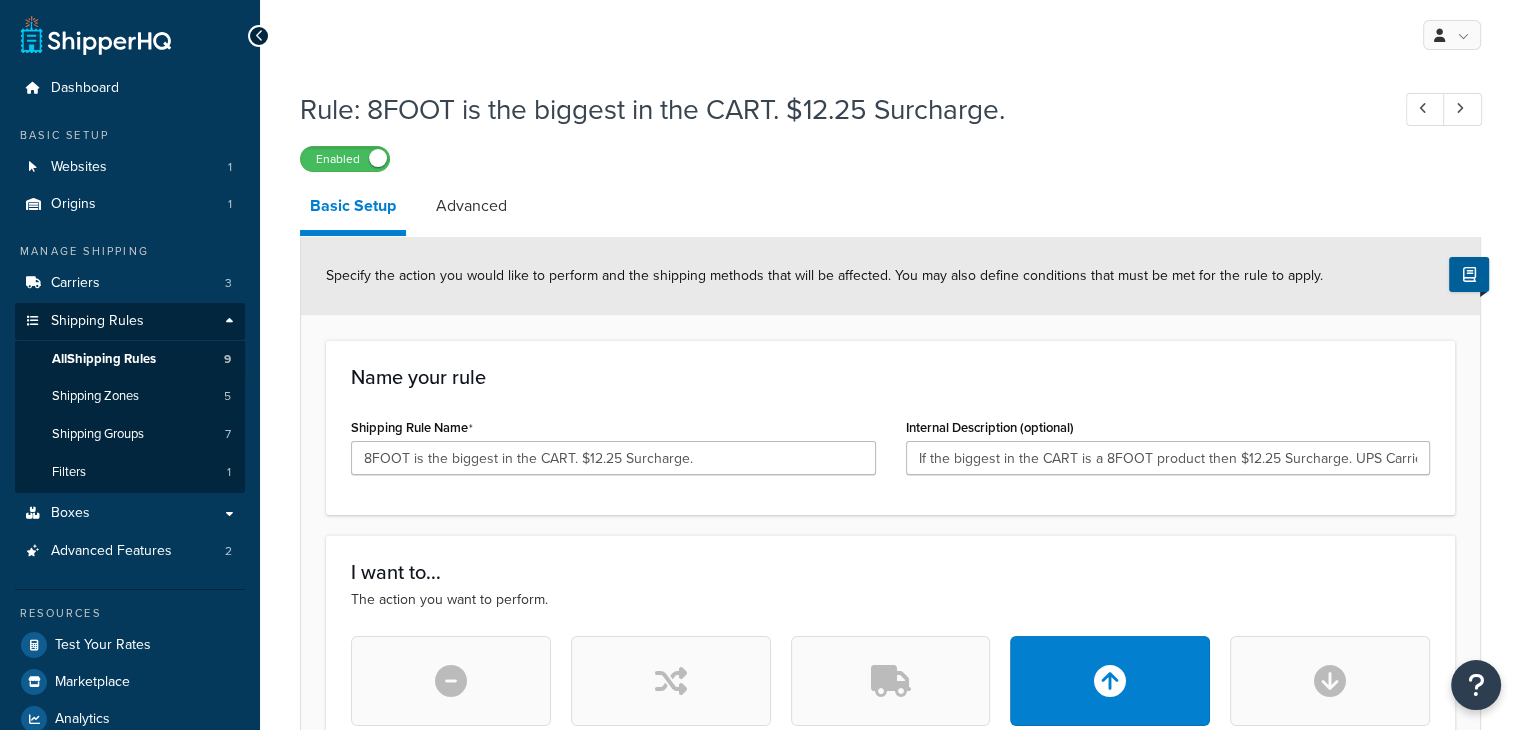 scroll, scrollTop: 0, scrollLeft: 0, axis: both 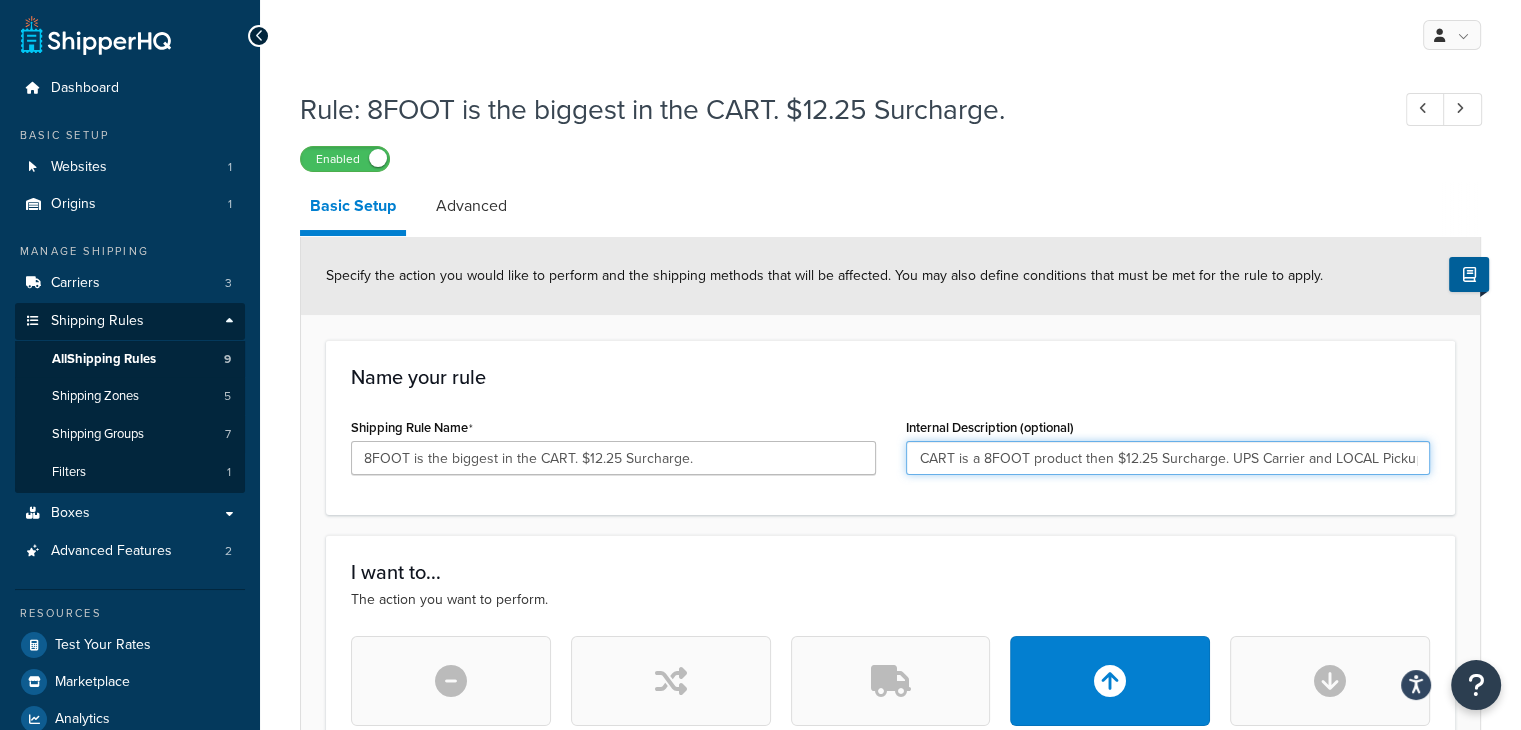 drag, startPoint x: 916, startPoint y: 454, endPoint x: 1470, endPoint y: 466, distance: 554.12994 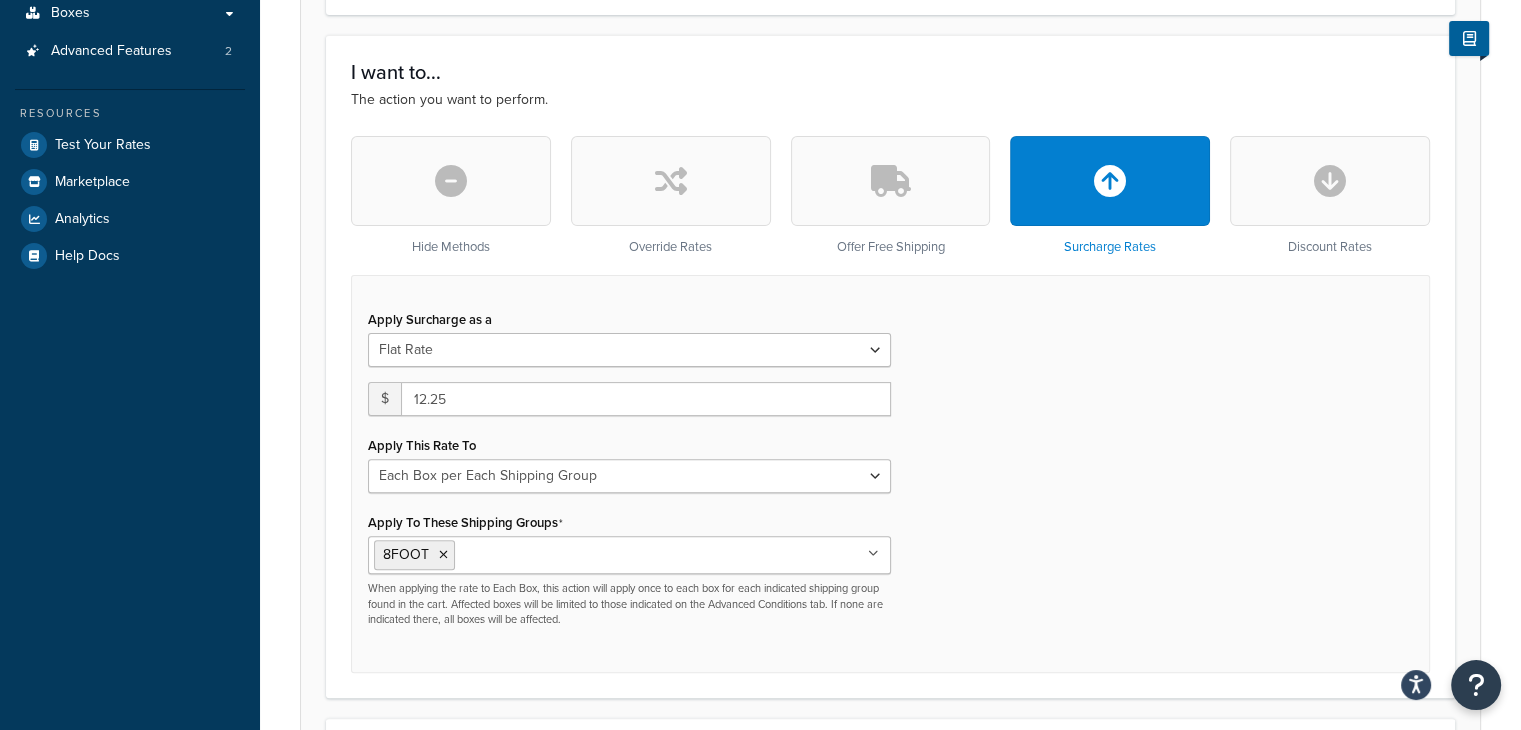 scroll, scrollTop: 0, scrollLeft: 0, axis: both 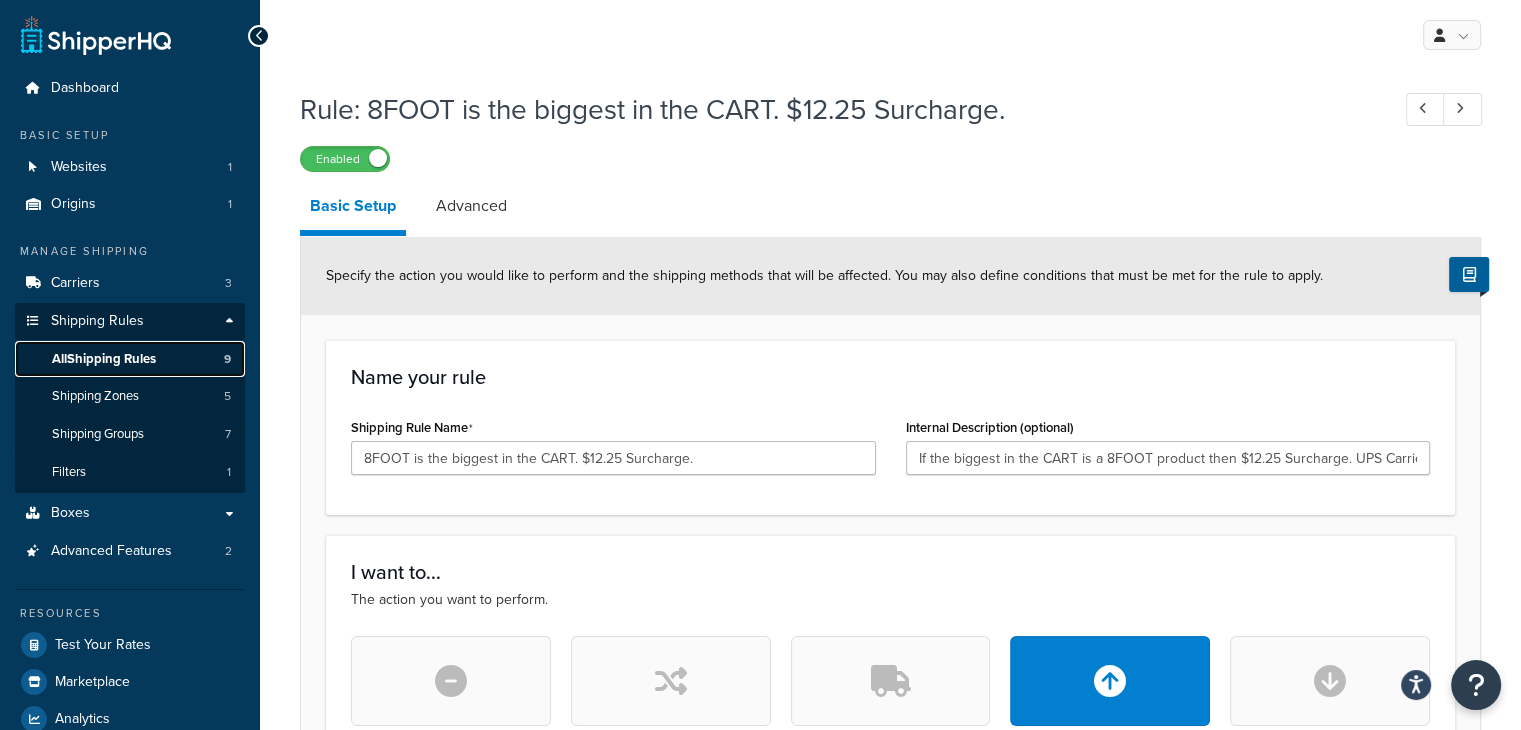 click on "All  Shipping Rules" at bounding box center (104, 359) 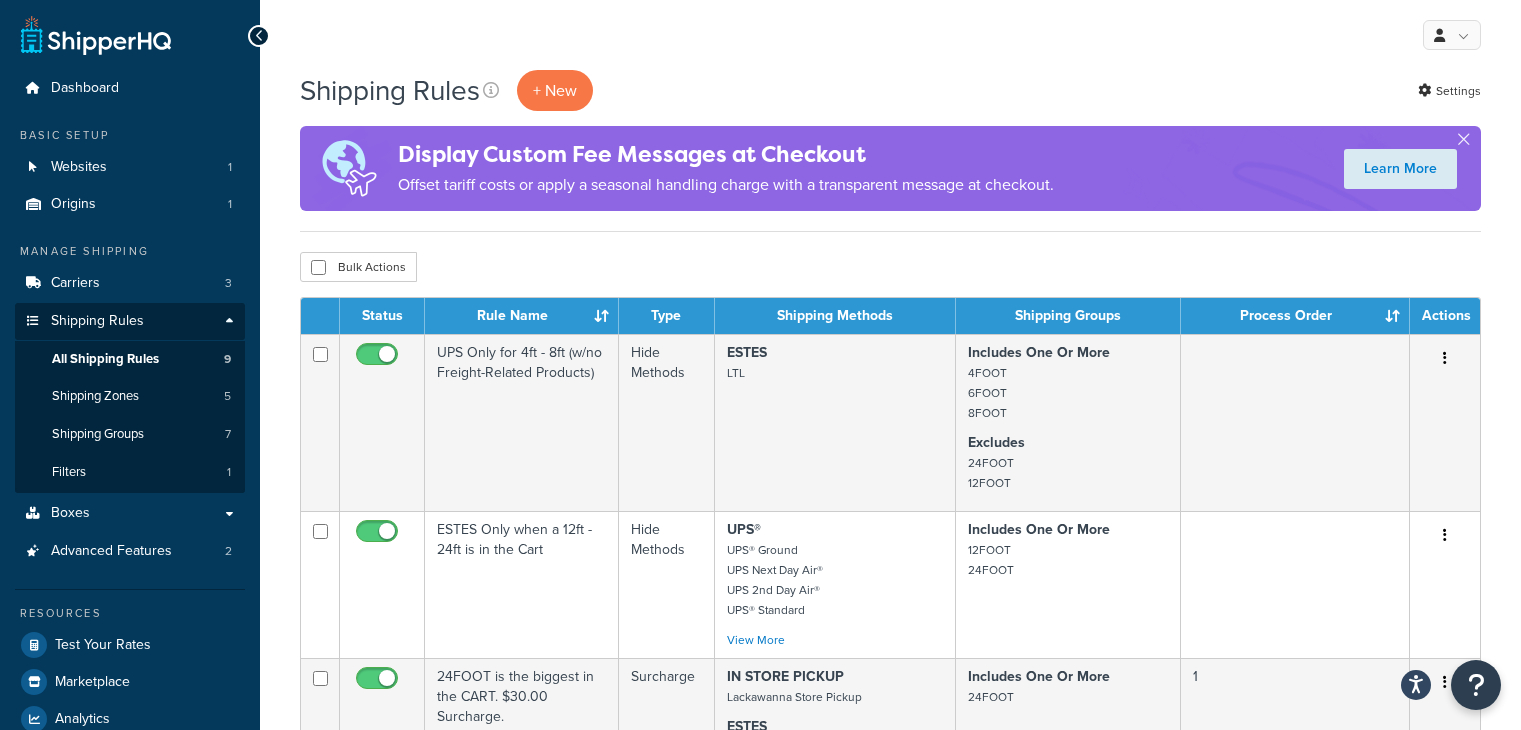 scroll, scrollTop: 0, scrollLeft: 0, axis: both 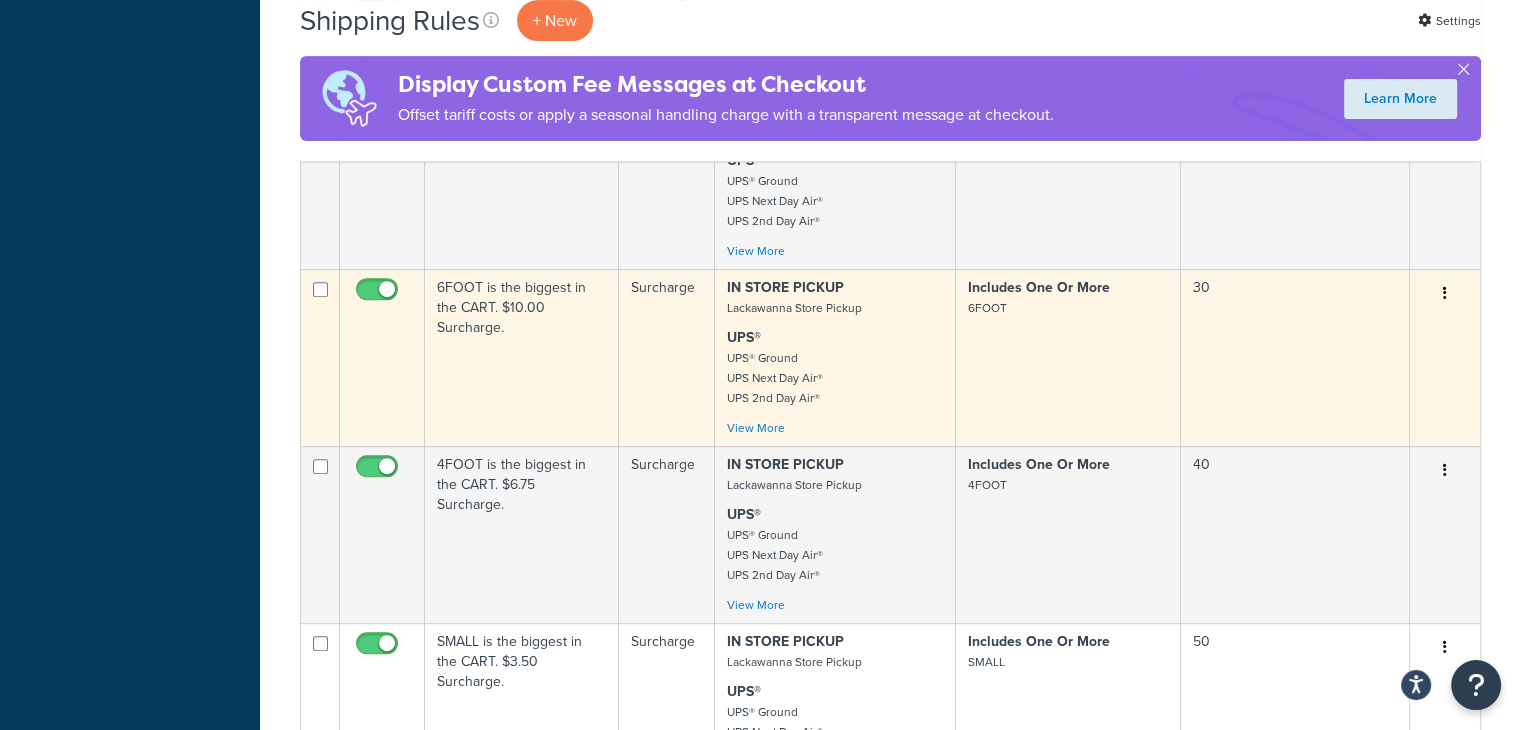 click at bounding box center [1445, 293] 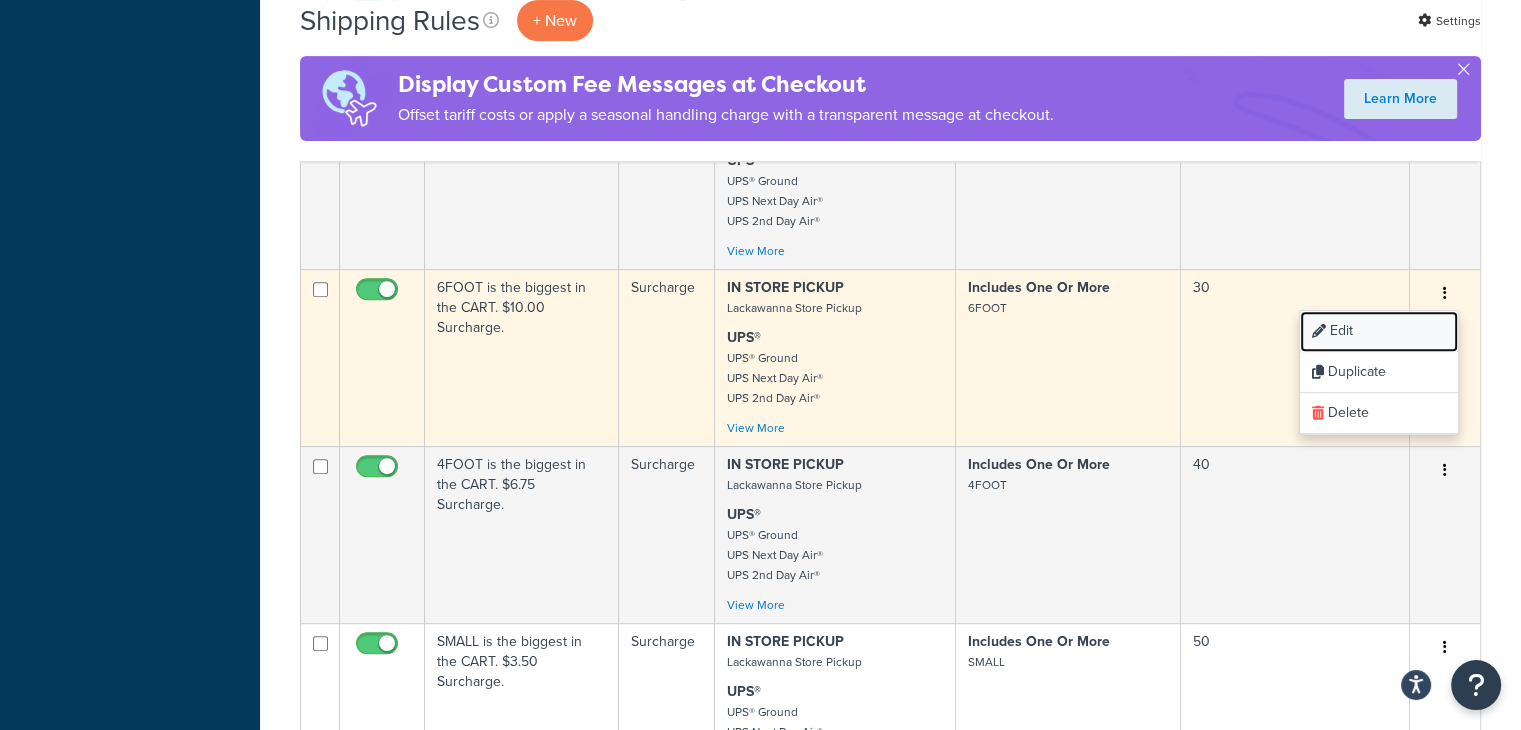 click on "Edit" at bounding box center [1379, 331] 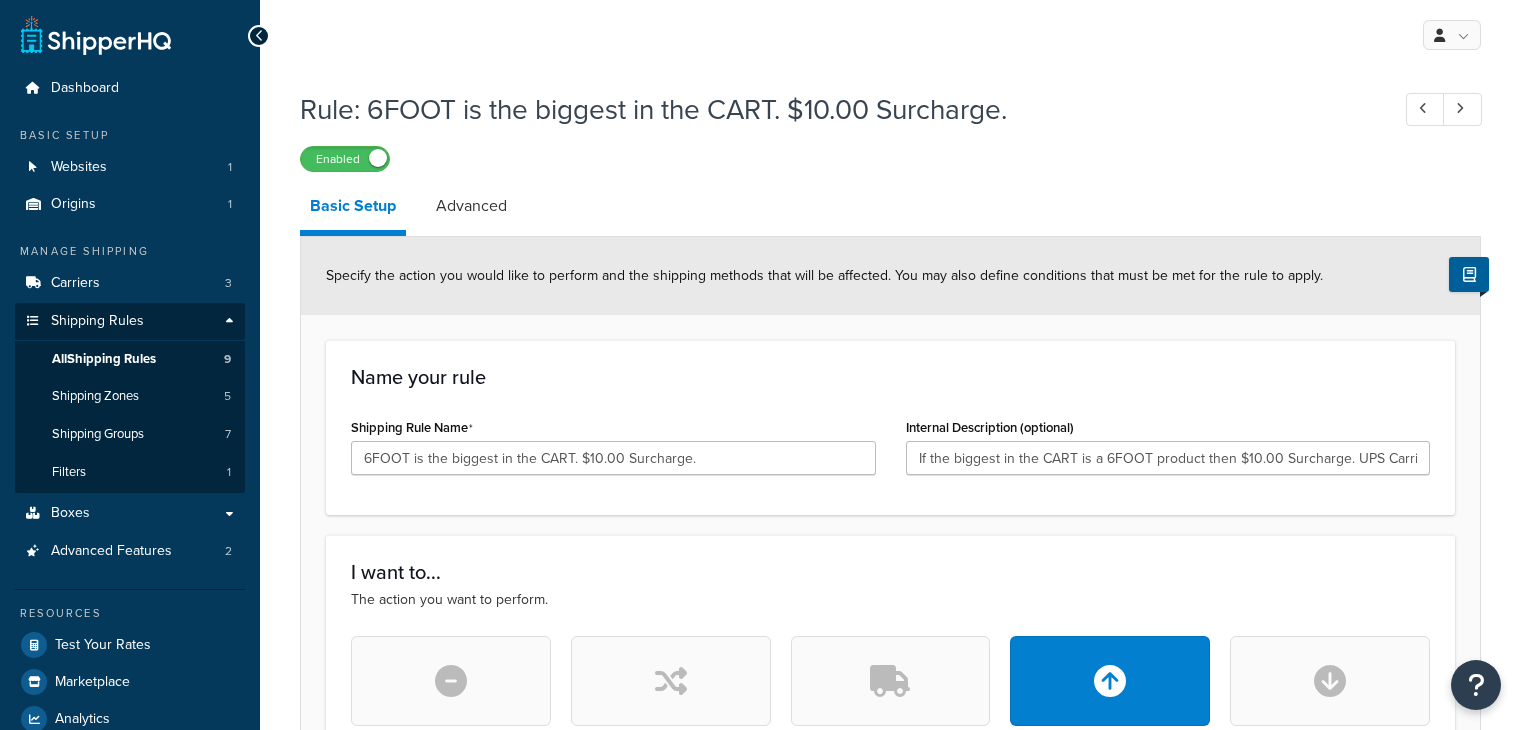 select on "BOX" 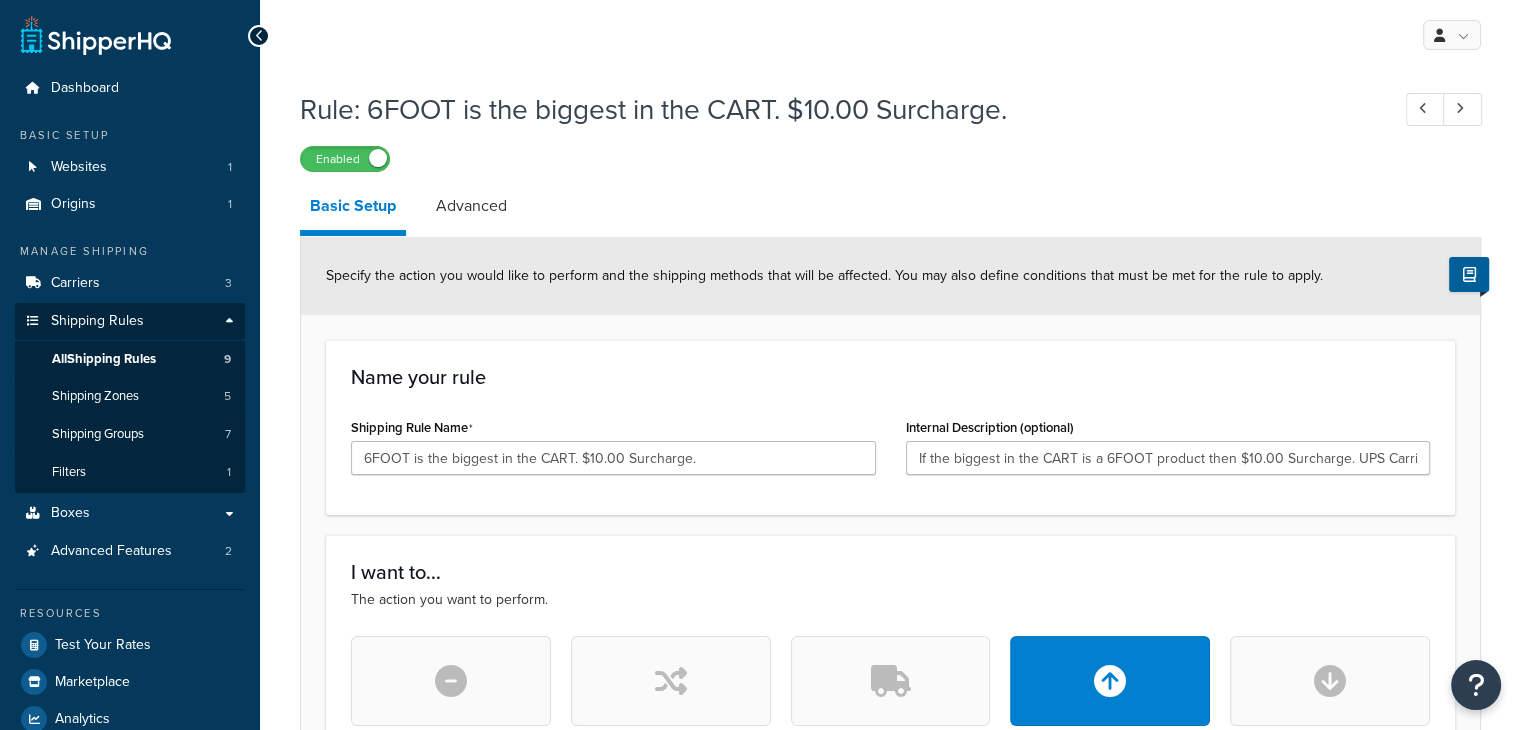 scroll, scrollTop: 0, scrollLeft: 0, axis: both 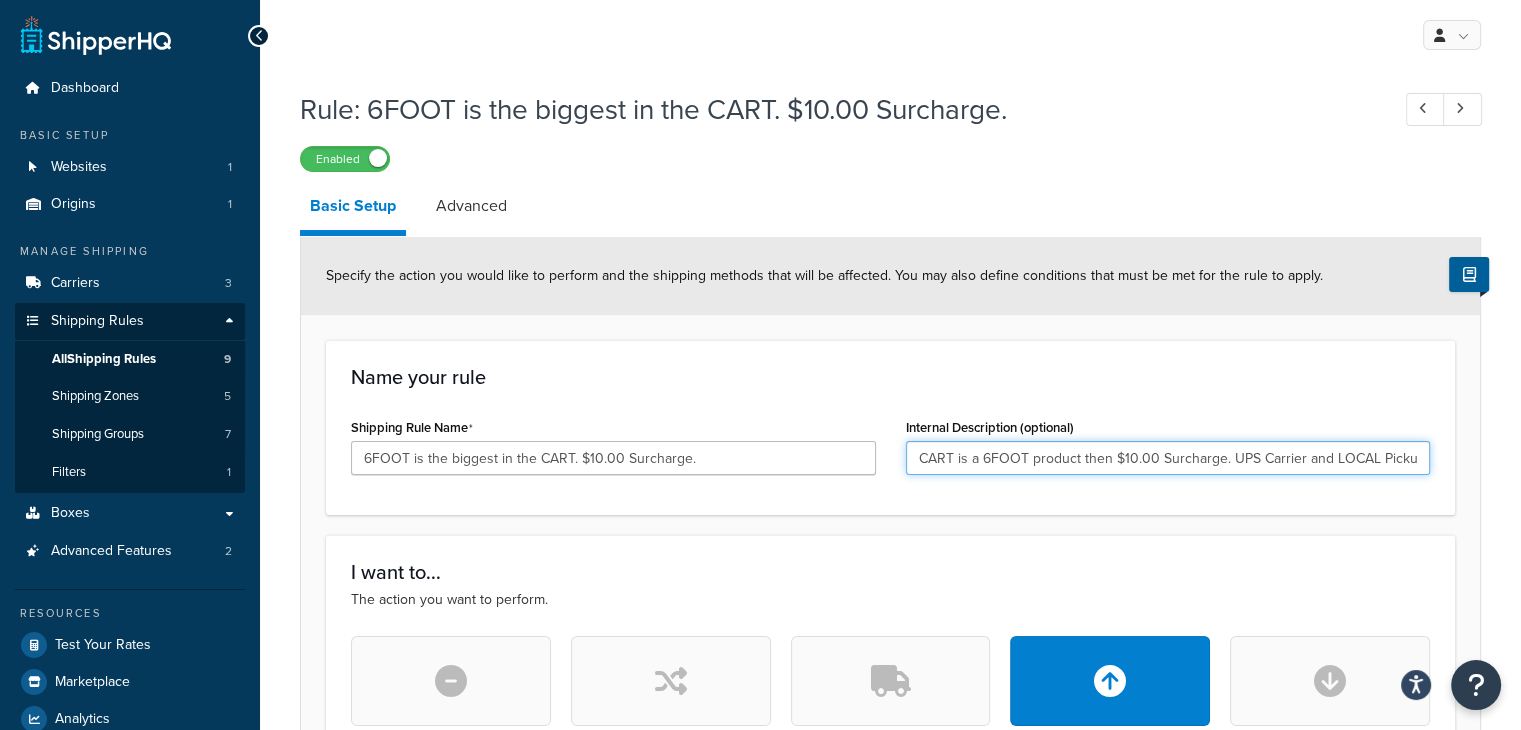 drag, startPoint x: 918, startPoint y: 453, endPoint x: 1347, endPoint y: 467, distance: 429.22836 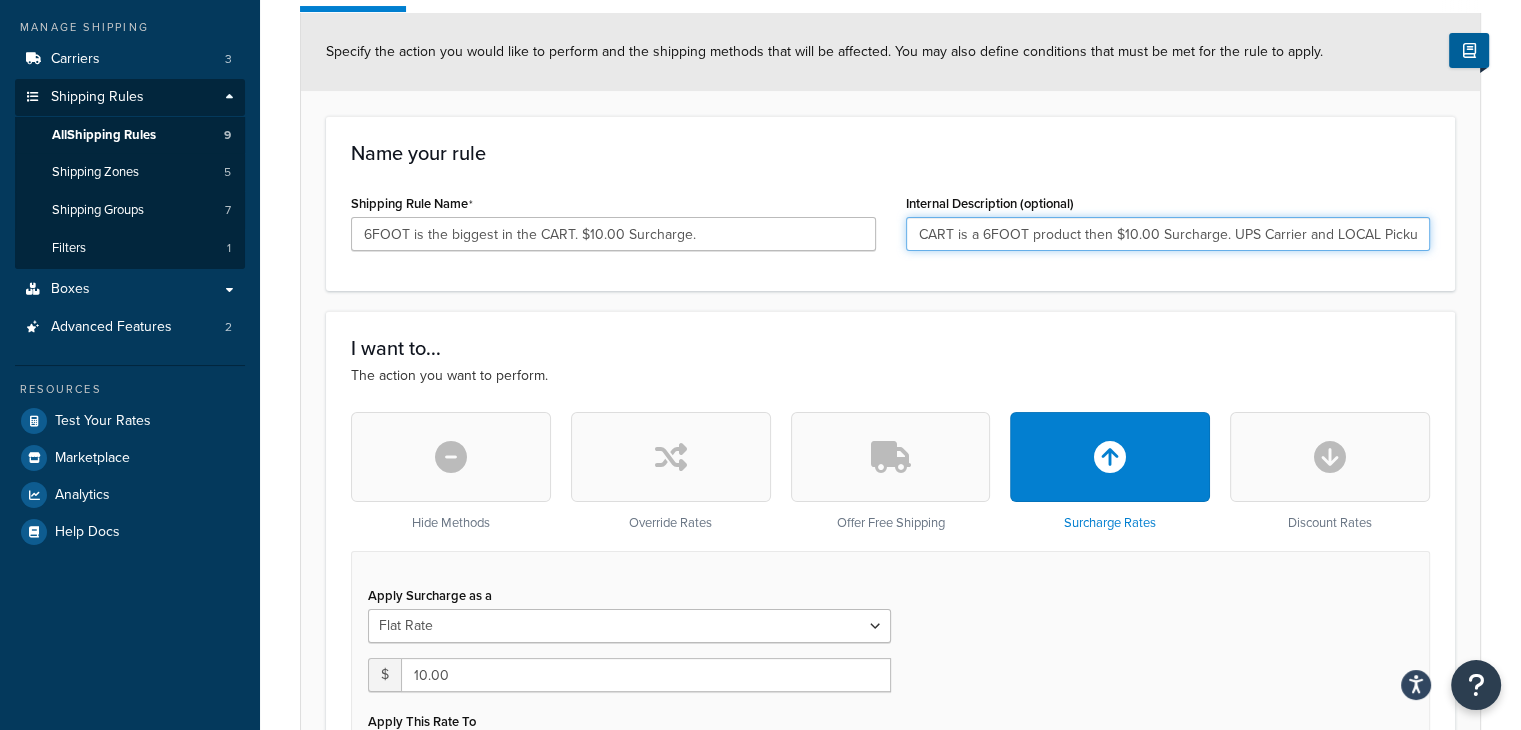 scroll, scrollTop: 0, scrollLeft: 0, axis: both 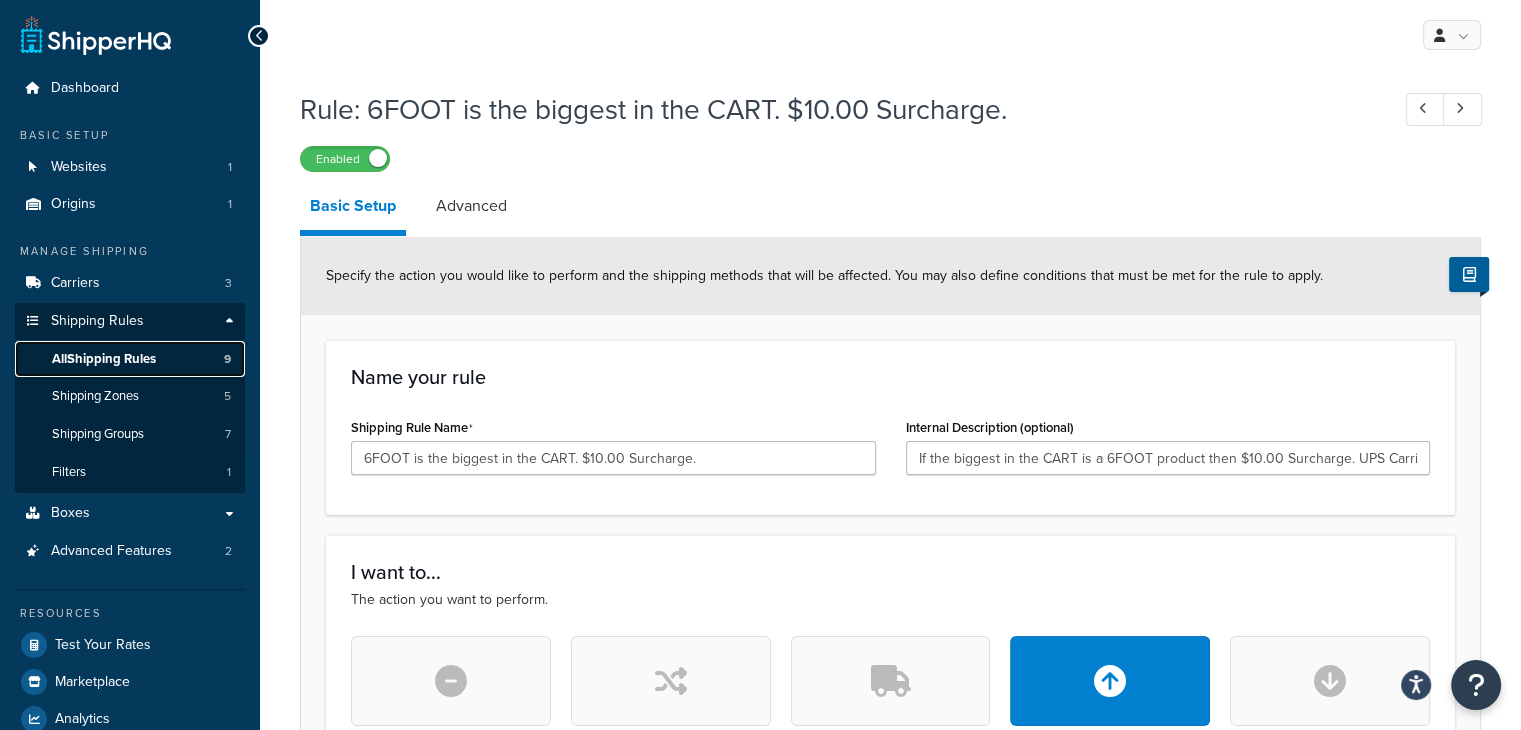 click on "All  Shipping Rules" at bounding box center [104, 359] 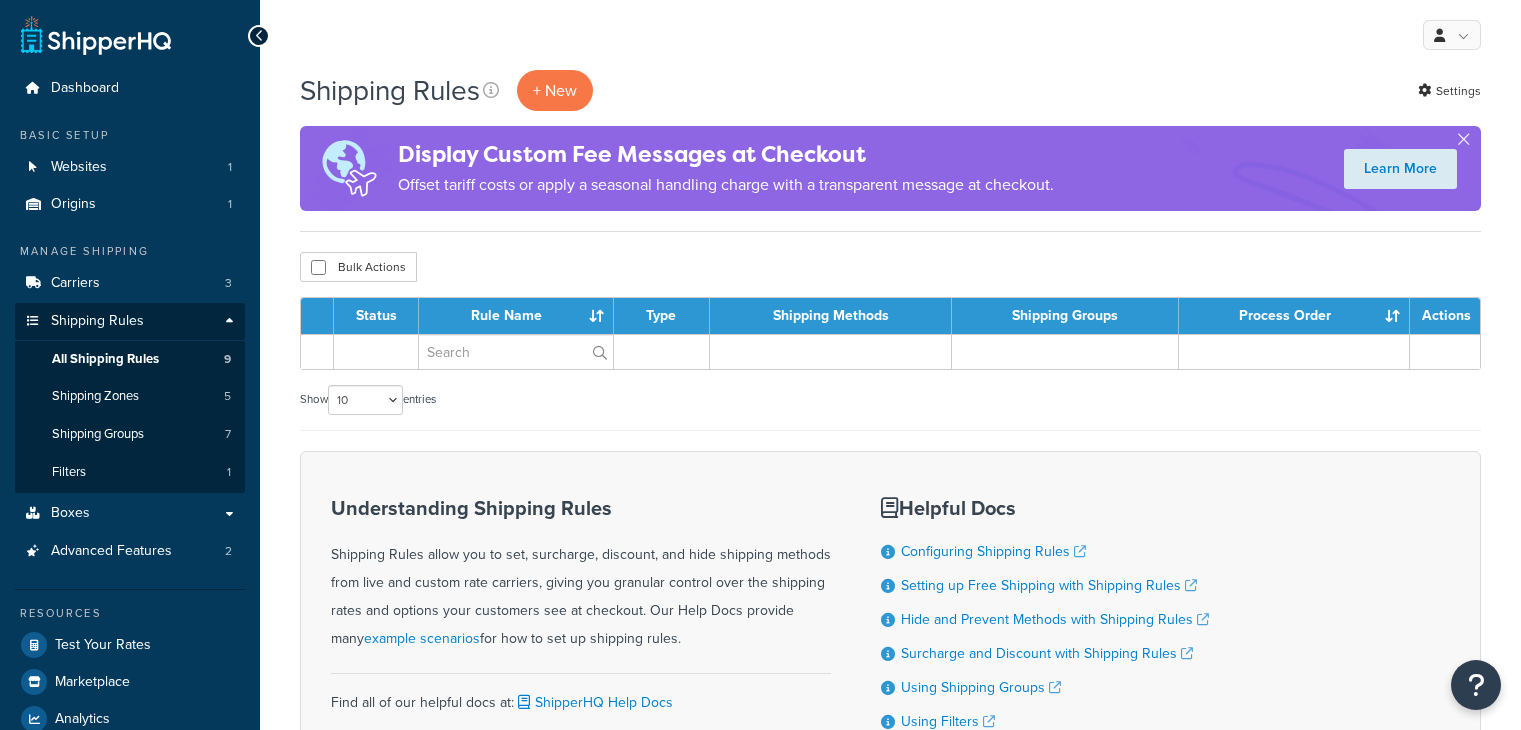 scroll, scrollTop: 0, scrollLeft: 0, axis: both 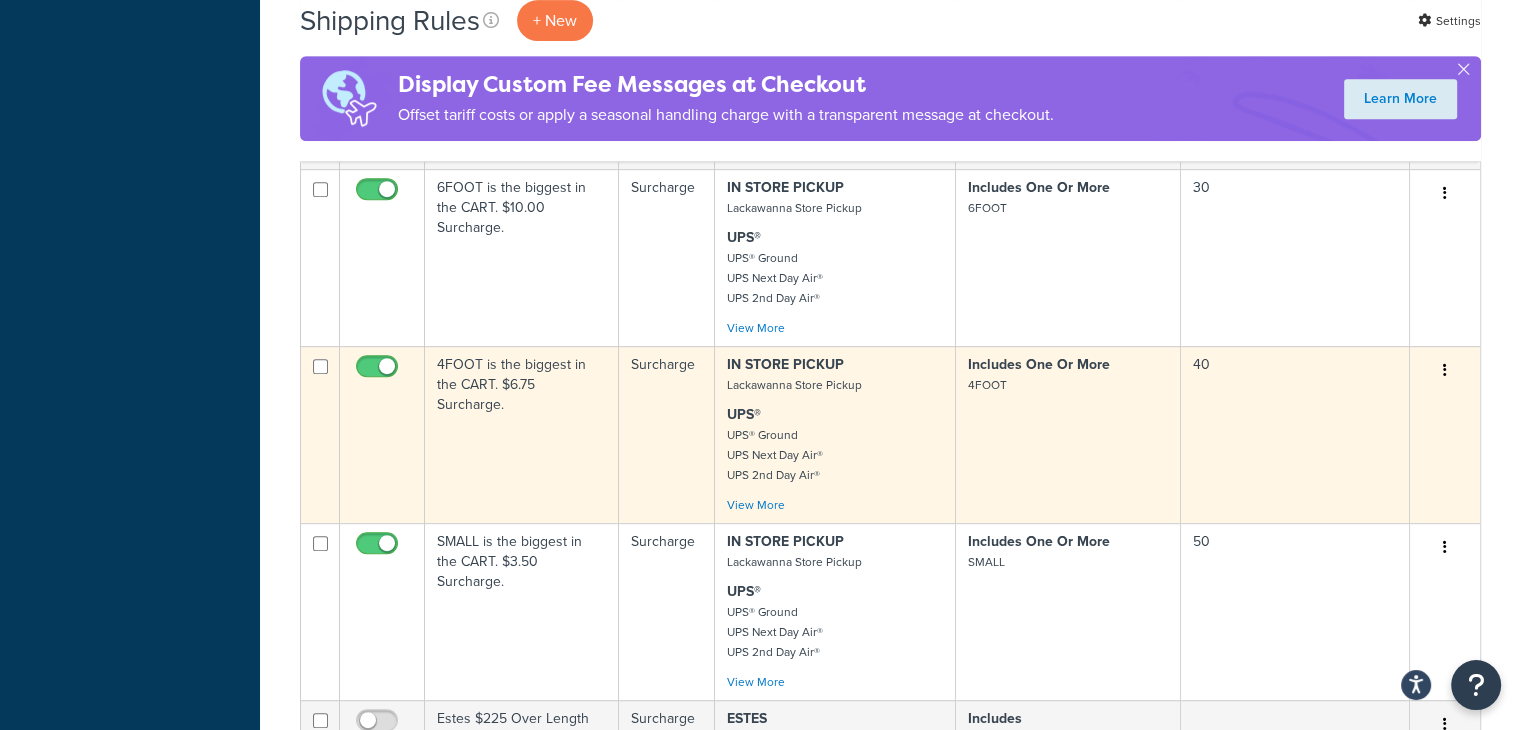 click at bounding box center [1445, 370] 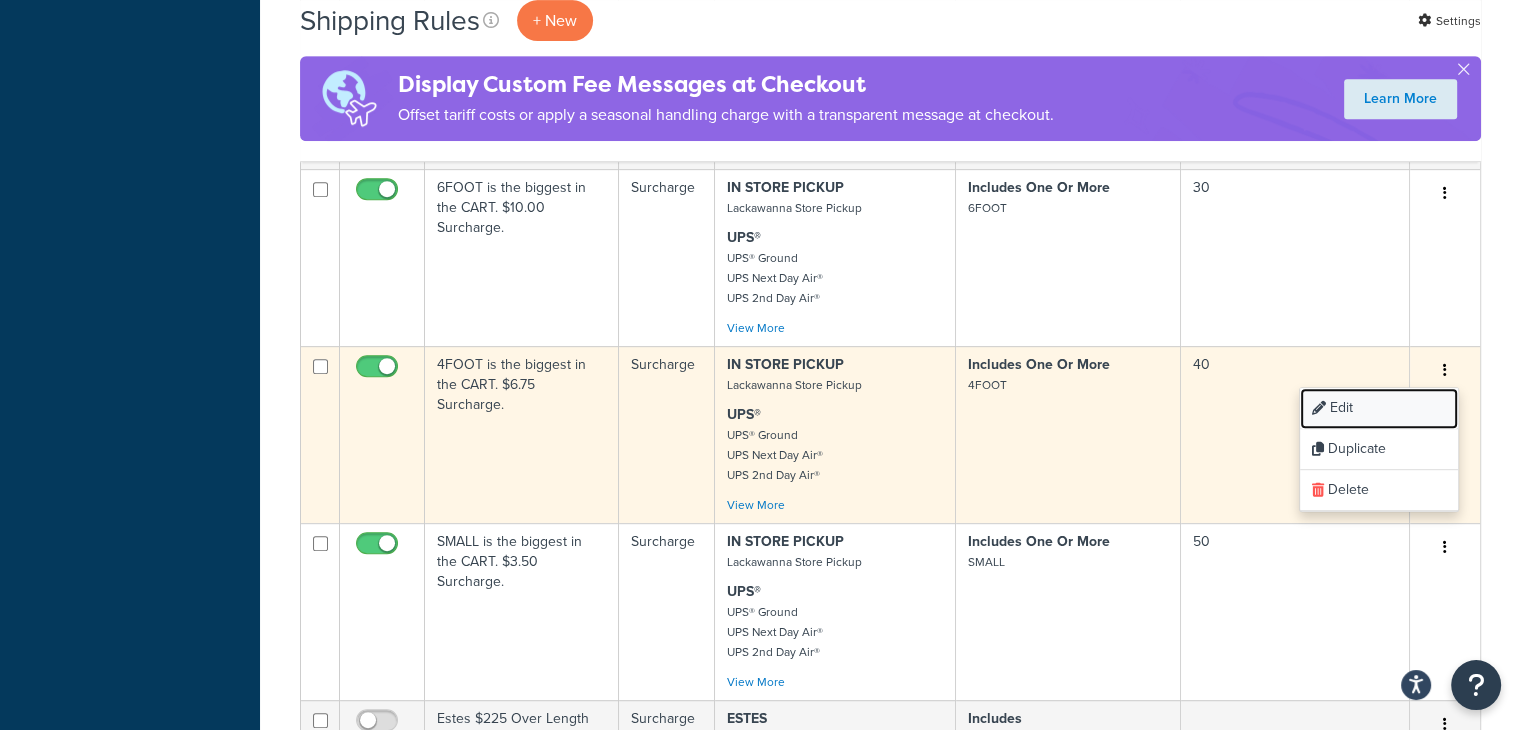 click on "Edit" at bounding box center (1379, 408) 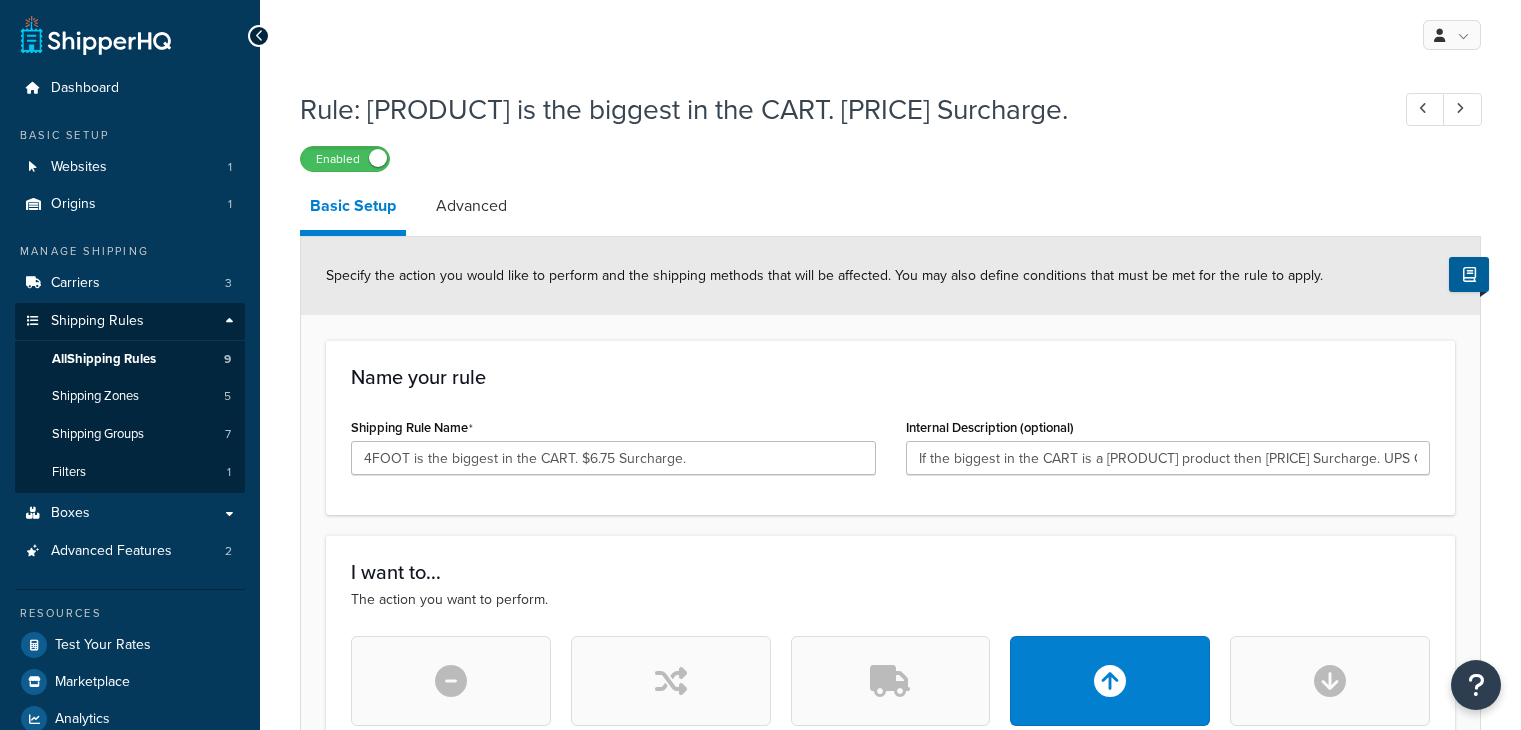 select on "BOX" 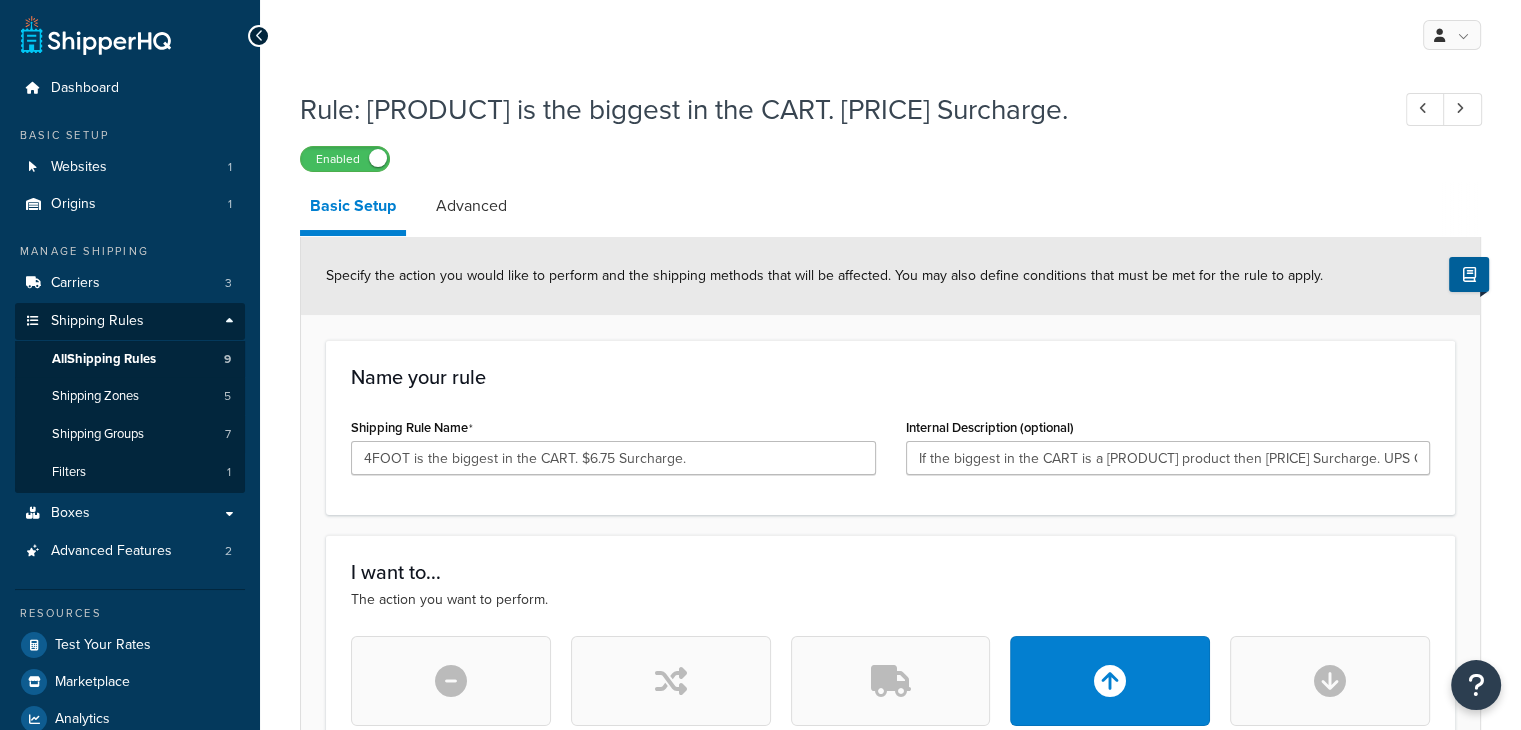 scroll, scrollTop: 0, scrollLeft: 0, axis: both 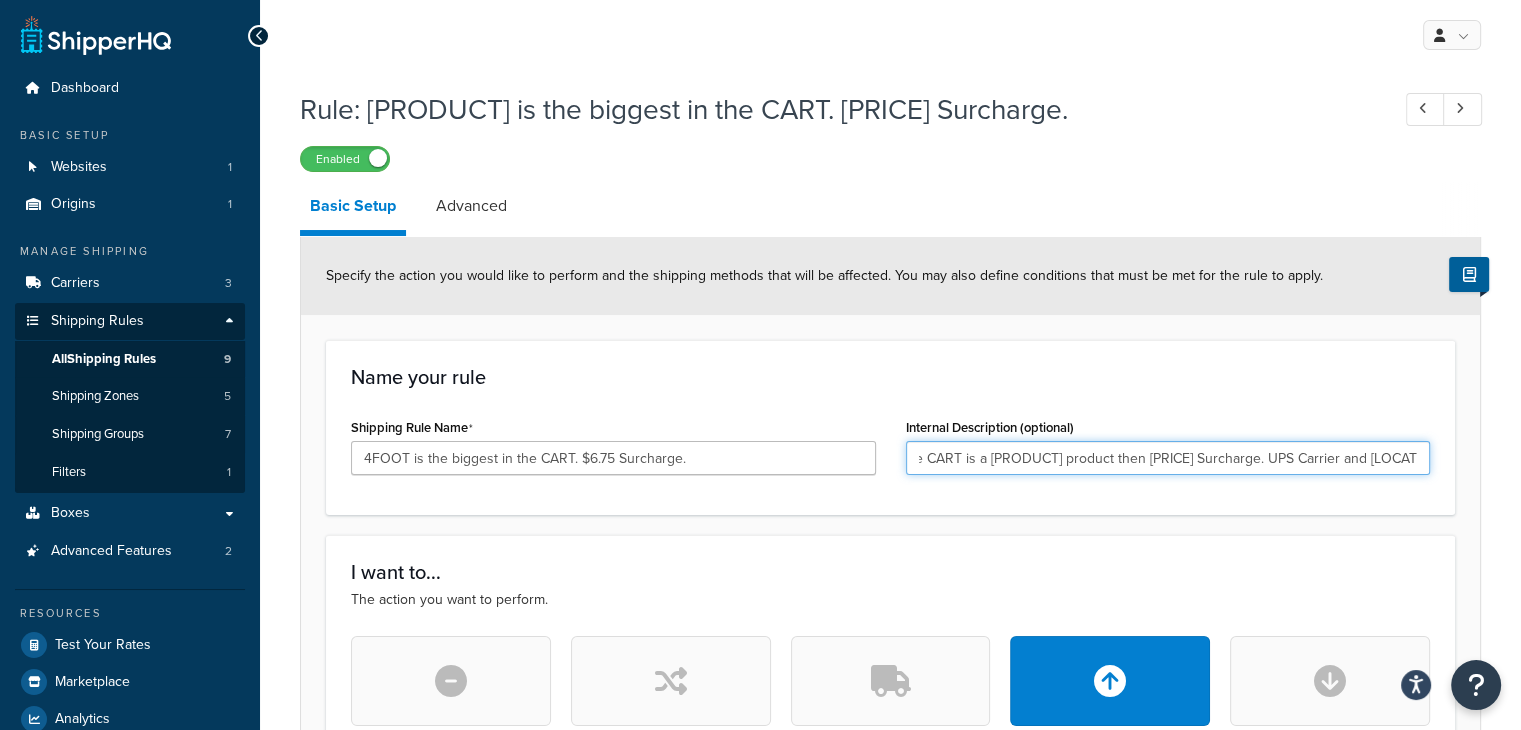drag, startPoint x: 914, startPoint y: 453, endPoint x: 1420, endPoint y: 461, distance: 506.06323 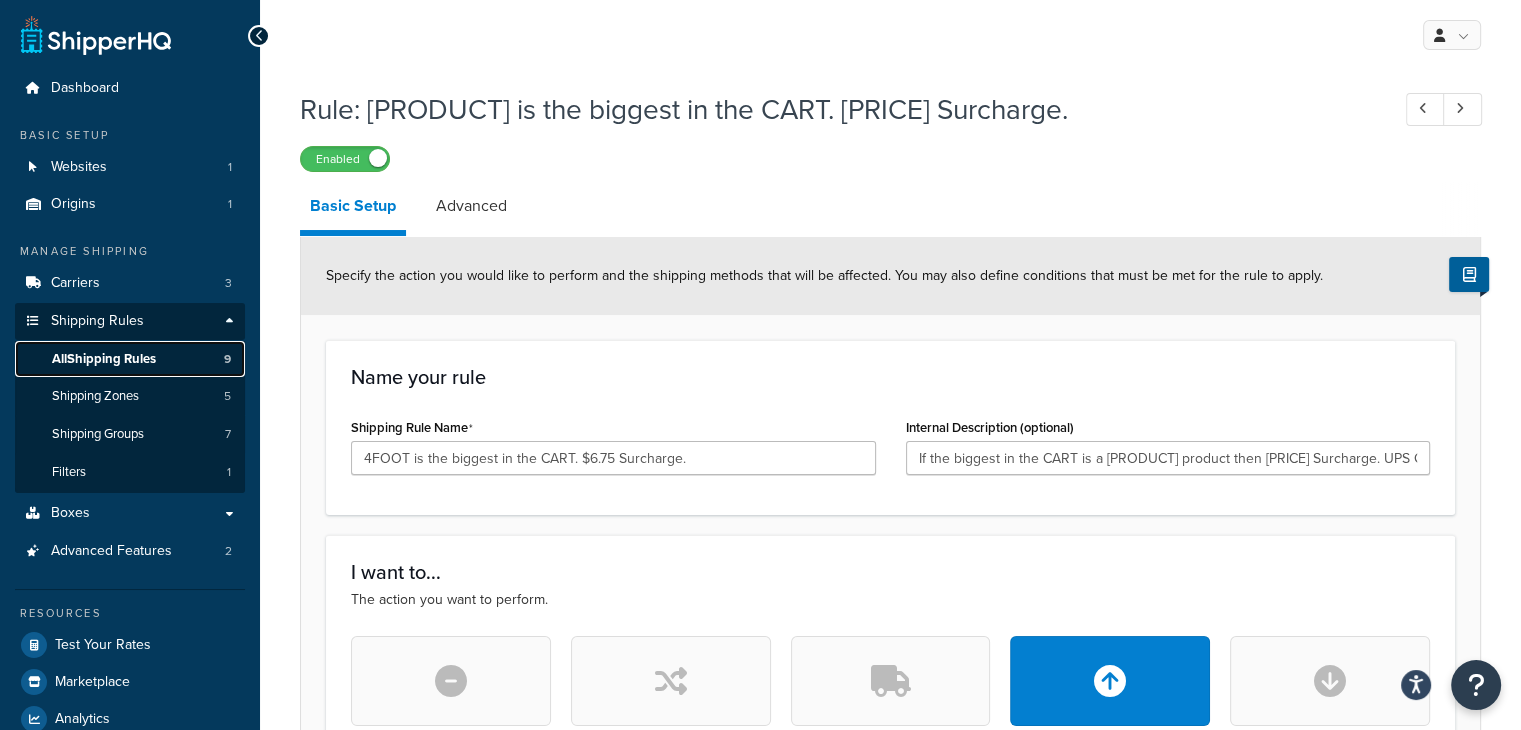 click on "All  Shipping Rules" at bounding box center (104, 359) 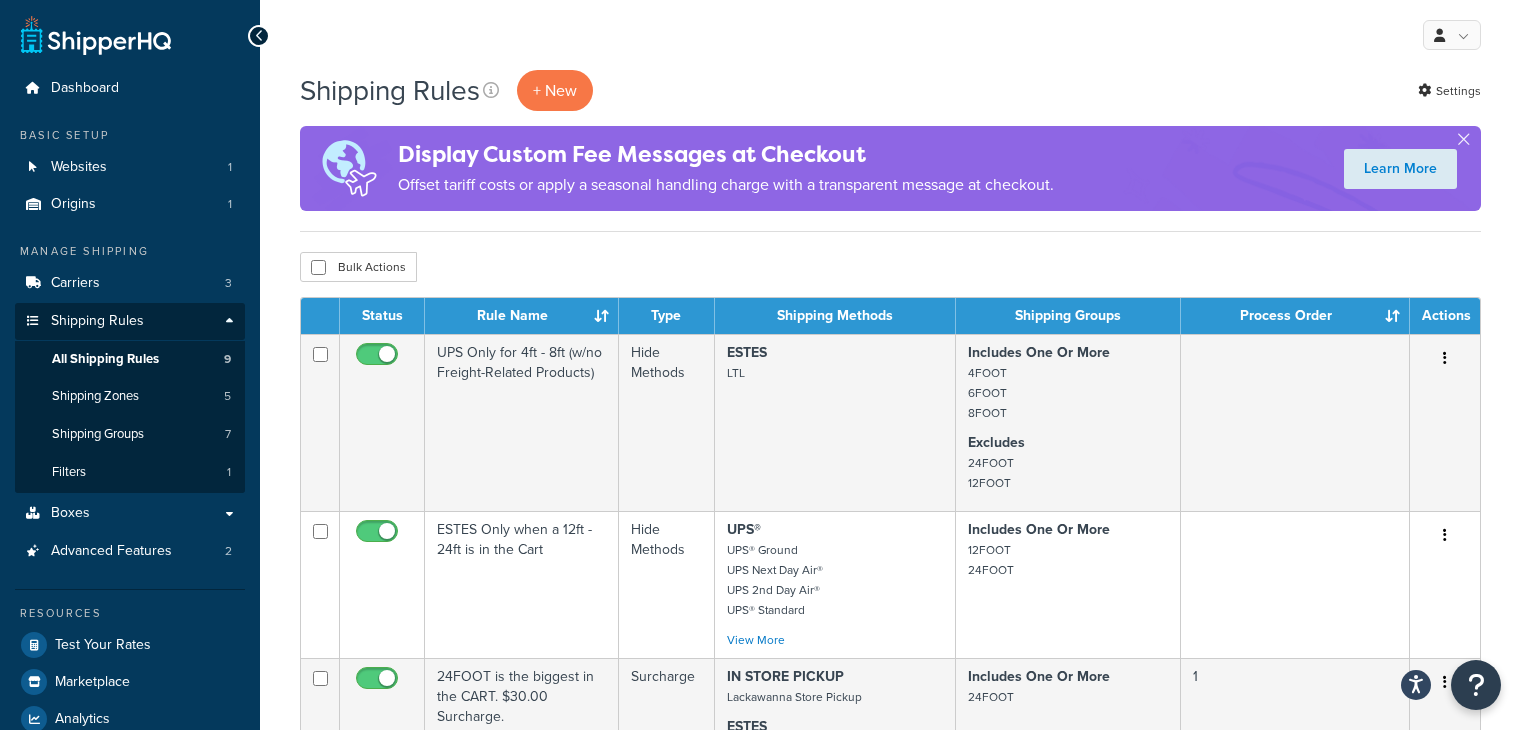 scroll, scrollTop: 0, scrollLeft: 0, axis: both 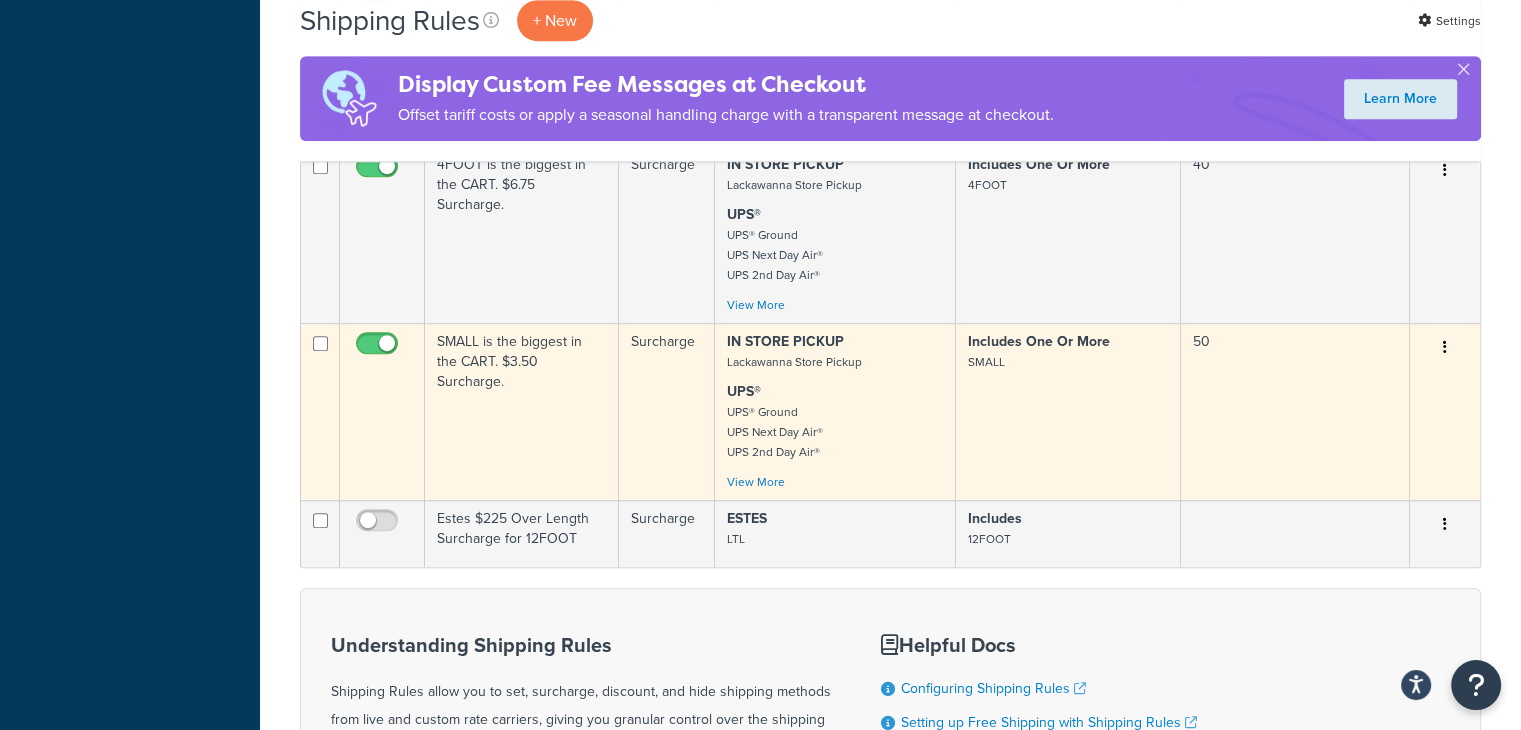 click at bounding box center (1445, 347) 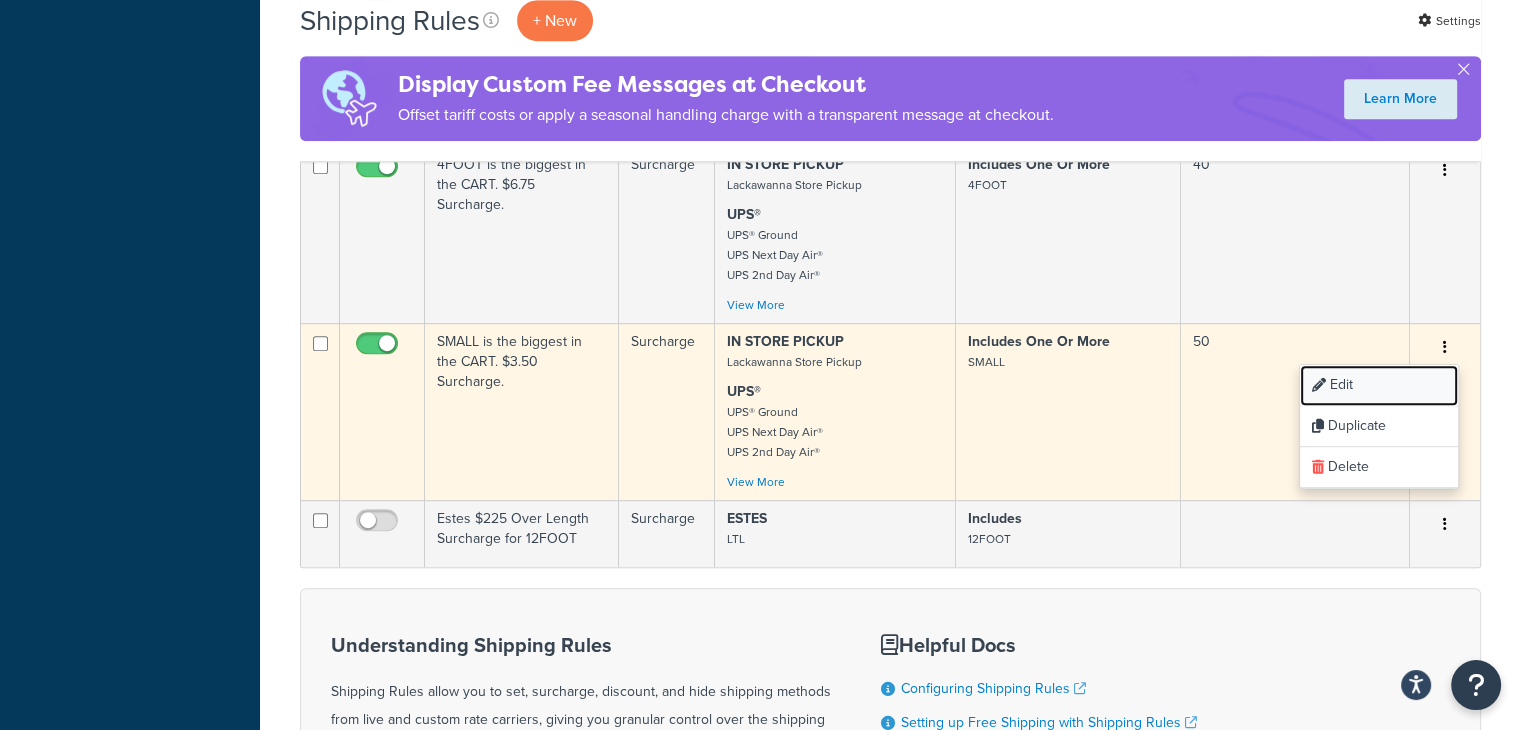 click on "Edit" at bounding box center [1379, 385] 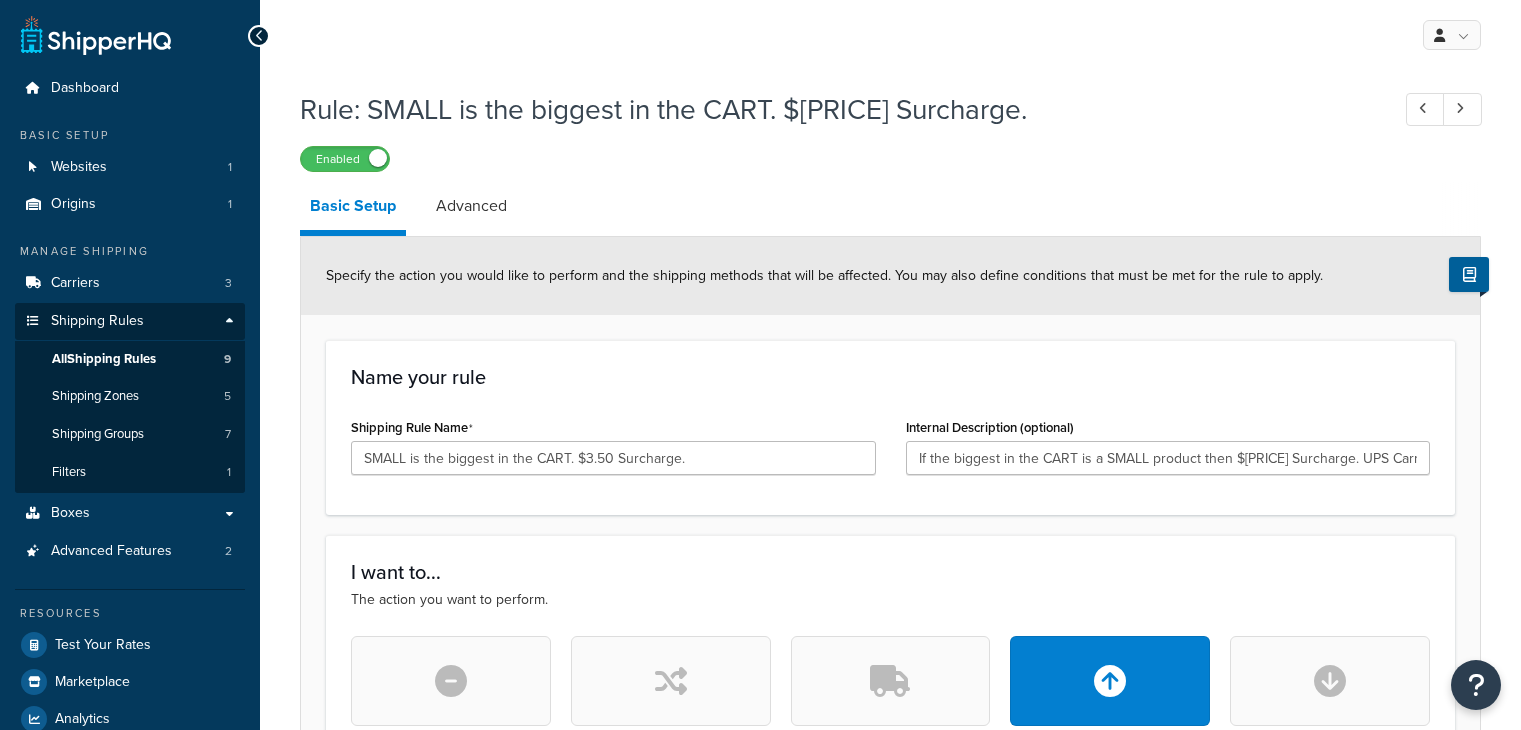 select on "BOX" 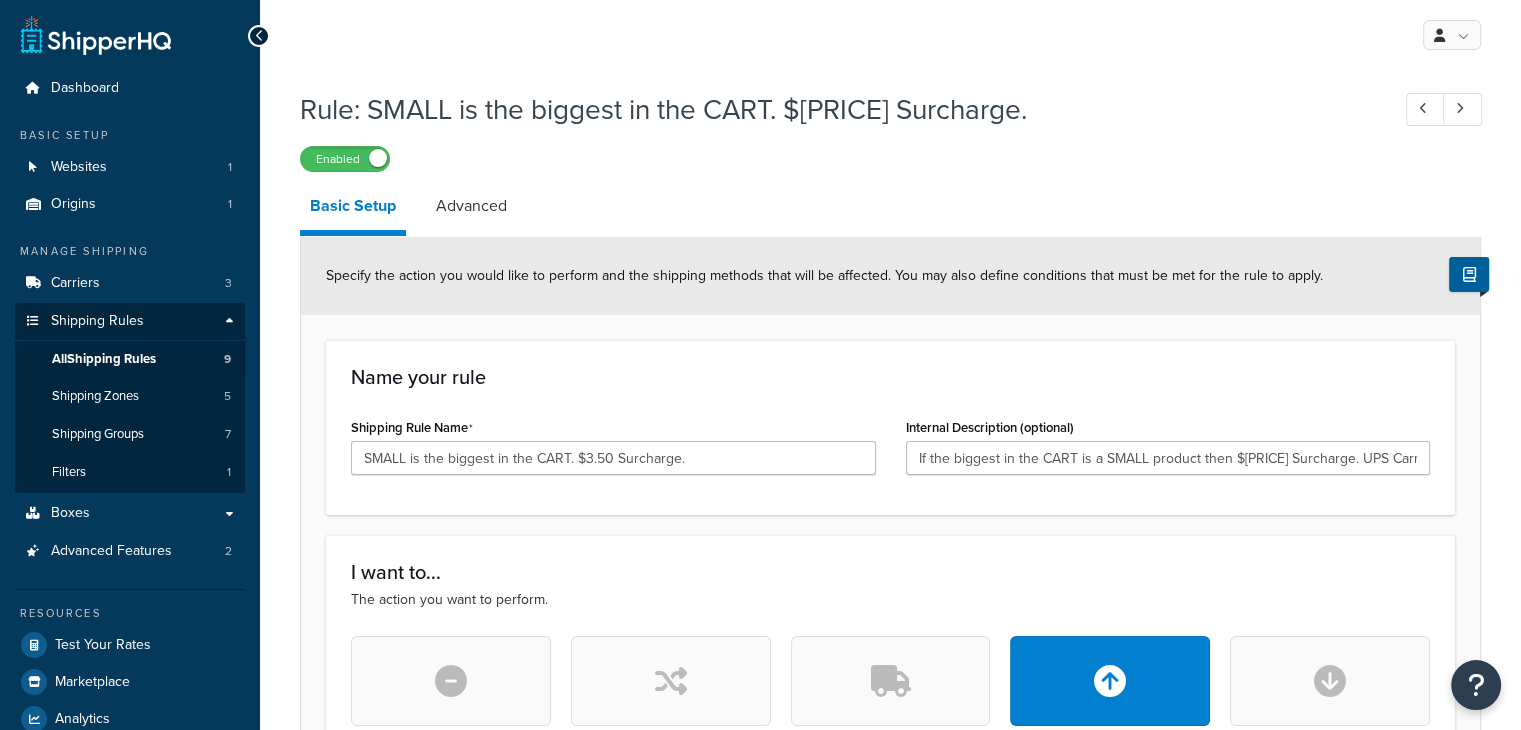 scroll, scrollTop: 0, scrollLeft: 0, axis: both 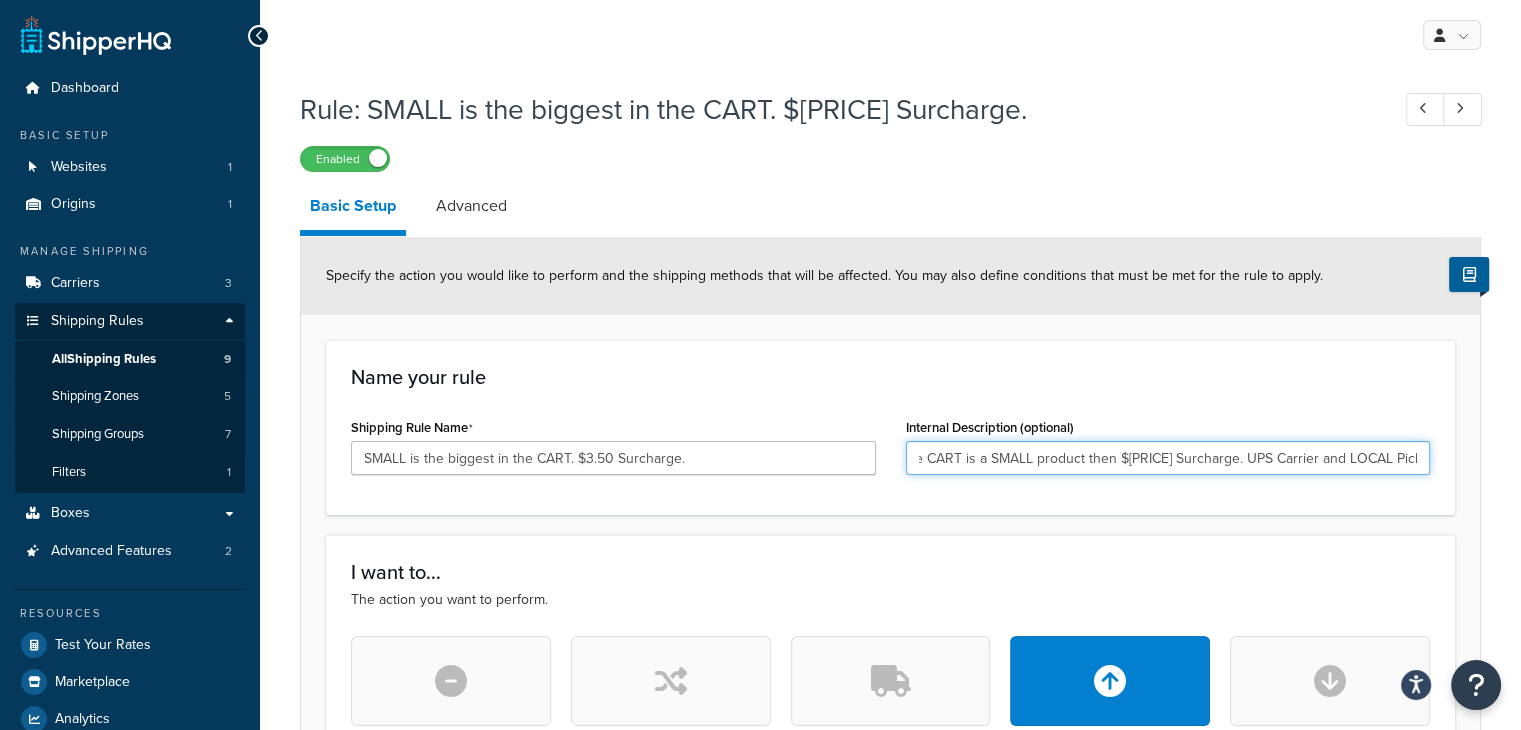 drag, startPoint x: 916, startPoint y: 457, endPoint x: 1405, endPoint y: 454, distance: 489.00922 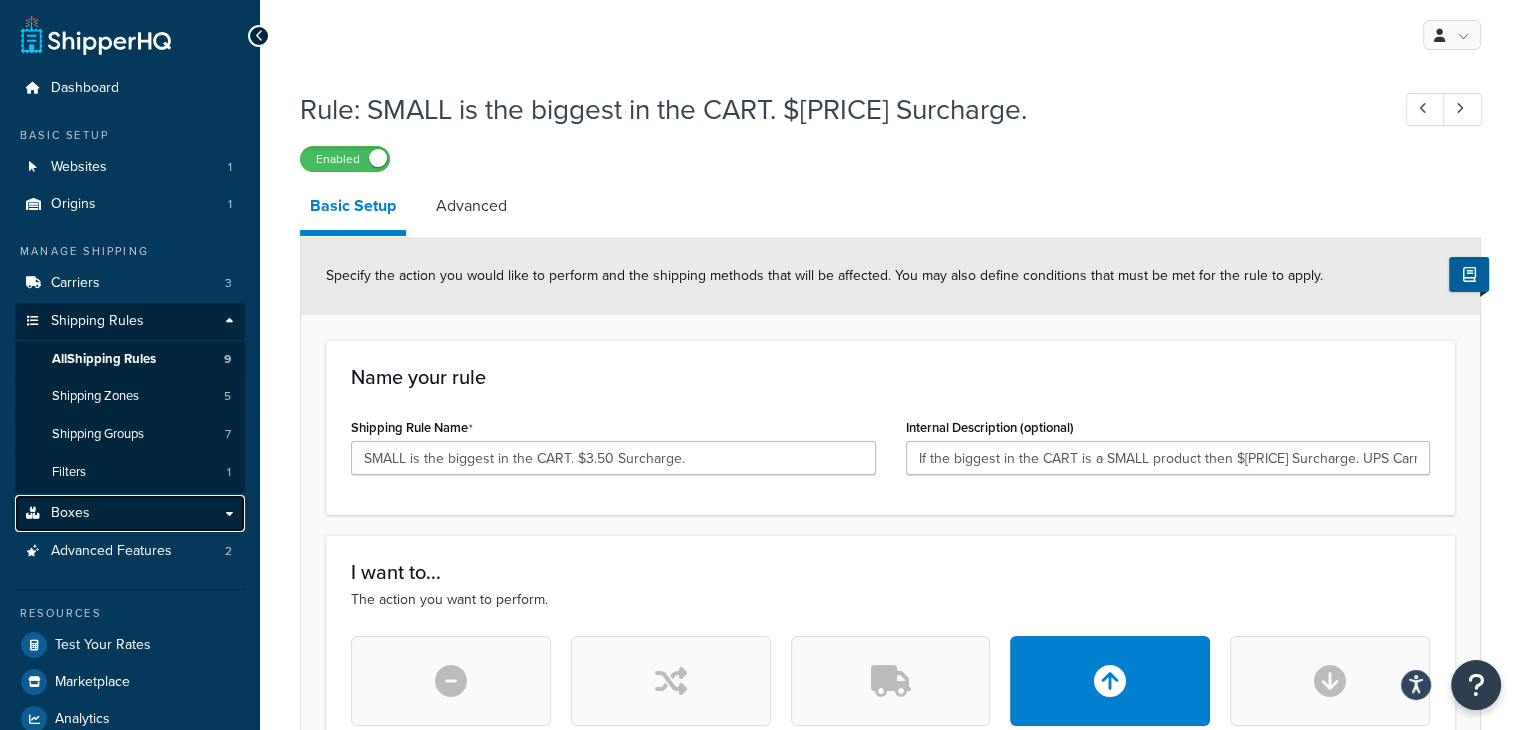 click on "Boxes" at bounding box center (130, 513) 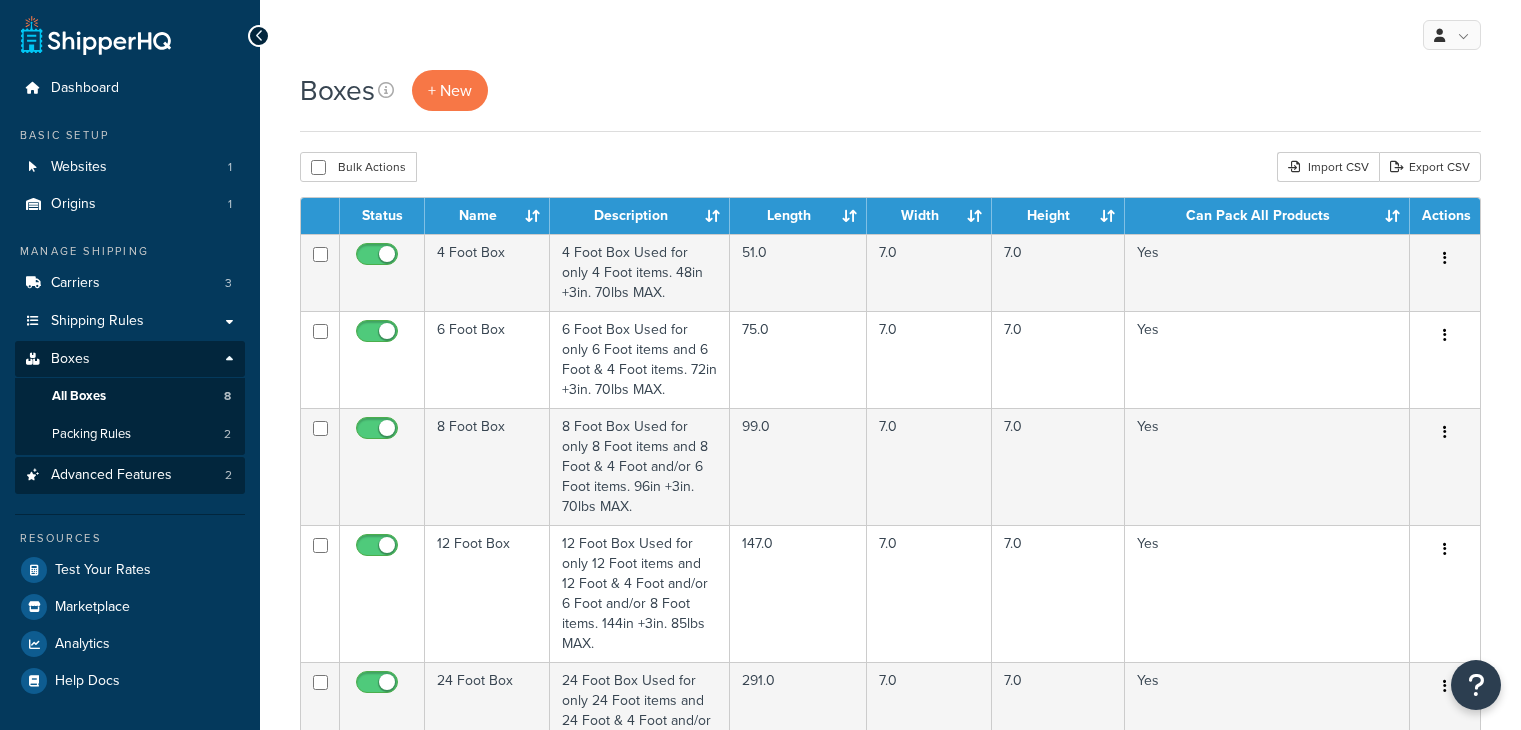 scroll, scrollTop: 0, scrollLeft: 0, axis: both 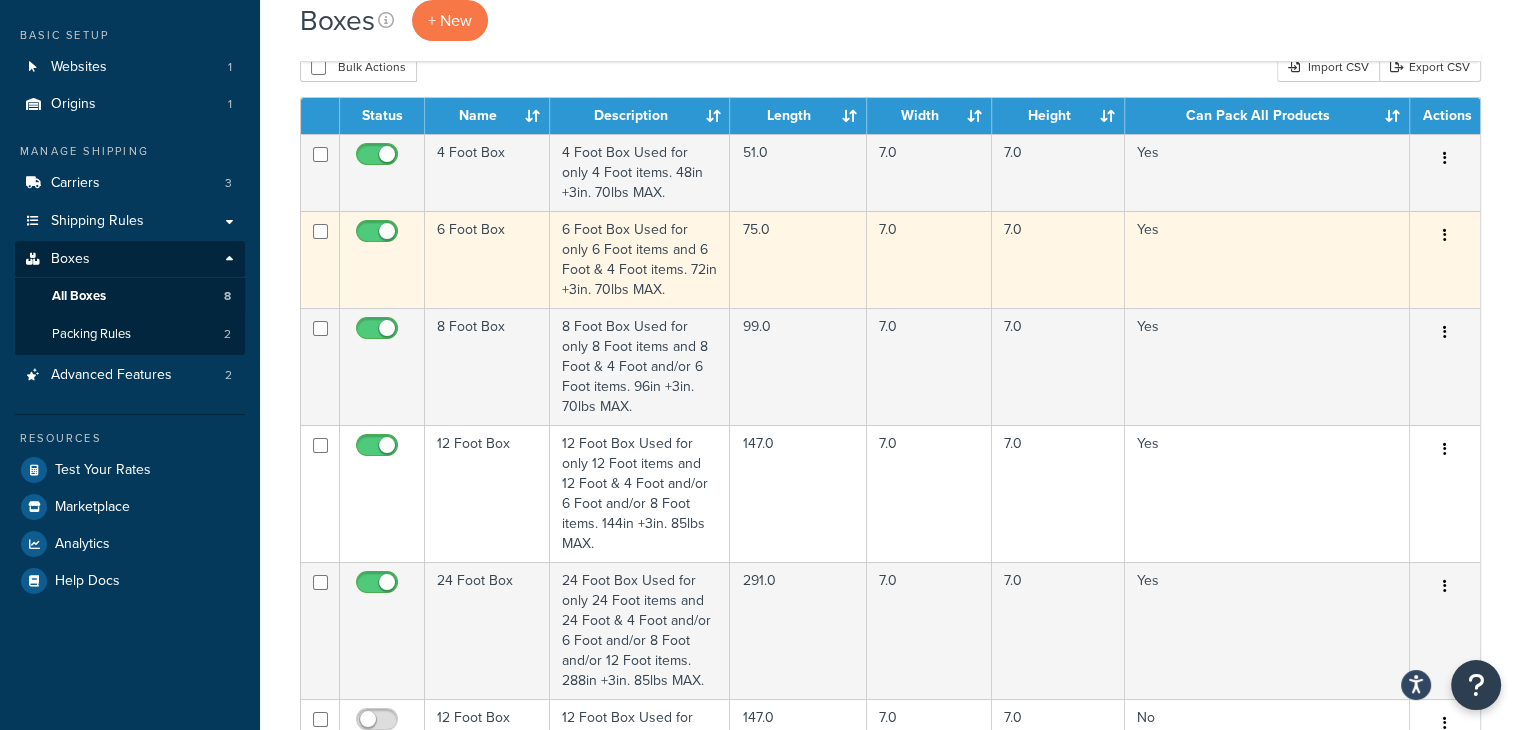 click at bounding box center [1445, 235] 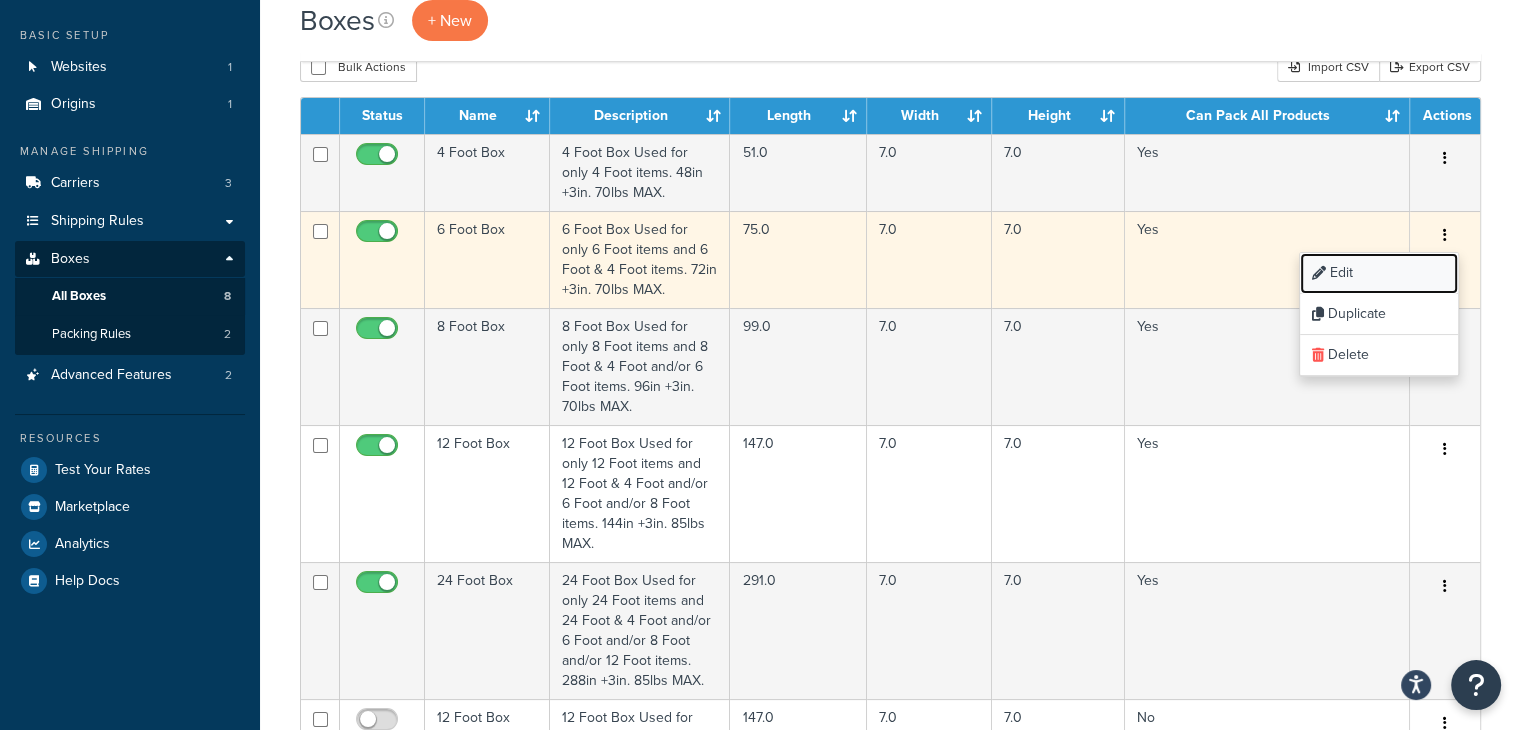 click on "Edit" at bounding box center [1379, 273] 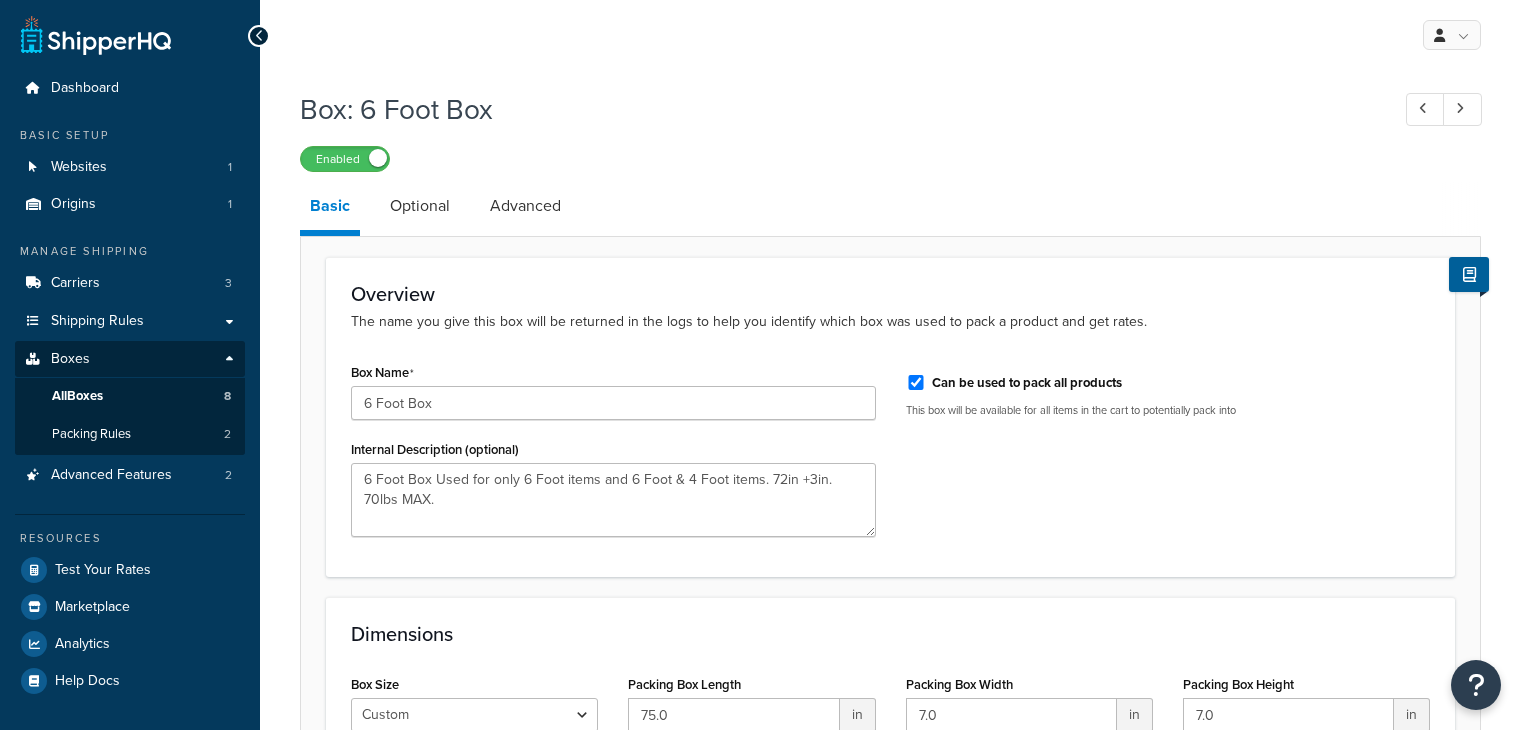 scroll, scrollTop: 0, scrollLeft: 0, axis: both 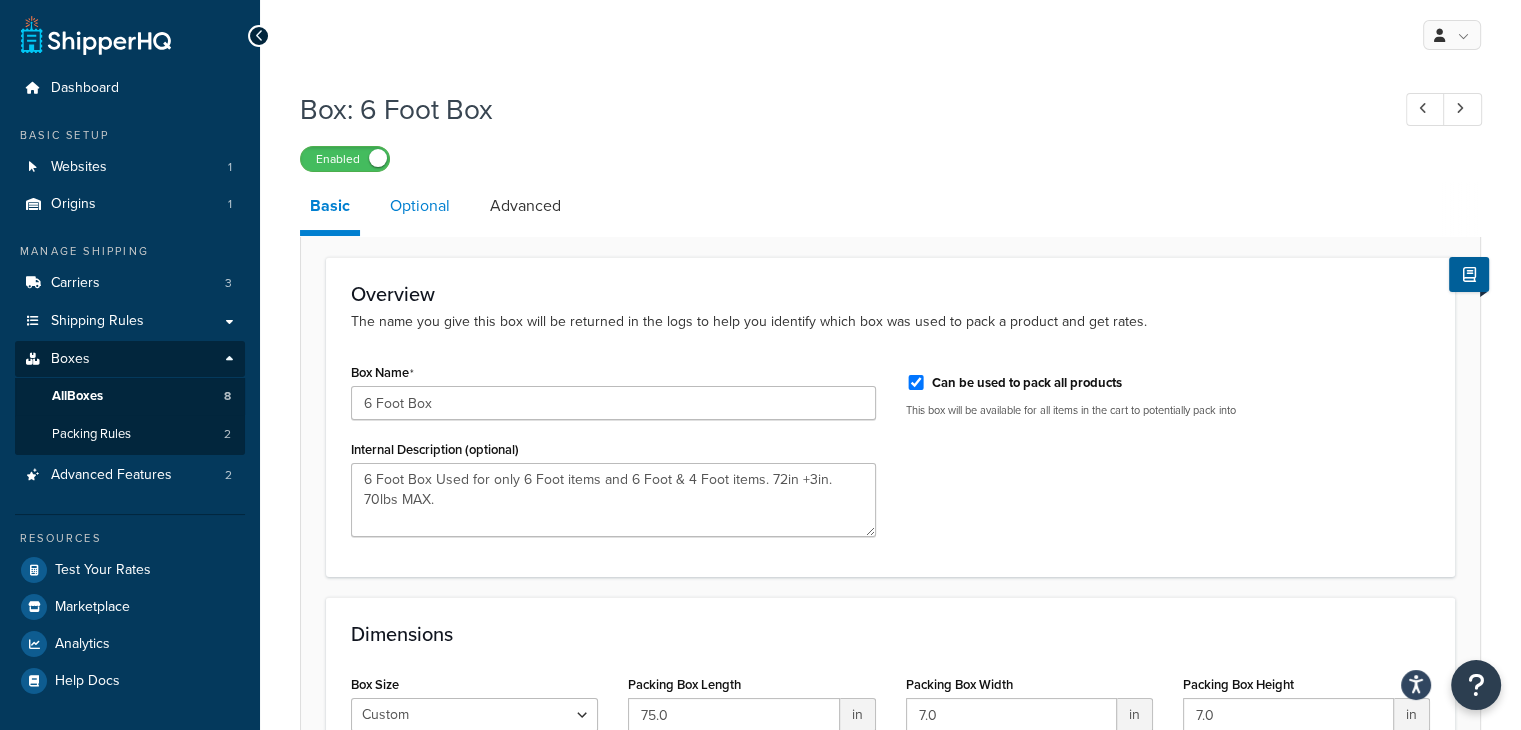 click on "Optional" at bounding box center [420, 206] 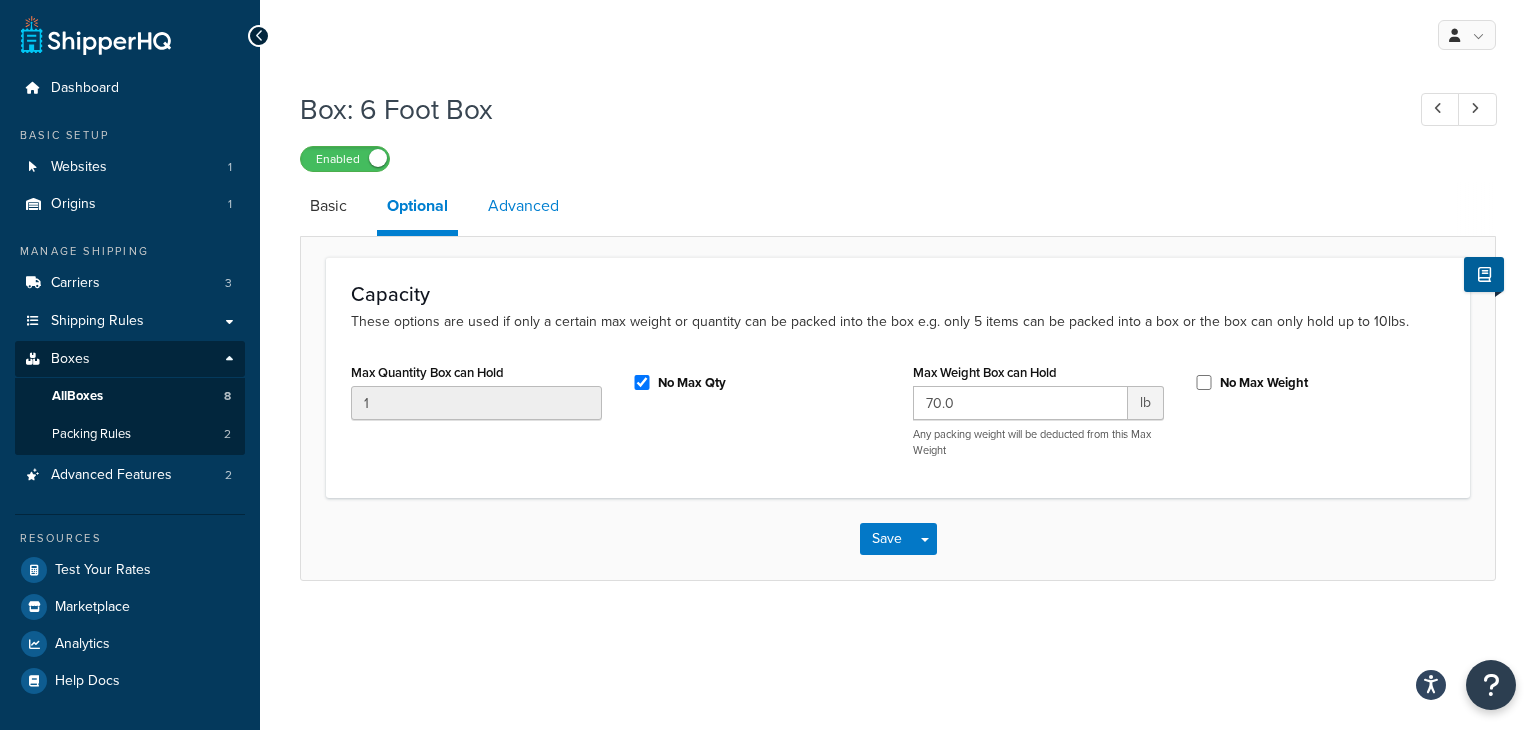 click on "Advanced" at bounding box center (523, 206) 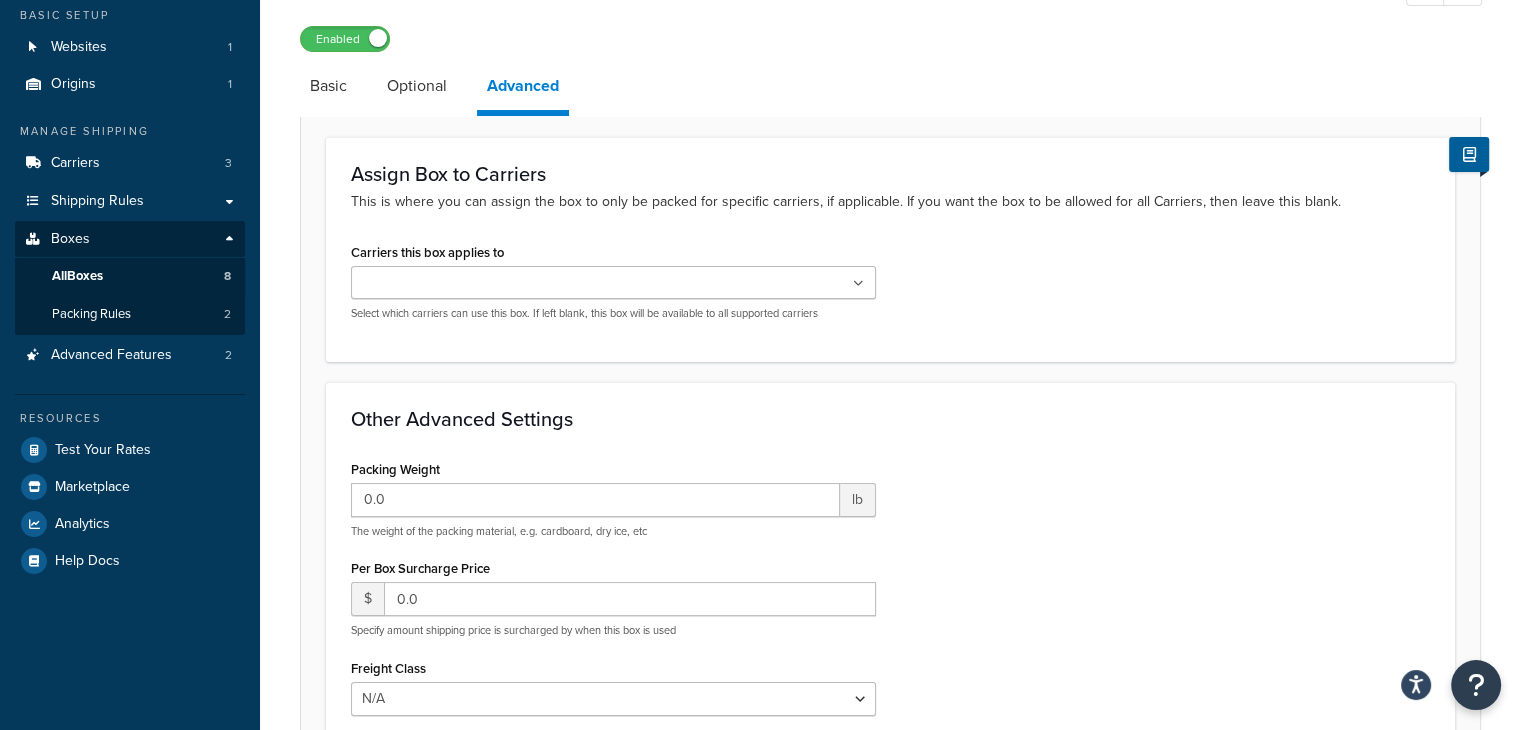 scroll, scrollTop: 100, scrollLeft: 0, axis: vertical 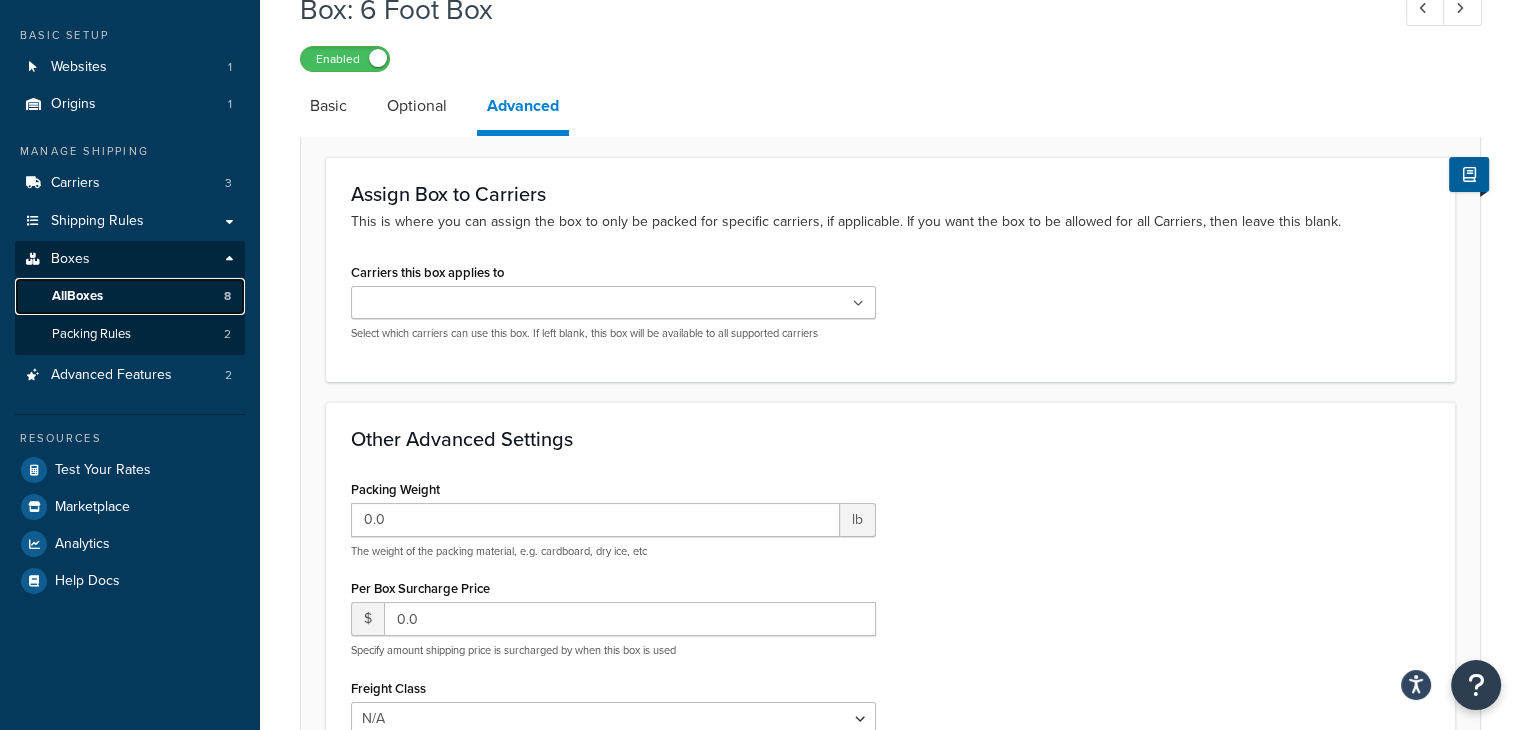 click on "All  Boxes" at bounding box center (77, 296) 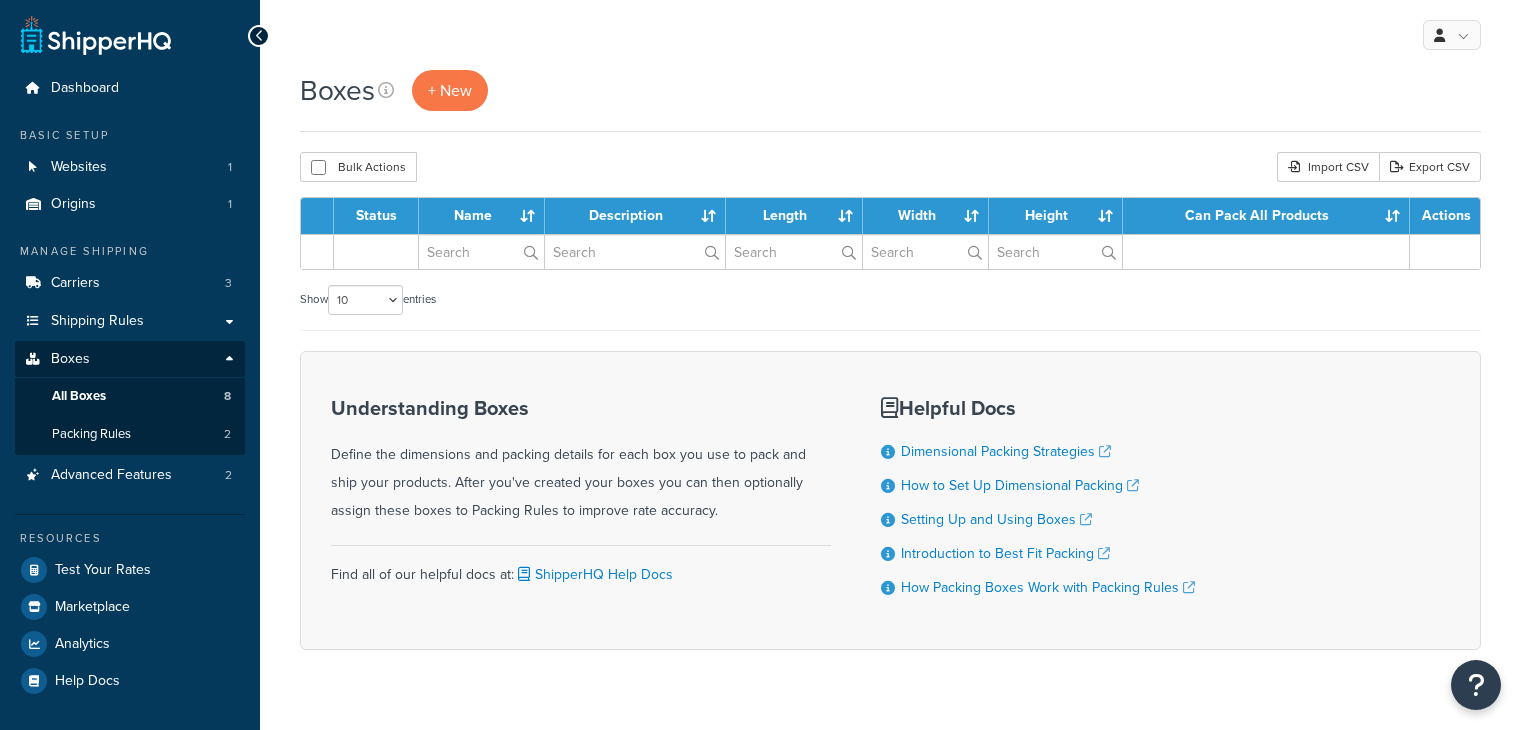 scroll, scrollTop: 0, scrollLeft: 0, axis: both 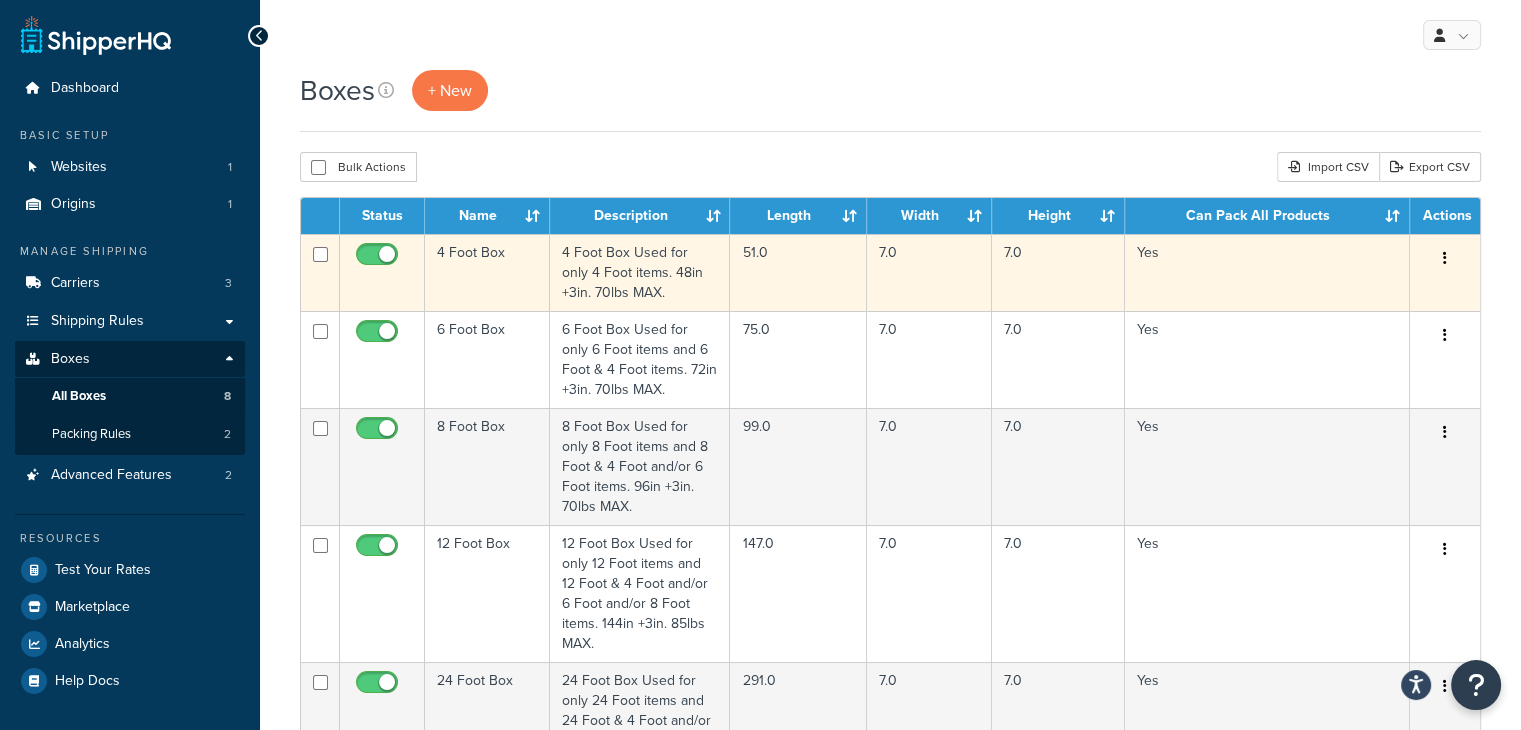 click at bounding box center (1445, 259) 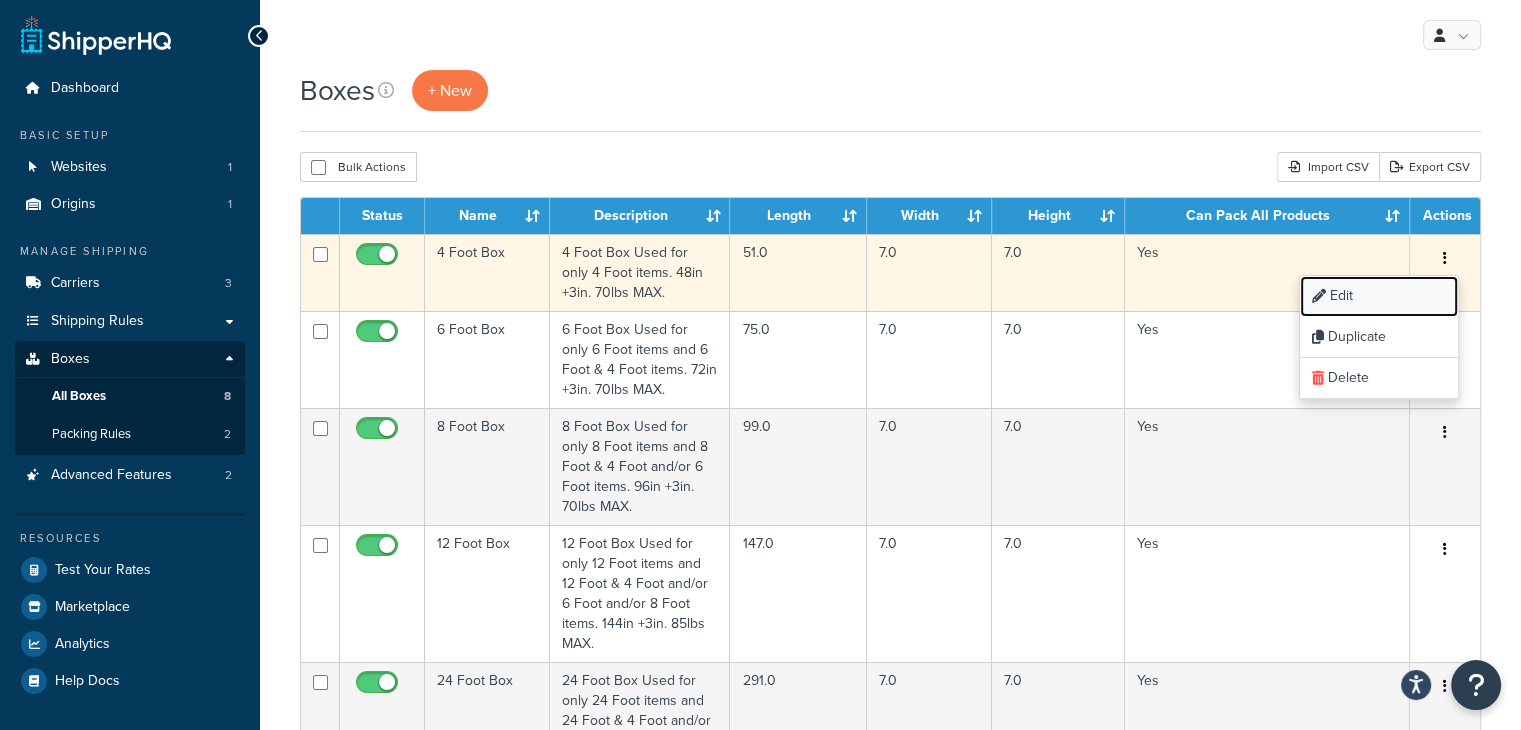click on "Edit" at bounding box center (1379, 296) 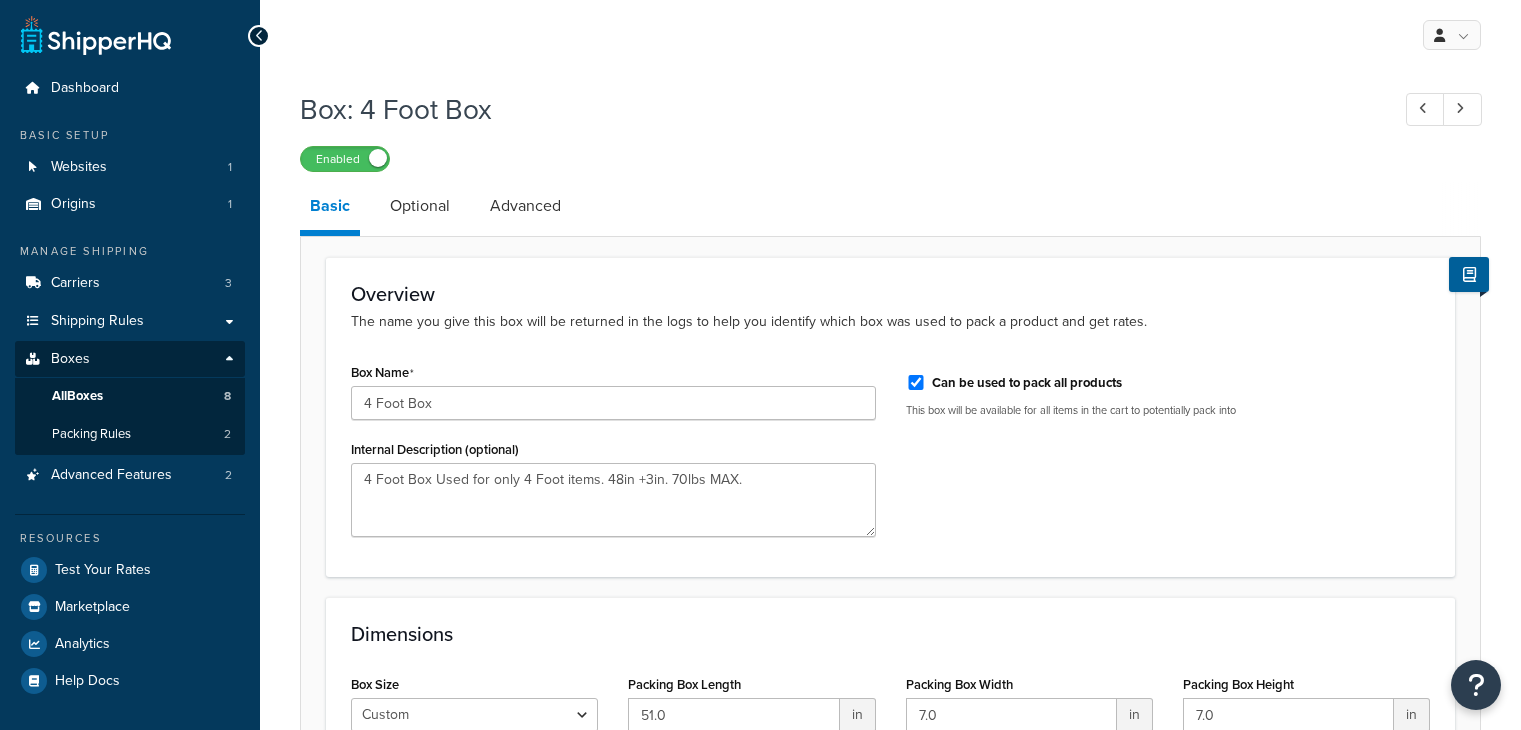 scroll, scrollTop: 0, scrollLeft: 0, axis: both 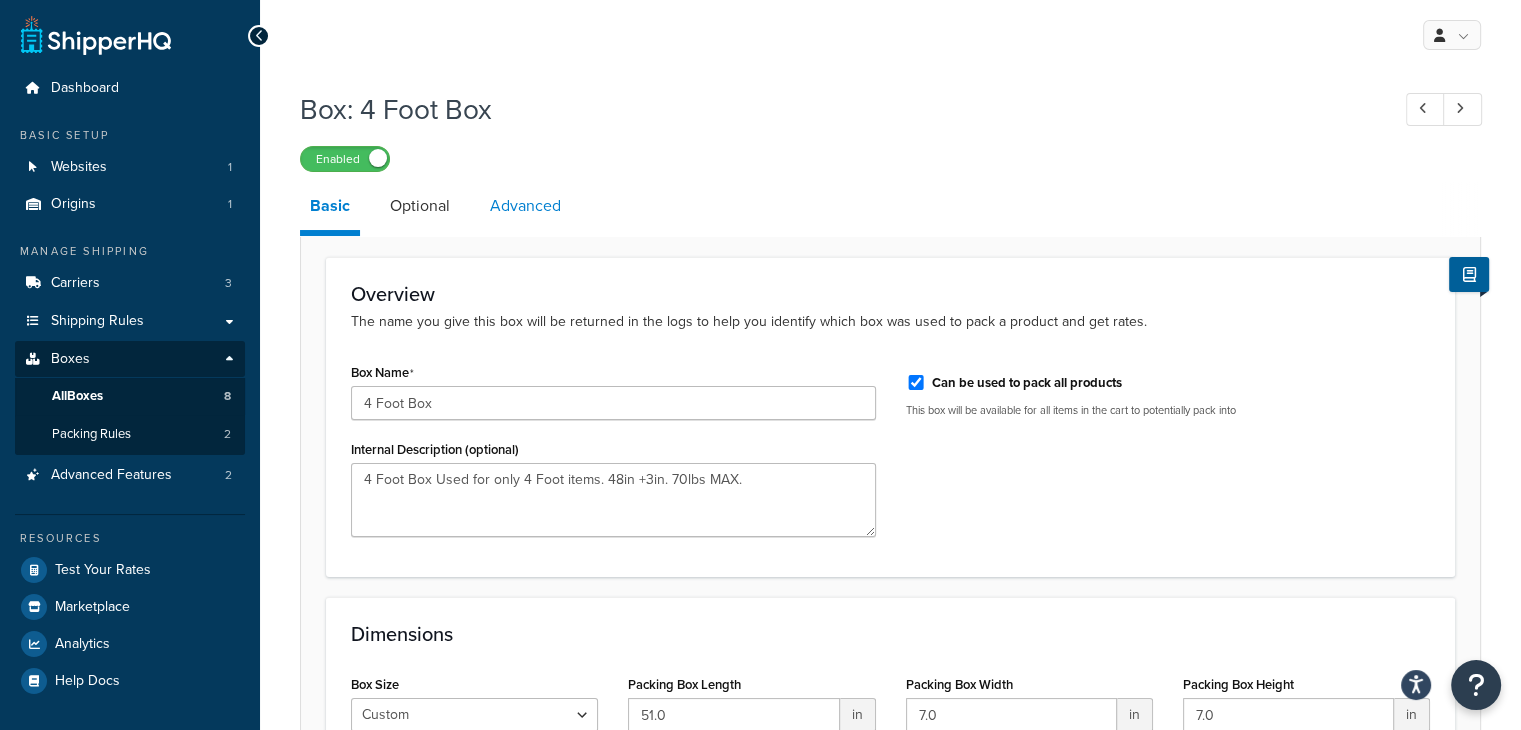 click on "Advanced" at bounding box center (525, 206) 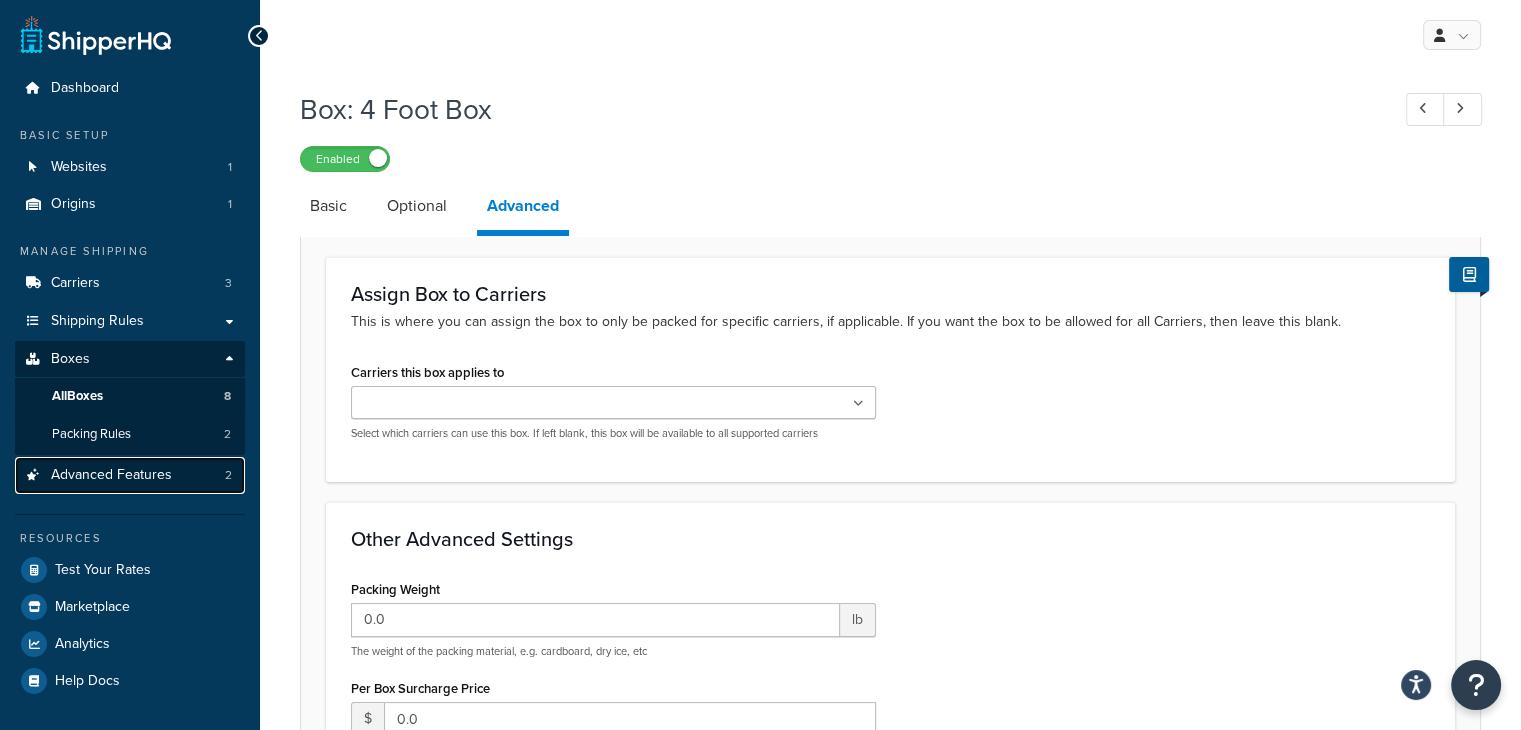 click on "Advanced Features" at bounding box center [111, 475] 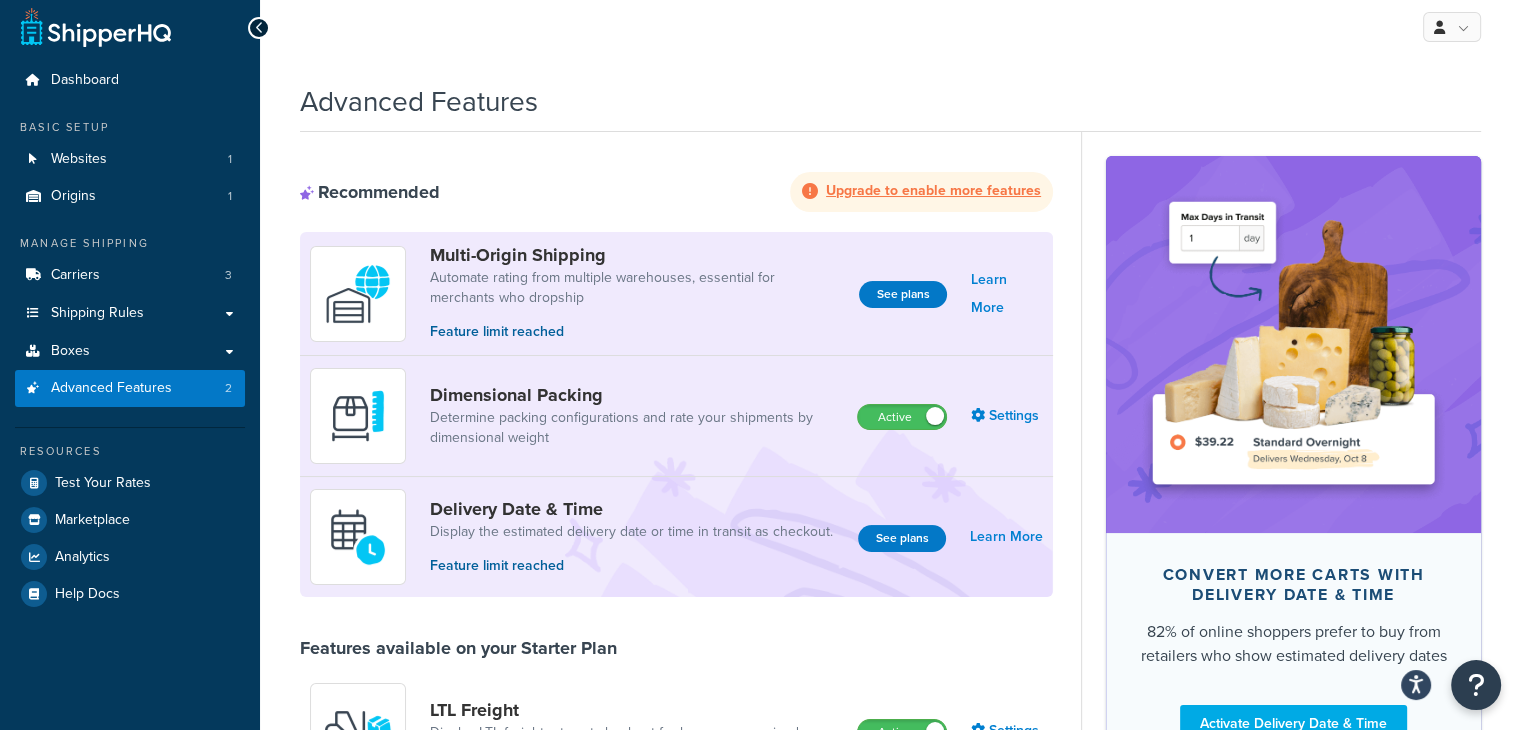 scroll, scrollTop: 0, scrollLeft: 0, axis: both 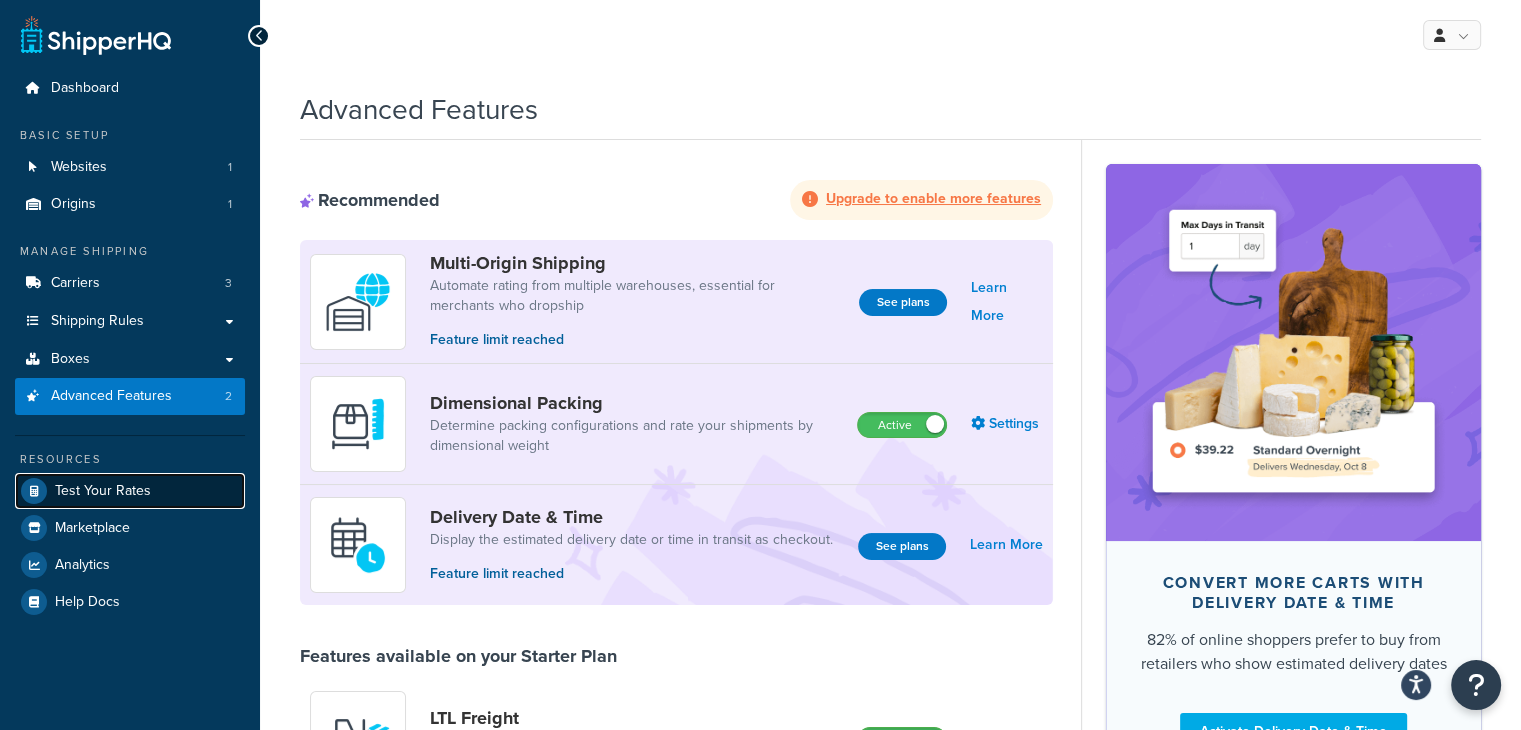 click on "Test Your Rates" at bounding box center (103, 491) 